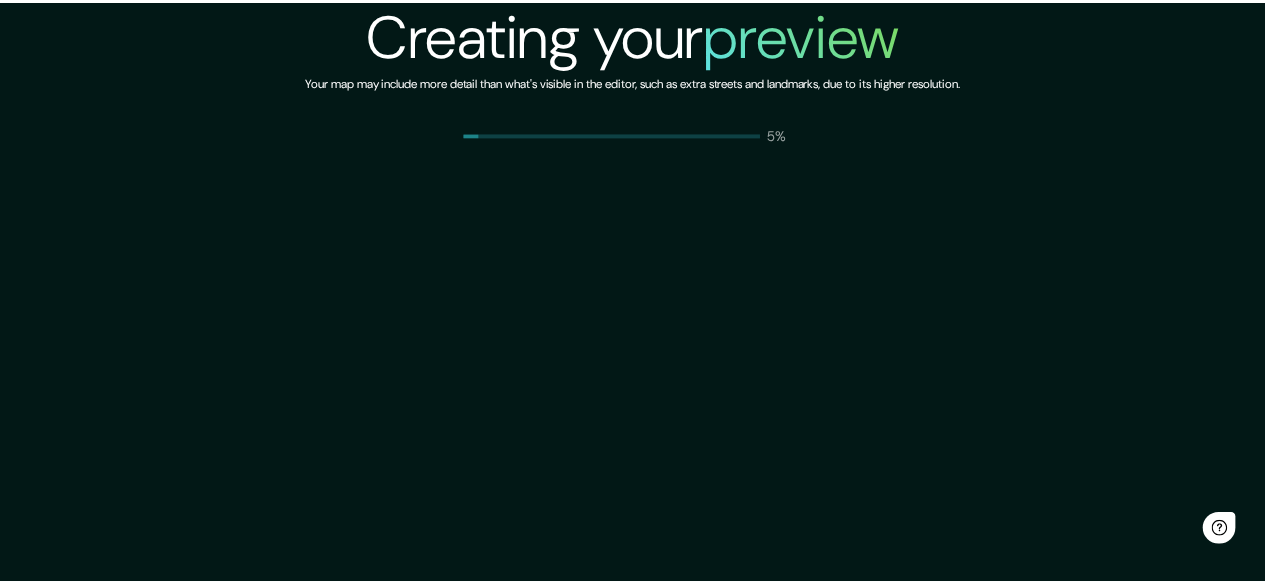 scroll, scrollTop: 0, scrollLeft: 0, axis: both 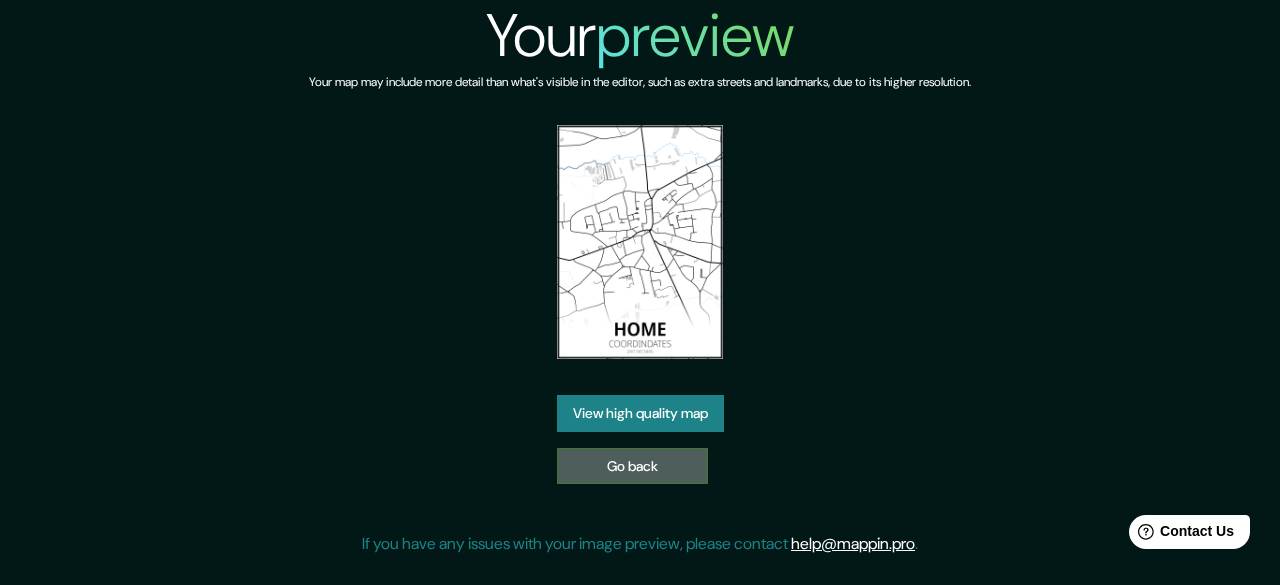 click on "Go back" at bounding box center (632, 466) 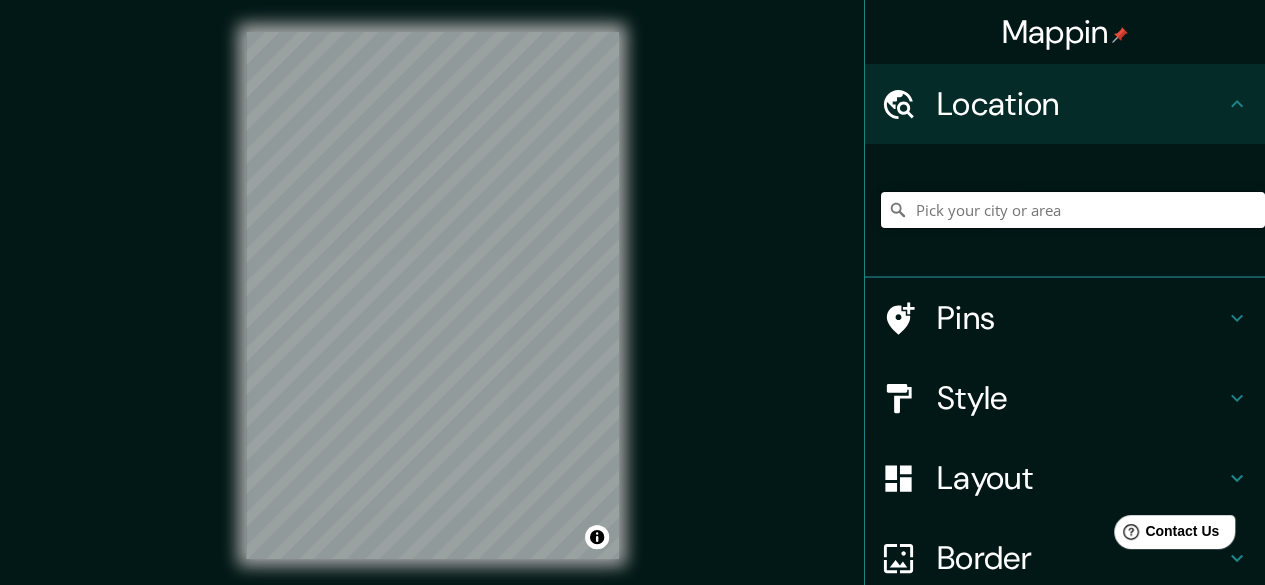 click at bounding box center (1073, 210) 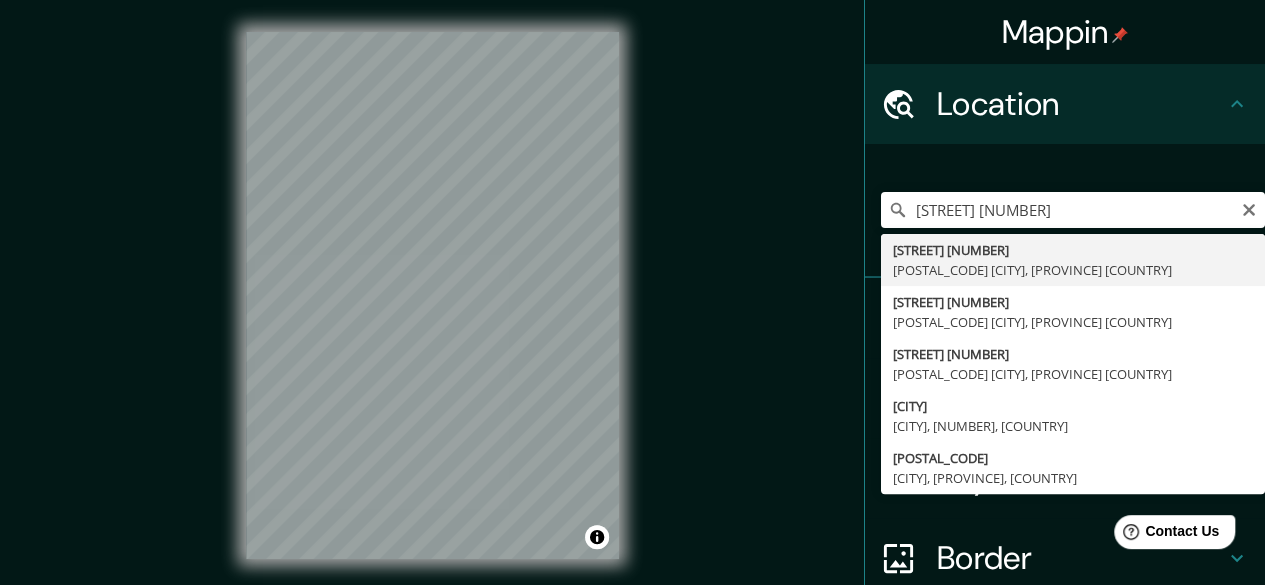 type on "[STREET] [NUMBER], [POSTAL_CODE] [CITY], [PROVINCE] [COUNTRY]" 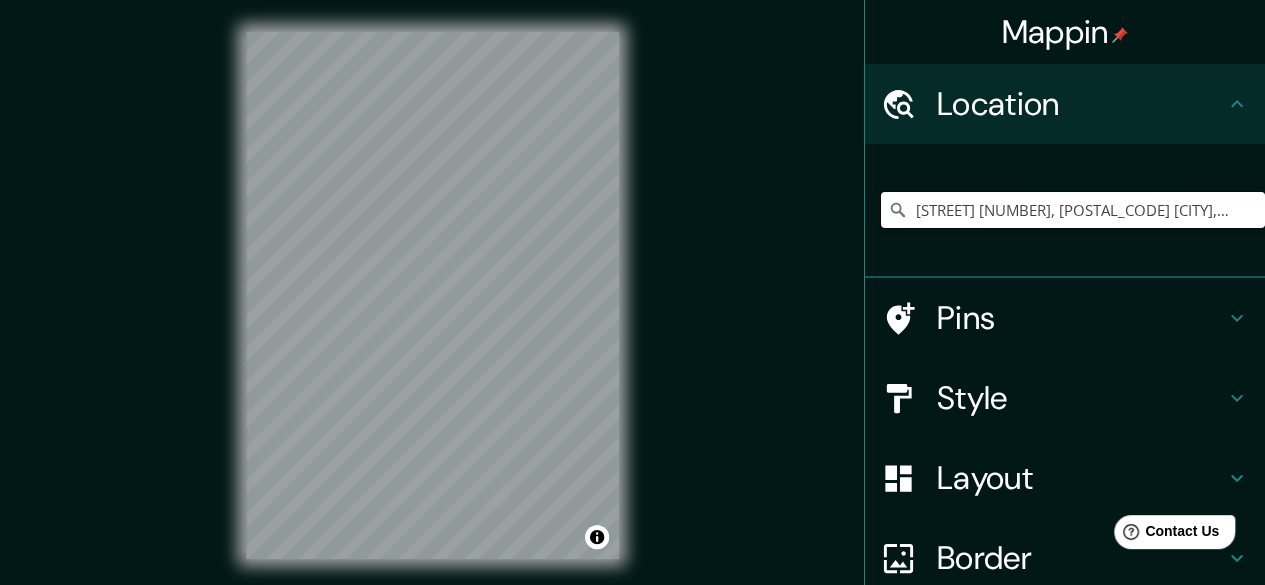 scroll, scrollTop: 0, scrollLeft: 0, axis: both 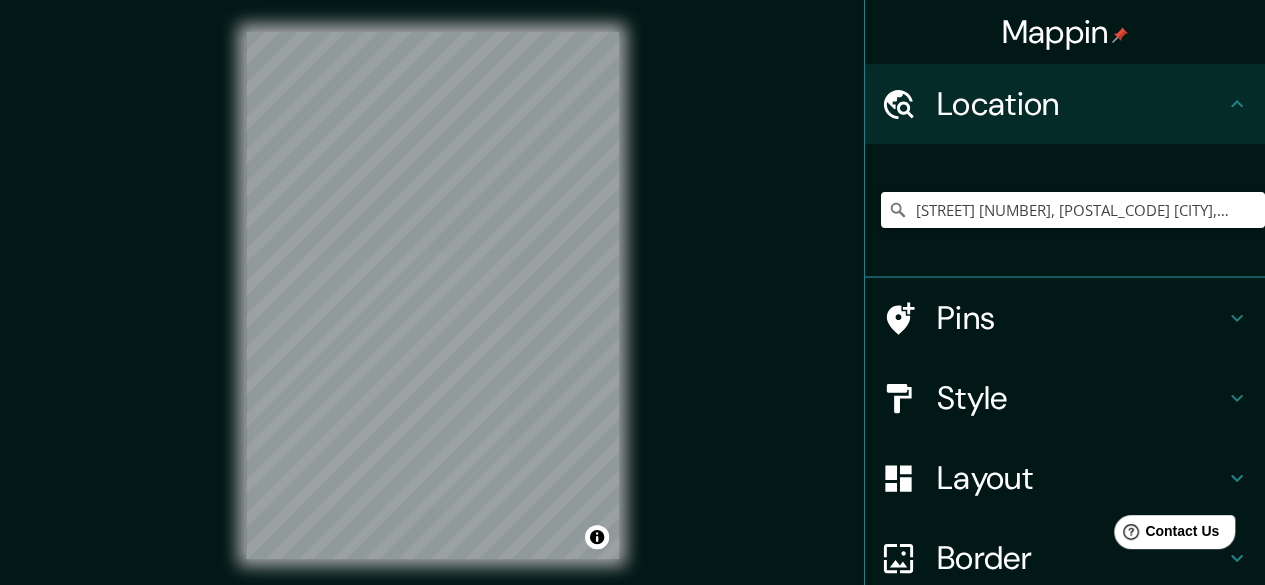 click on "Style" at bounding box center [1081, 398] 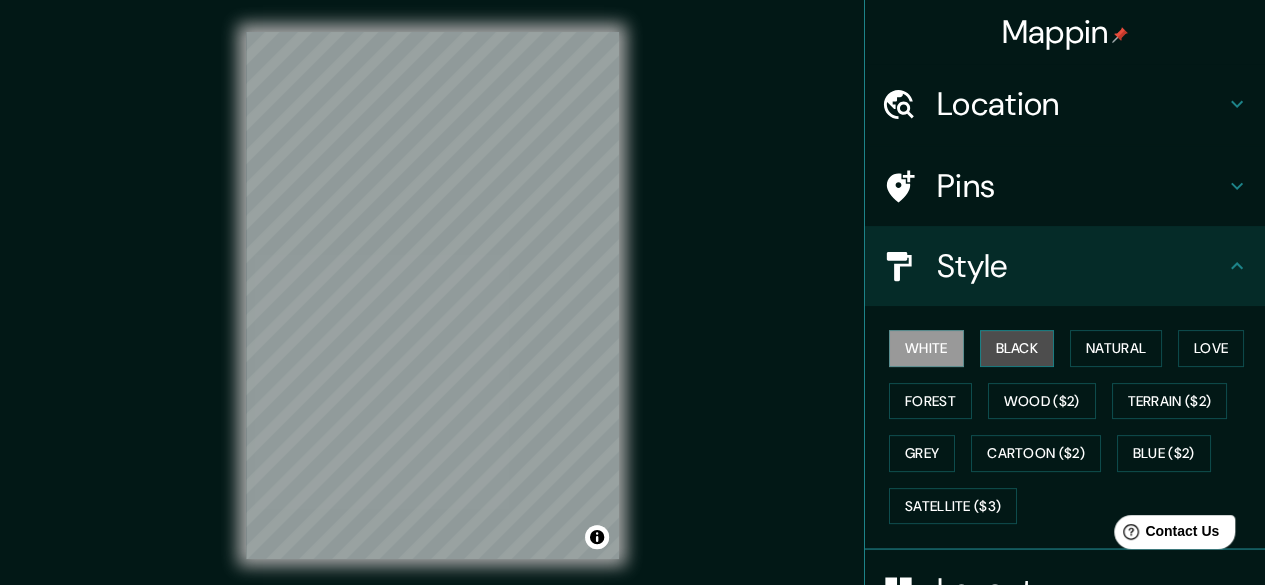 click on "Black" at bounding box center (1017, 348) 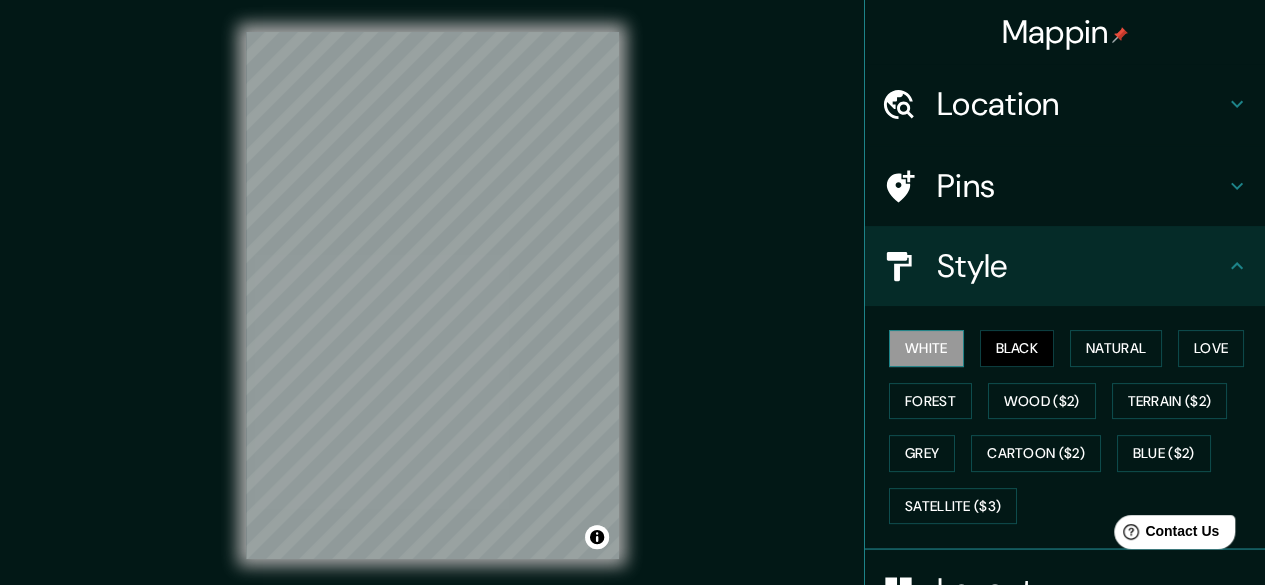 click on "White" at bounding box center (926, 348) 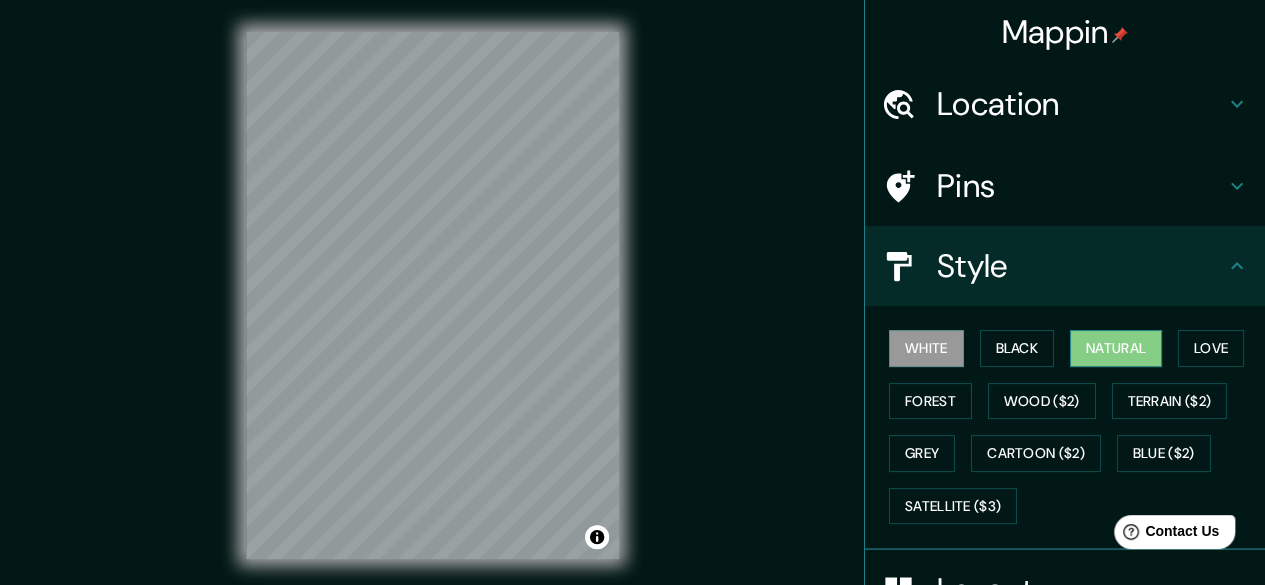 click on "Natural" at bounding box center [1116, 348] 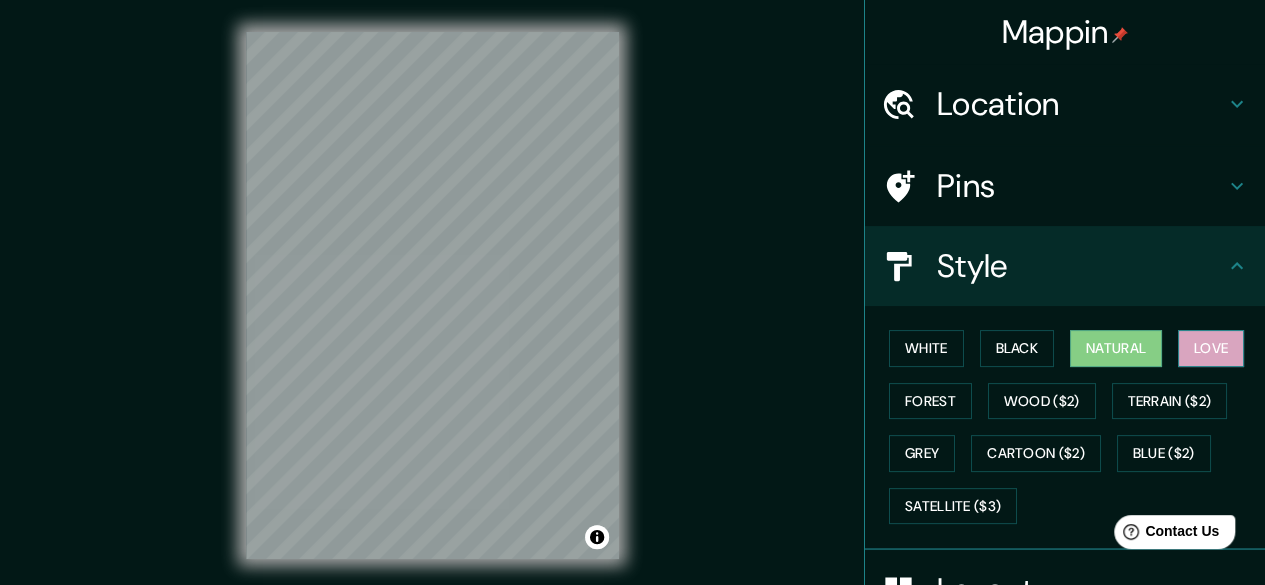 click on "Love" at bounding box center (1211, 348) 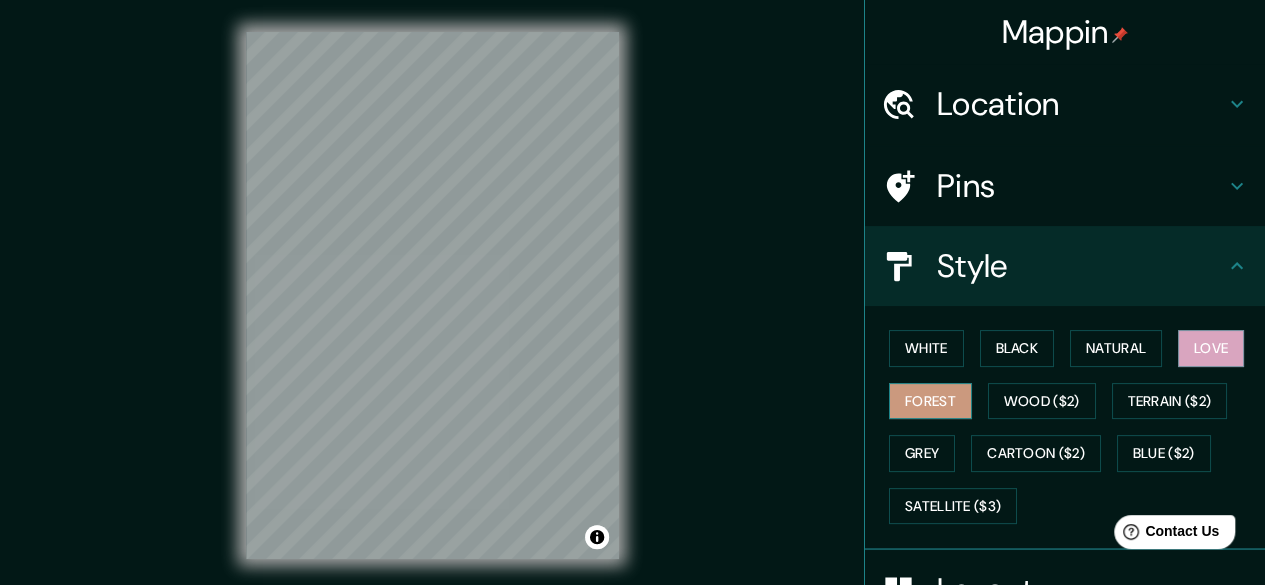 click on "Forest" at bounding box center (930, 401) 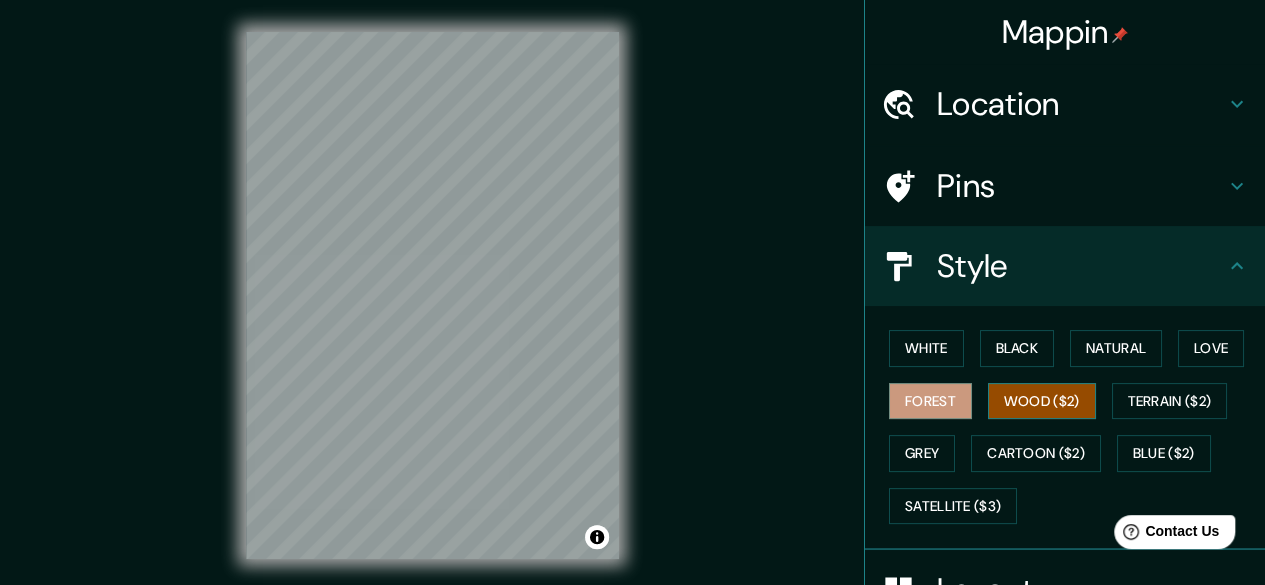 click on "Wood ($2)" at bounding box center (1042, 401) 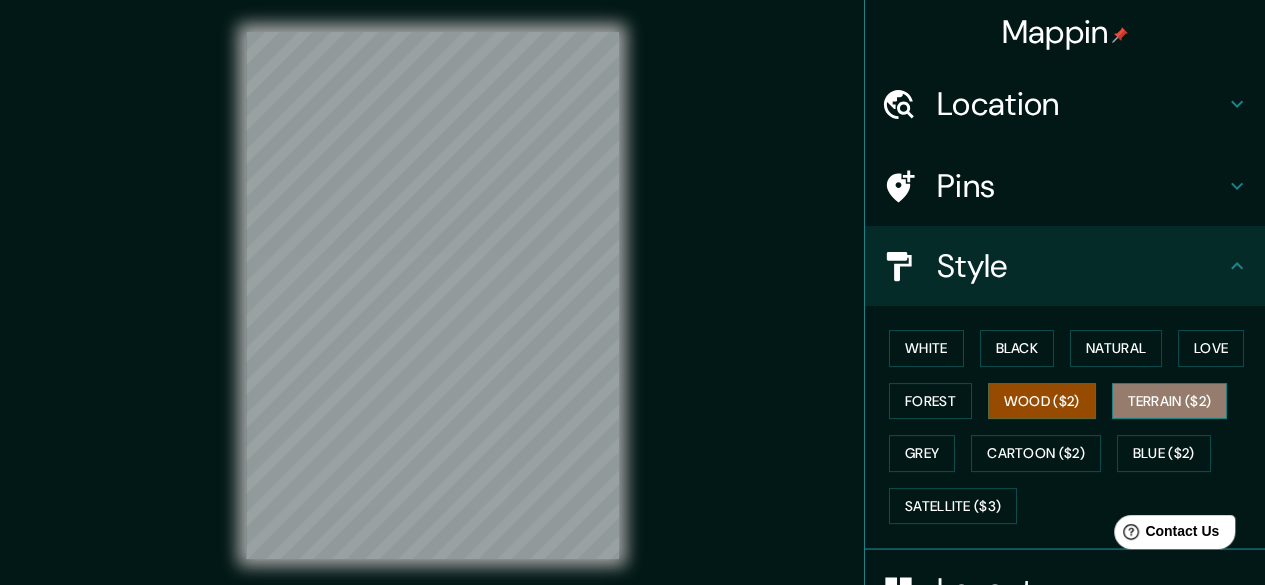 click on "Terrain ($2)" at bounding box center (1170, 401) 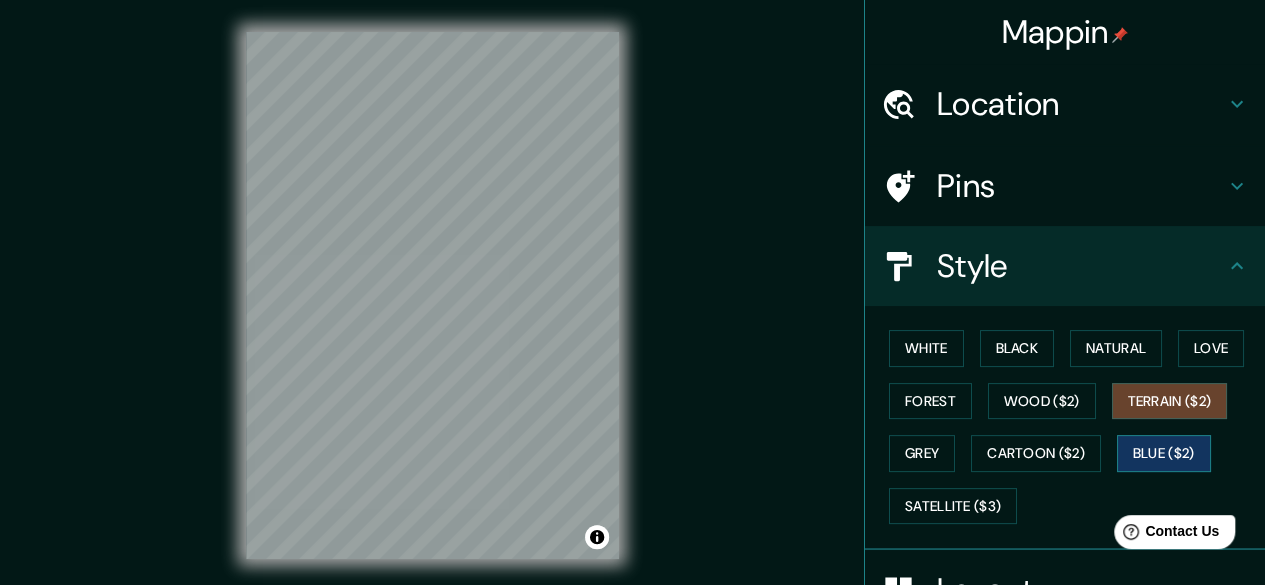 click on "Blue ($2)" at bounding box center (1164, 453) 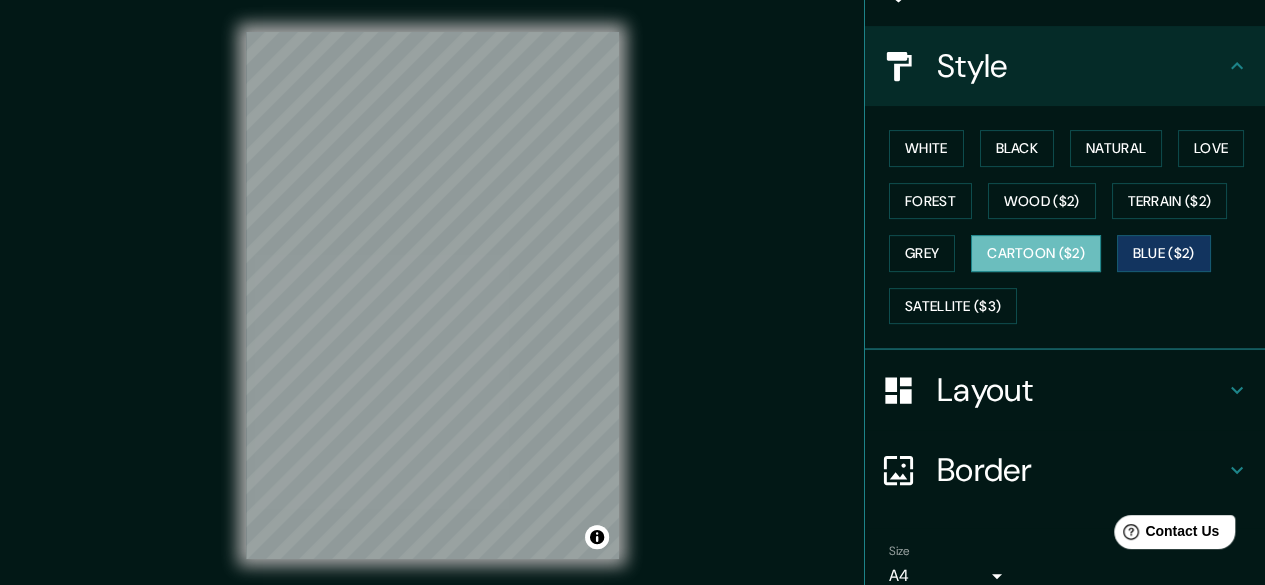 scroll, scrollTop: 288, scrollLeft: 0, axis: vertical 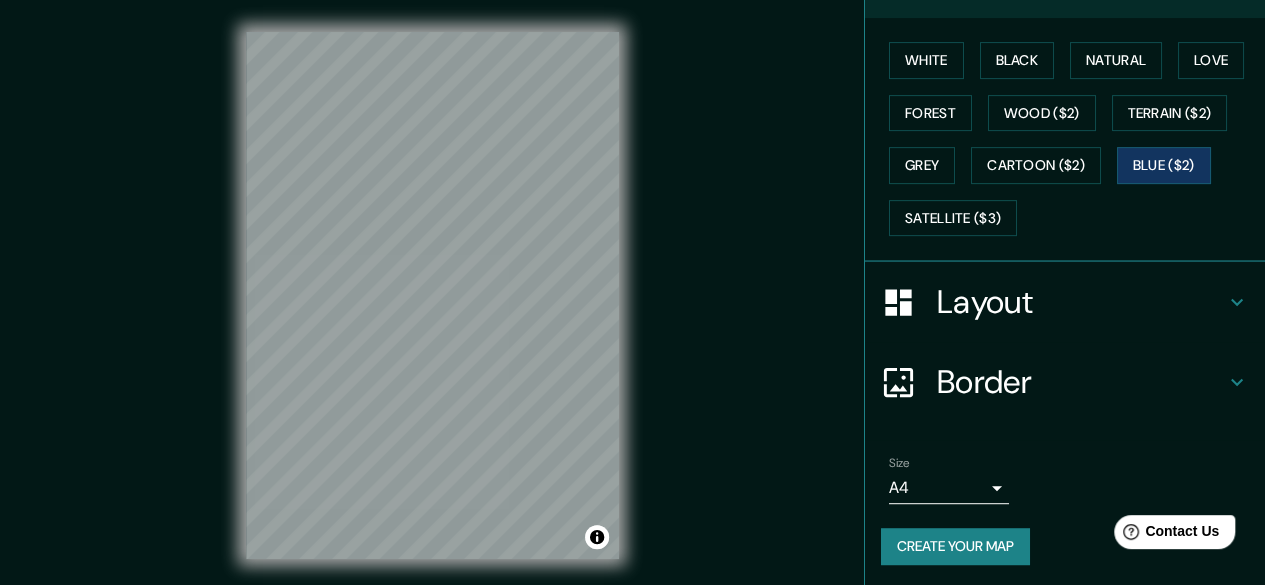 click on "Layout" at bounding box center [1081, 302] 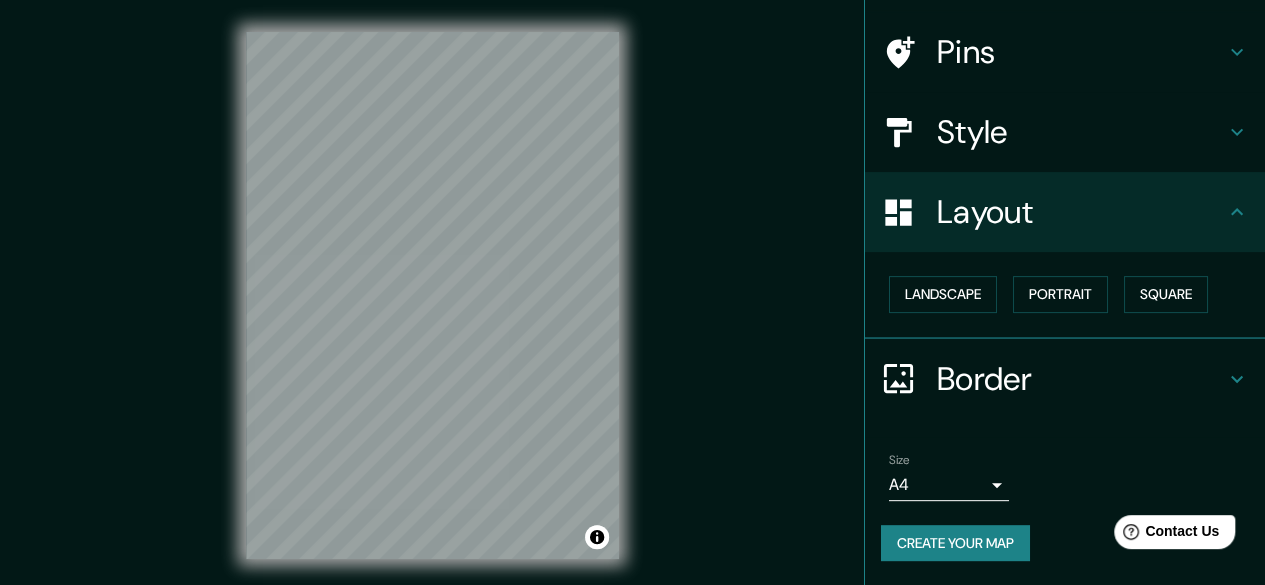 scroll, scrollTop: 132, scrollLeft: 0, axis: vertical 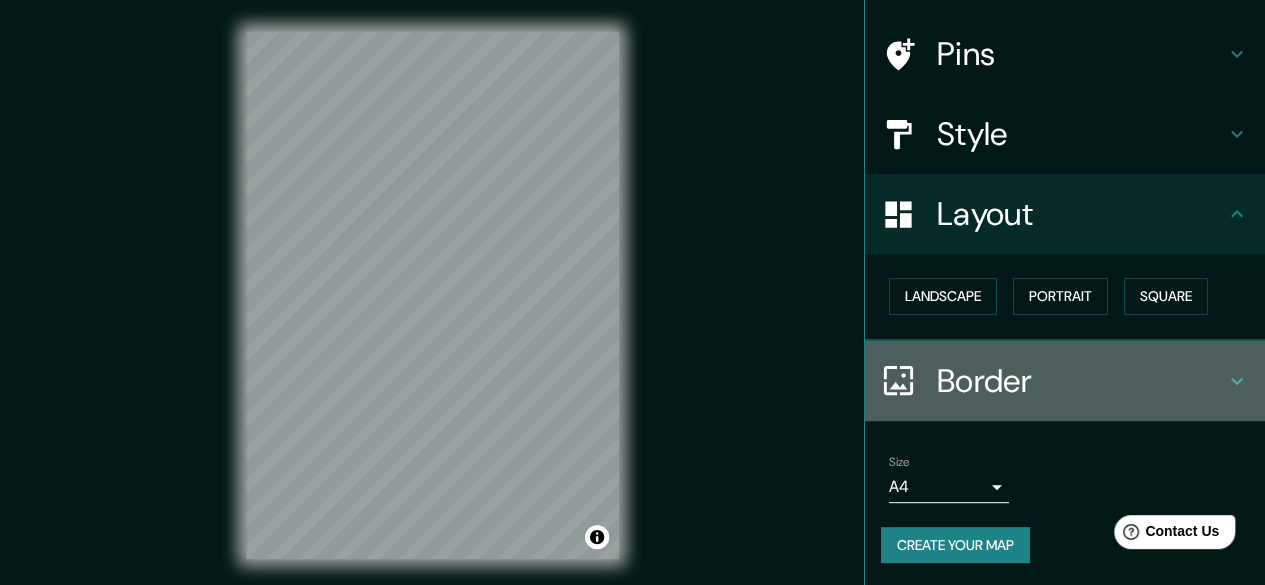 click on "Border" at bounding box center [1081, 381] 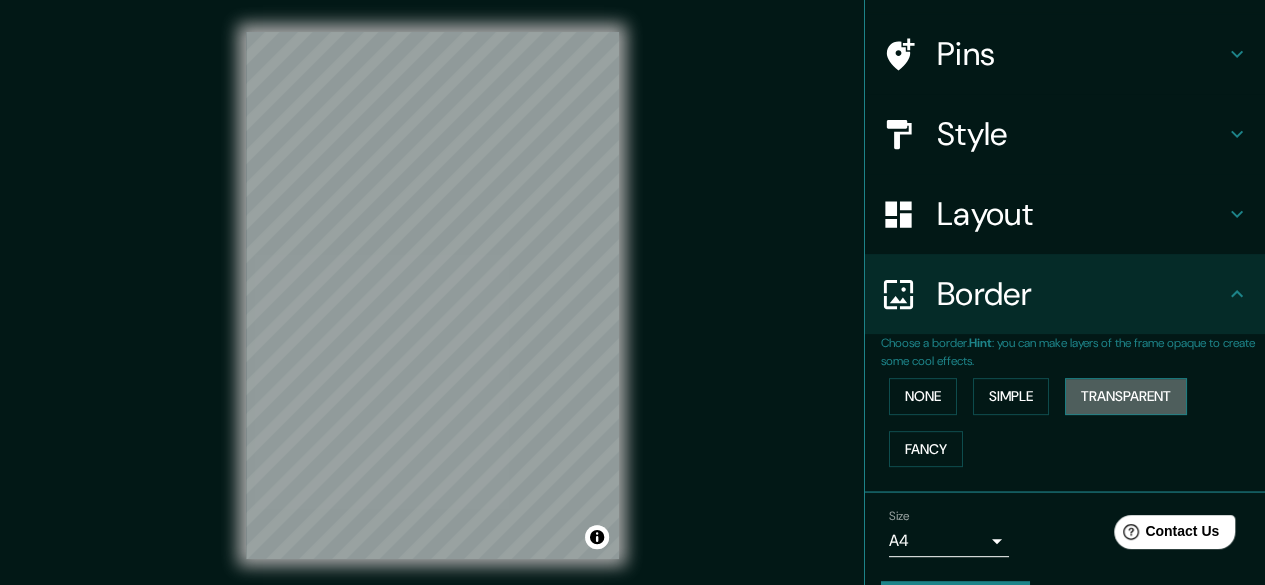 click on "Transparent" at bounding box center (1126, 396) 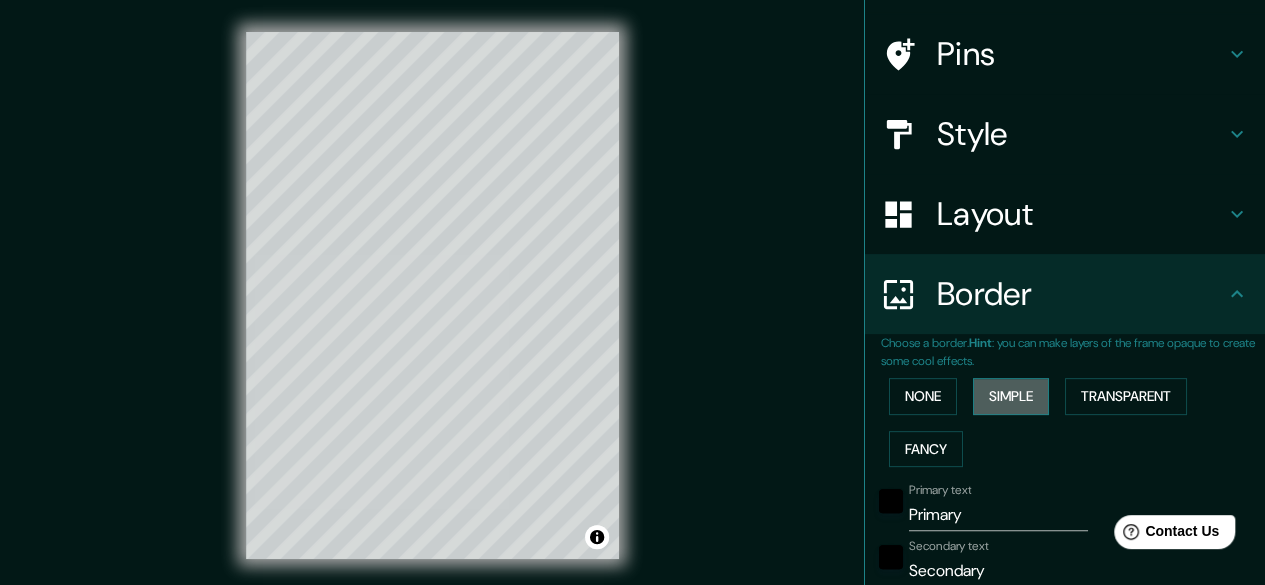 click on "Simple" at bounding box center (1011, 396) 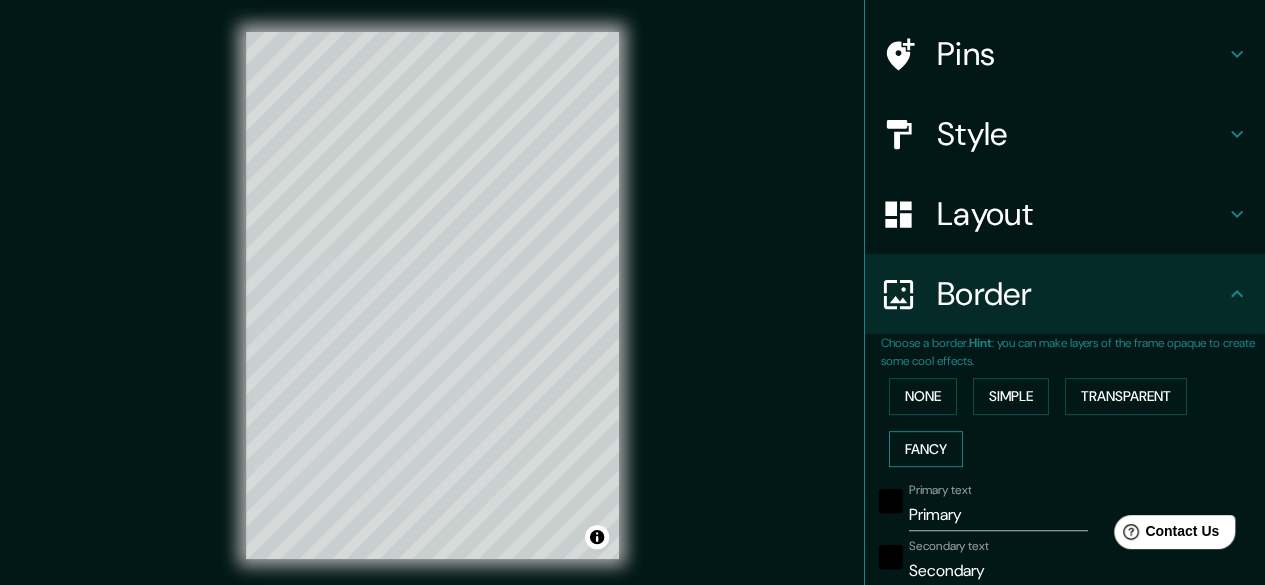click on "Fancy" at bounding box center [926, 449] 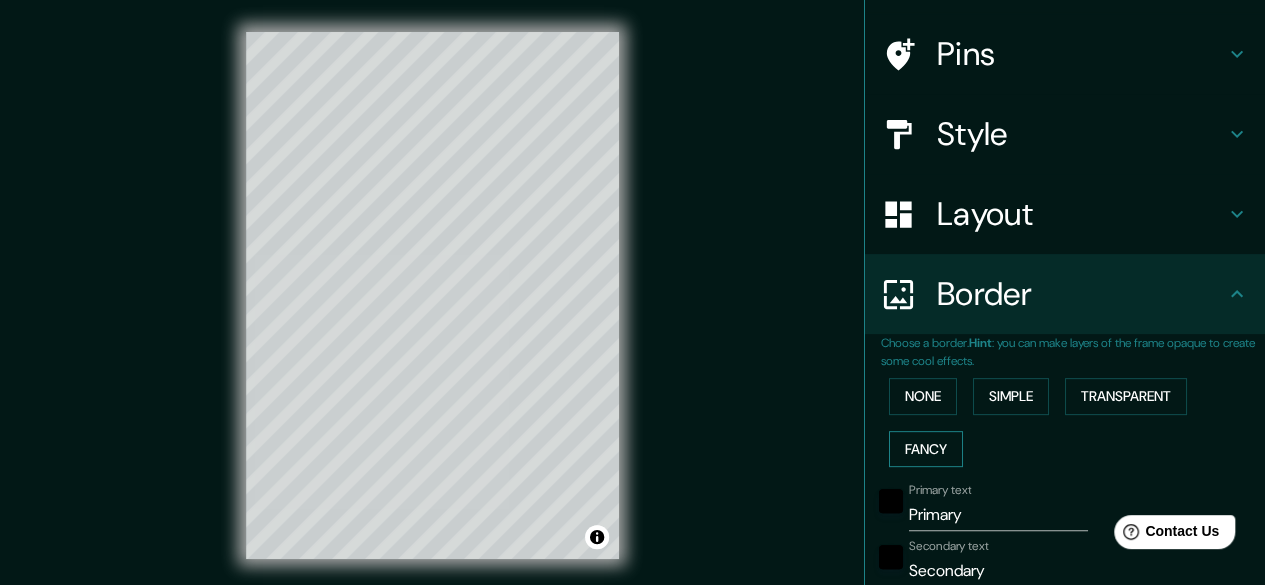 click on "Fancy" at bounding box center [926, 449] 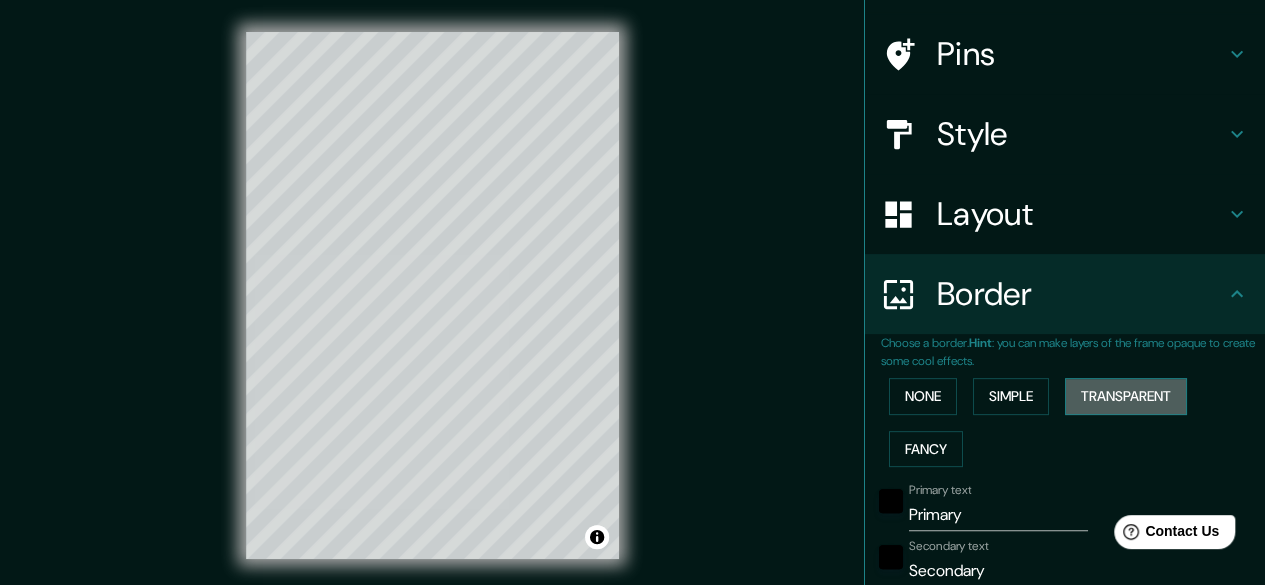 click on "Transparent" at bounding box center [1126, 396] 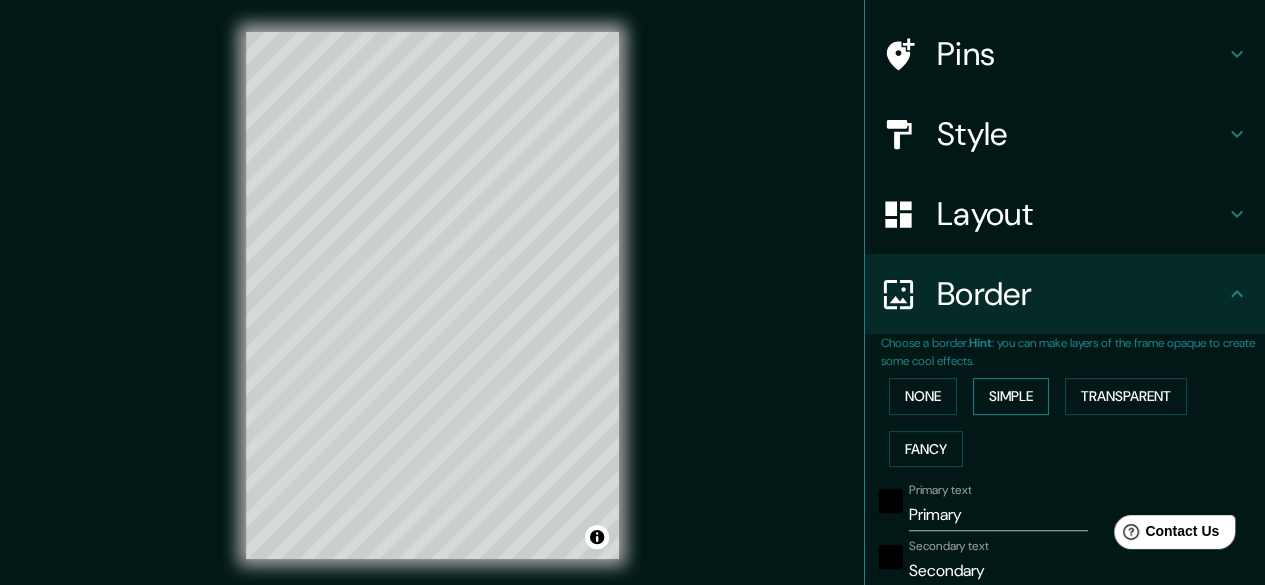 click on "Simple" at bounding box center (1011, 396) 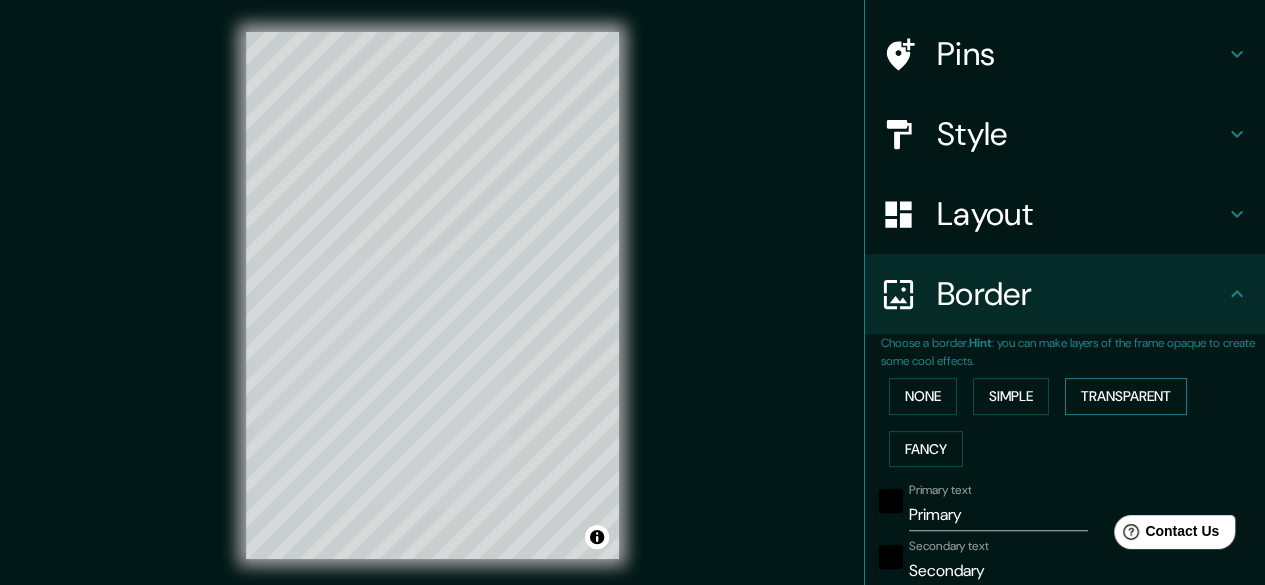 click on "Transparent" at bounding box center [1126, 396] 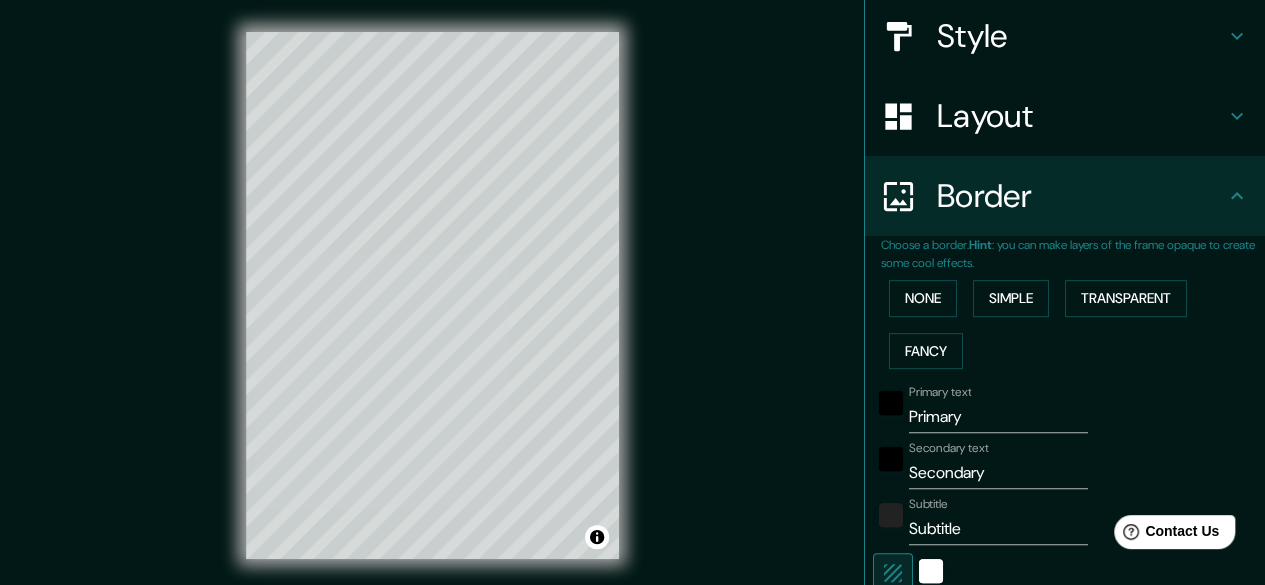 scroll, scrollTop: 332, scrollLeft: 0, axis: vertical 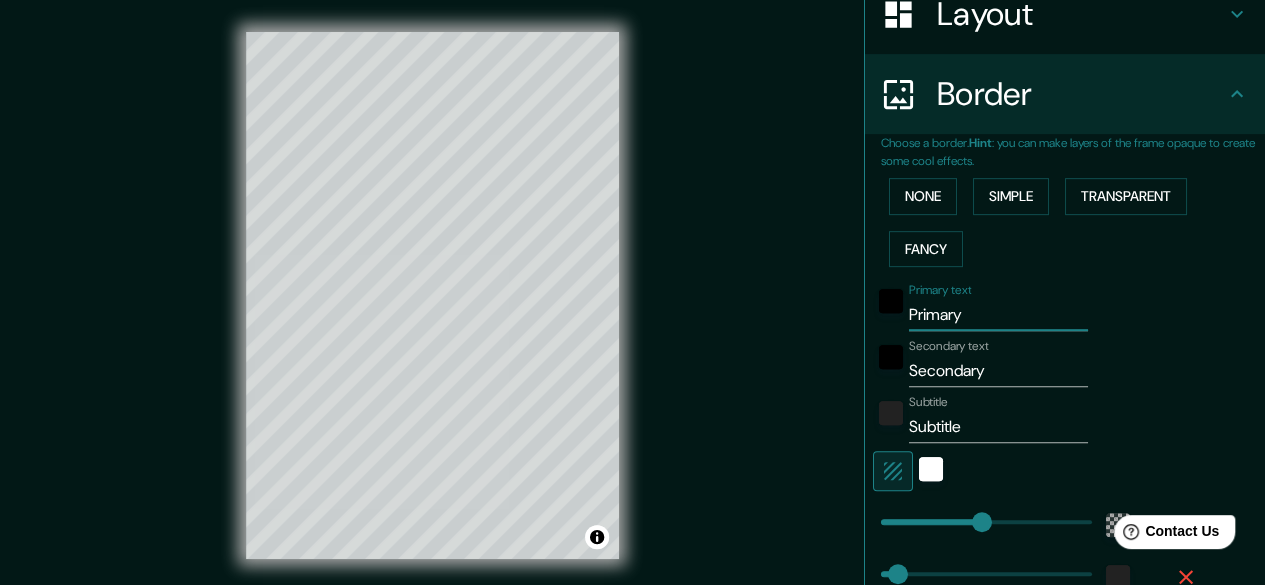 drag, startPoint x: 980, startPoint y: 315, endPoint x: 857, endPoint y: 318, distance: 123.03658 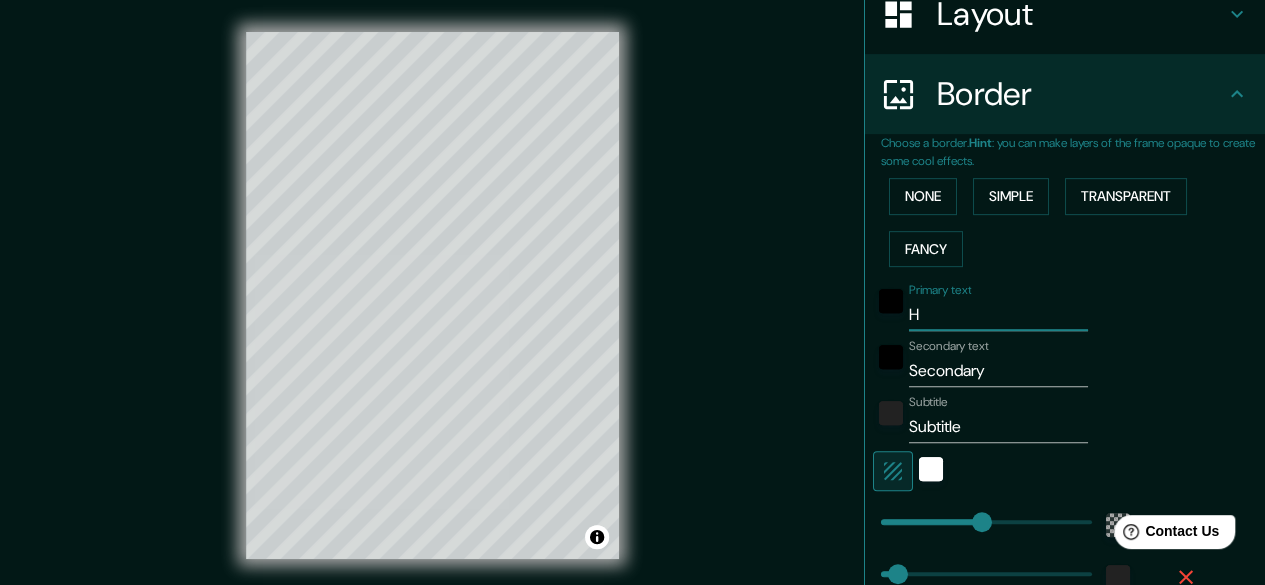 type on "Ho" 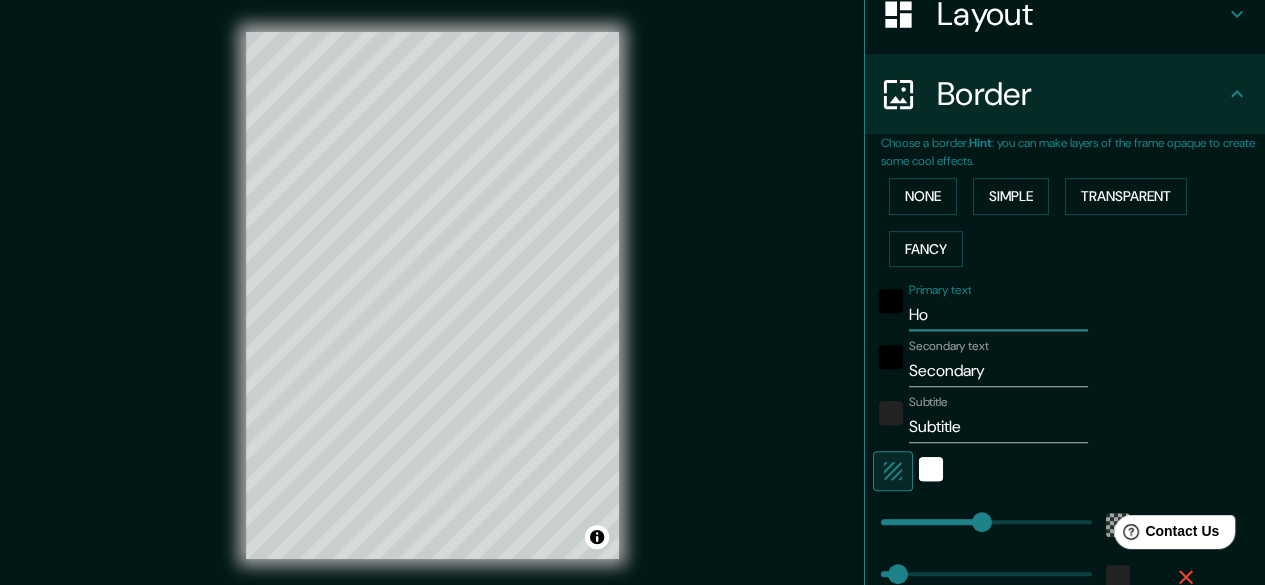 type on "Hom" 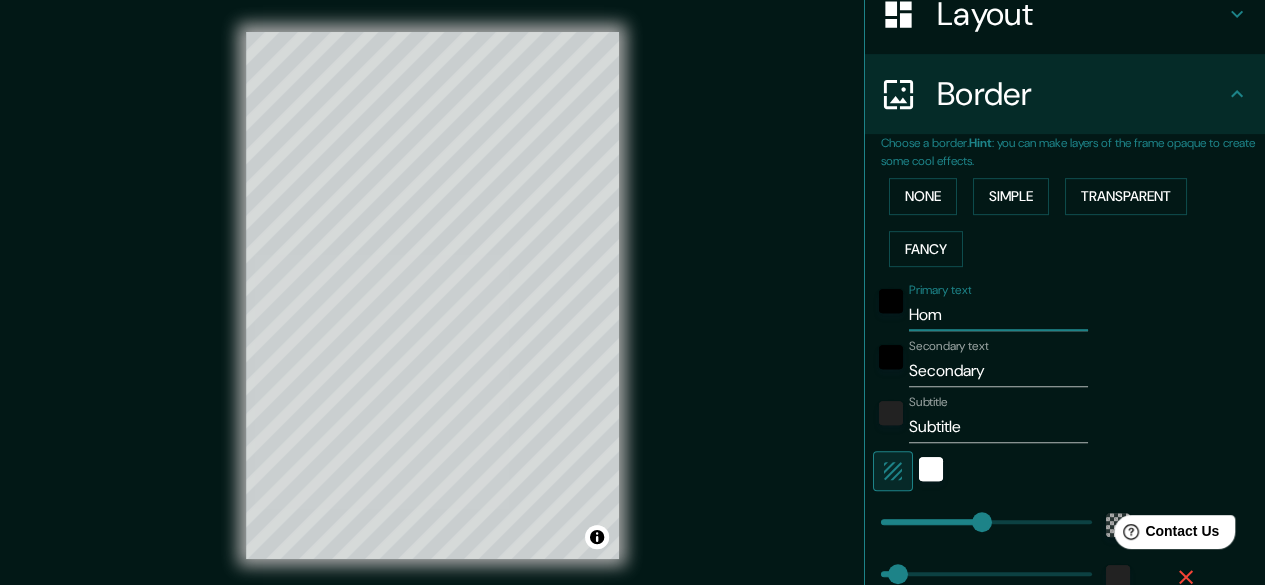 type on "Home" 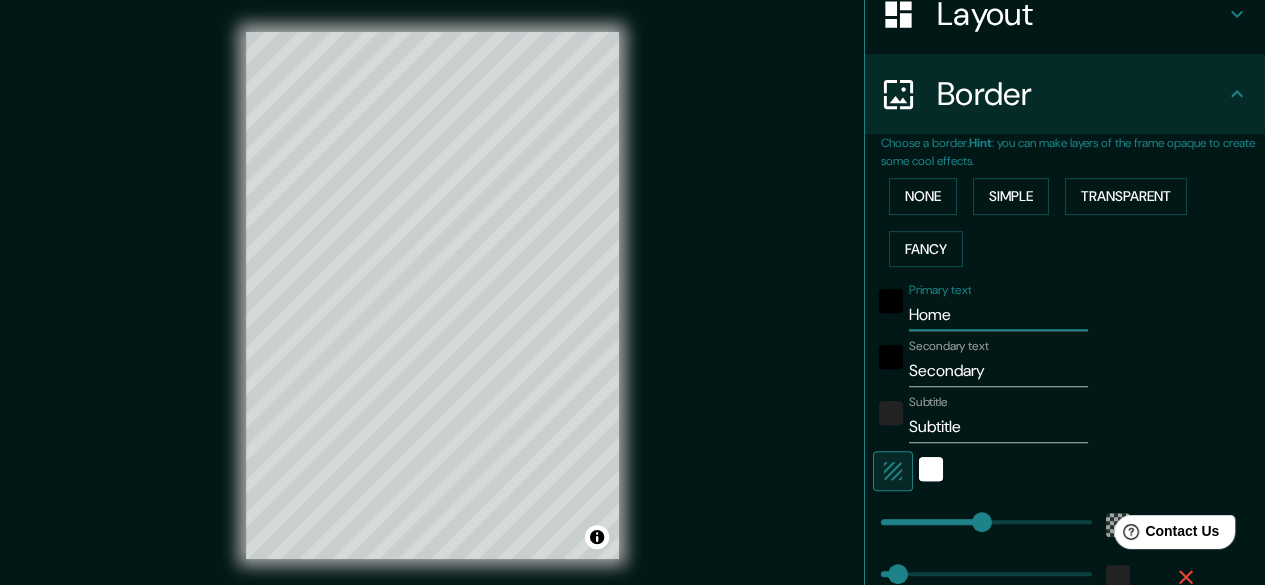type on "179" 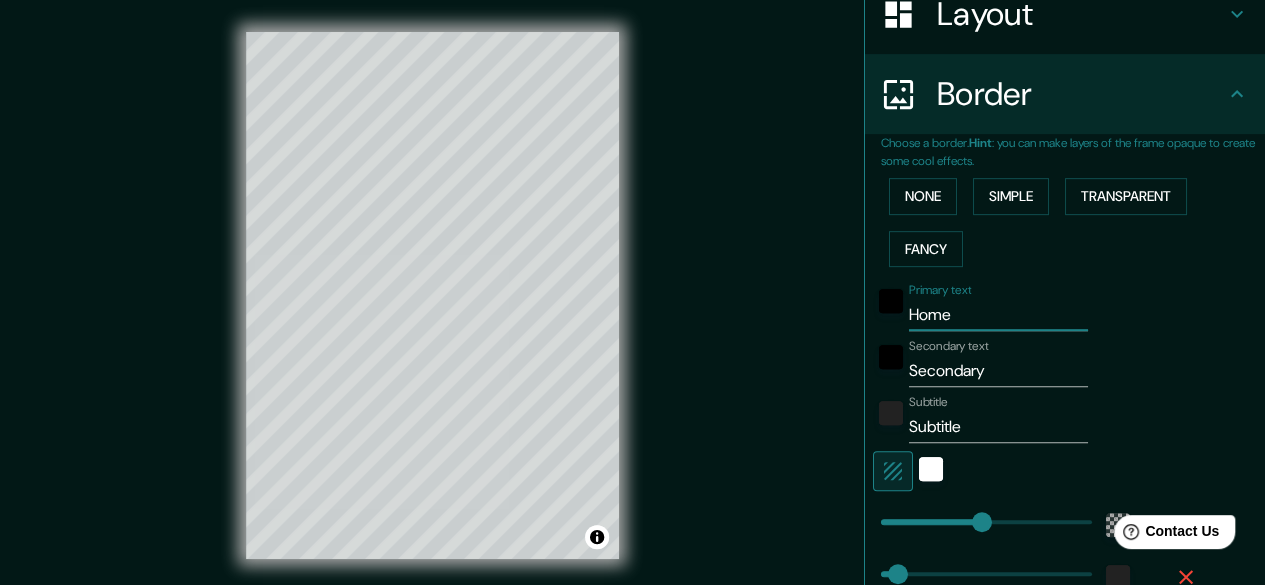 type on "Home" 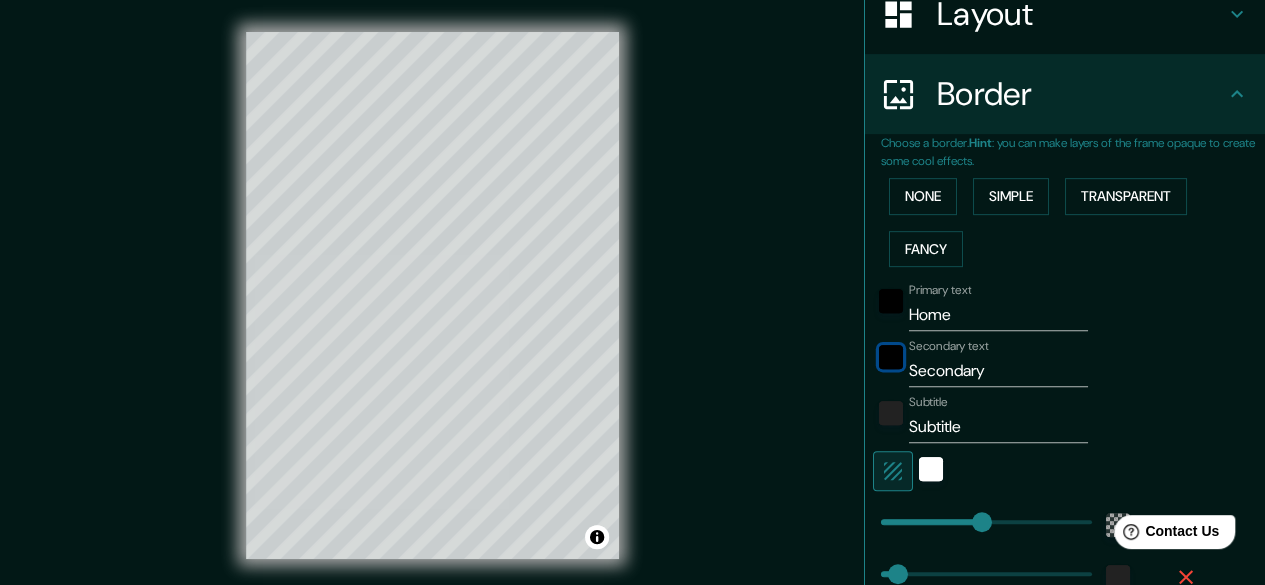 type 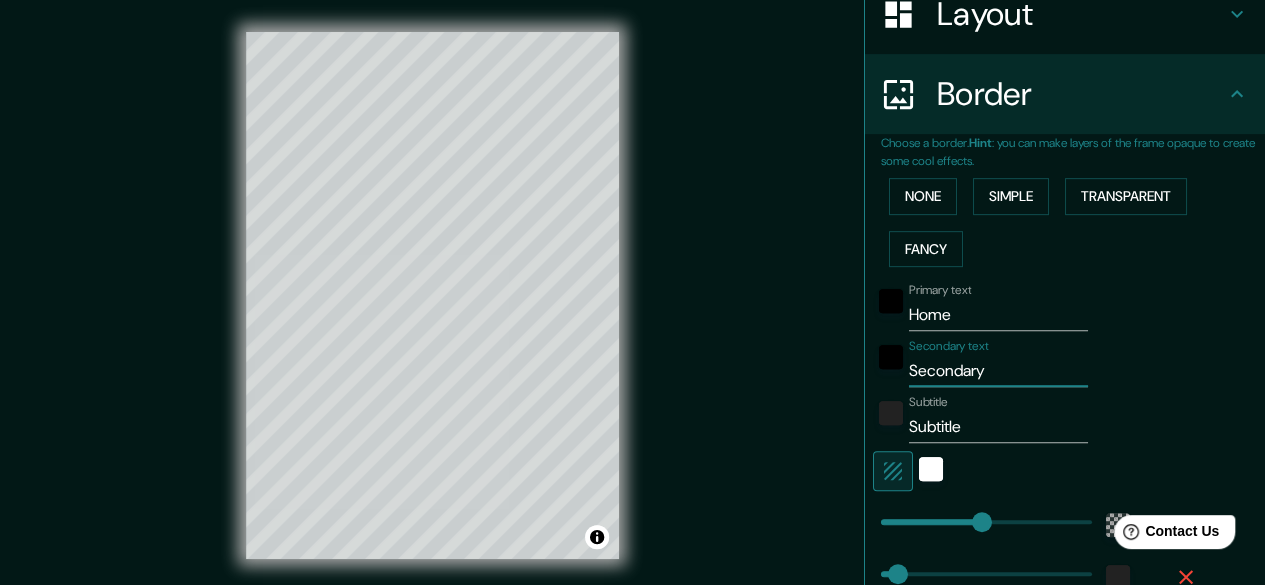 type on "R" 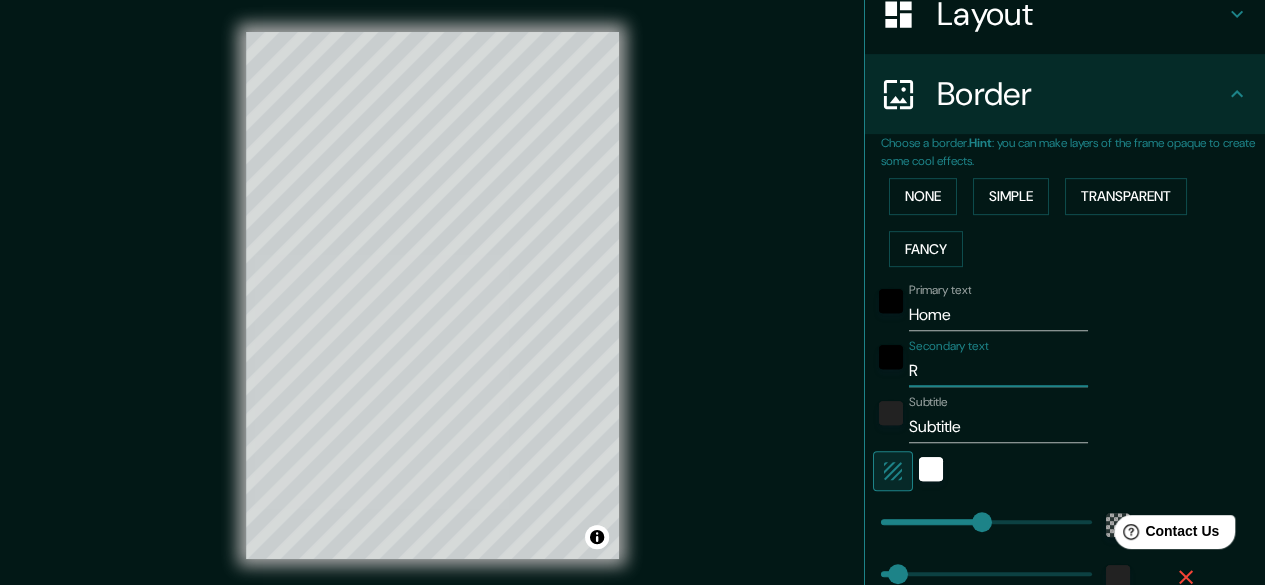 type on "Re" 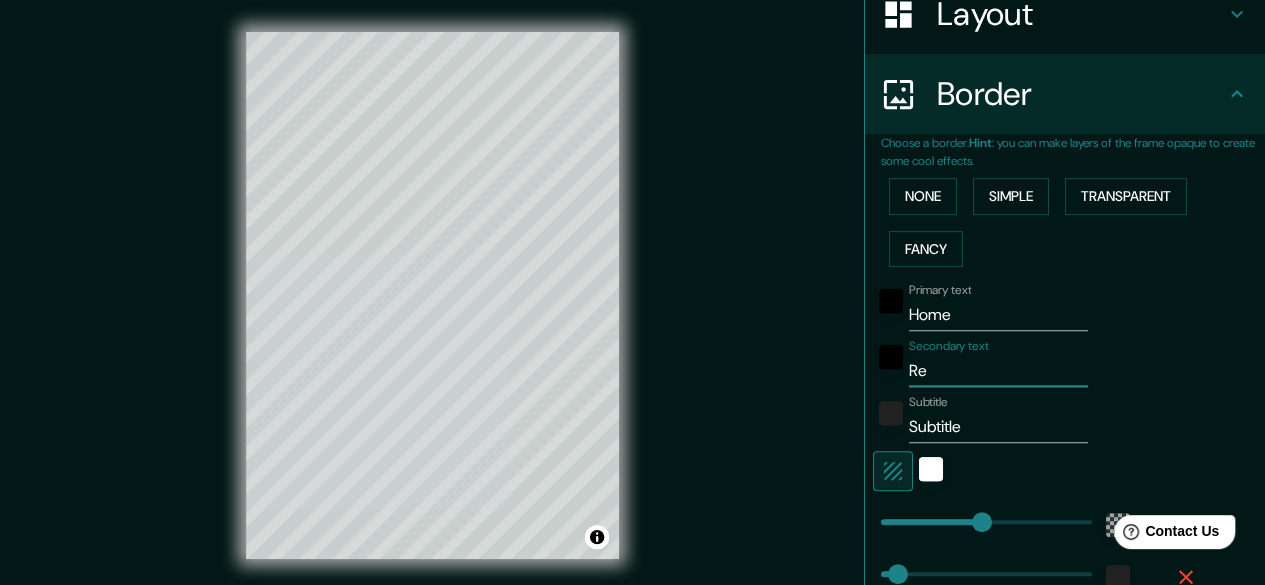 type on "[FIRST]" 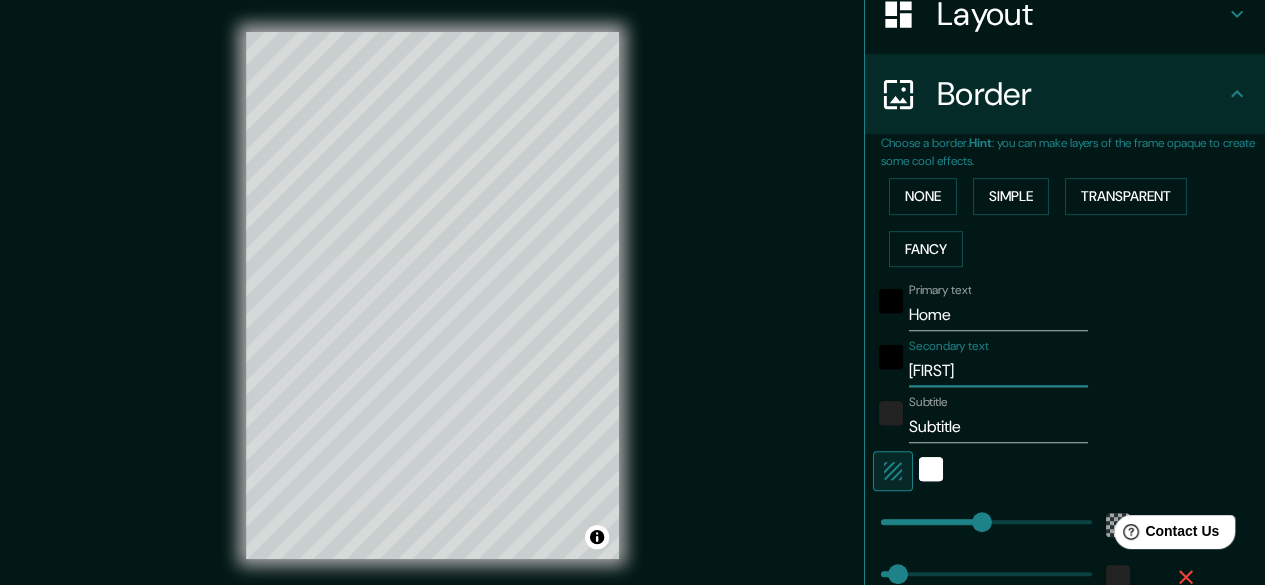 type on "30" 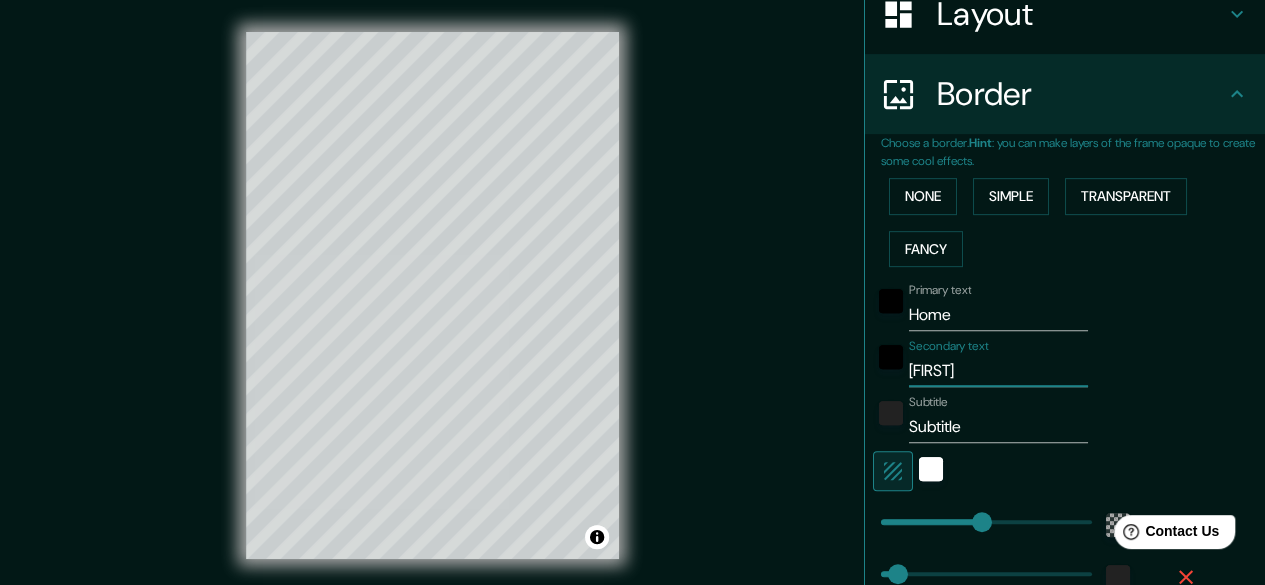 type on "[FIRST]" 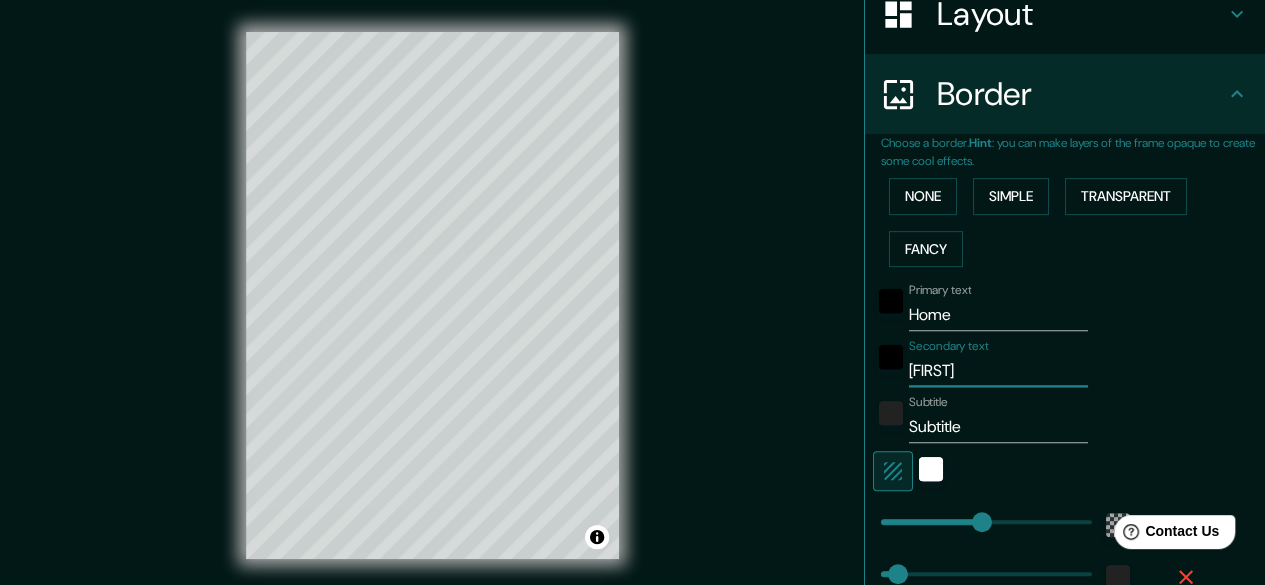 type on "[STREET]" 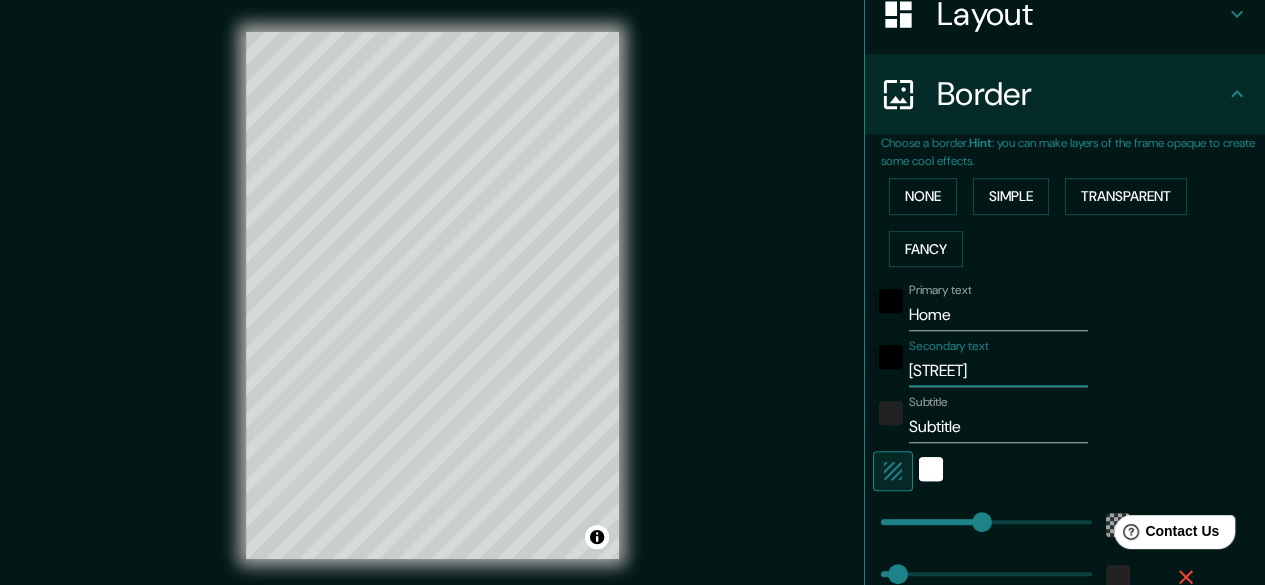 type on "[STREET]" 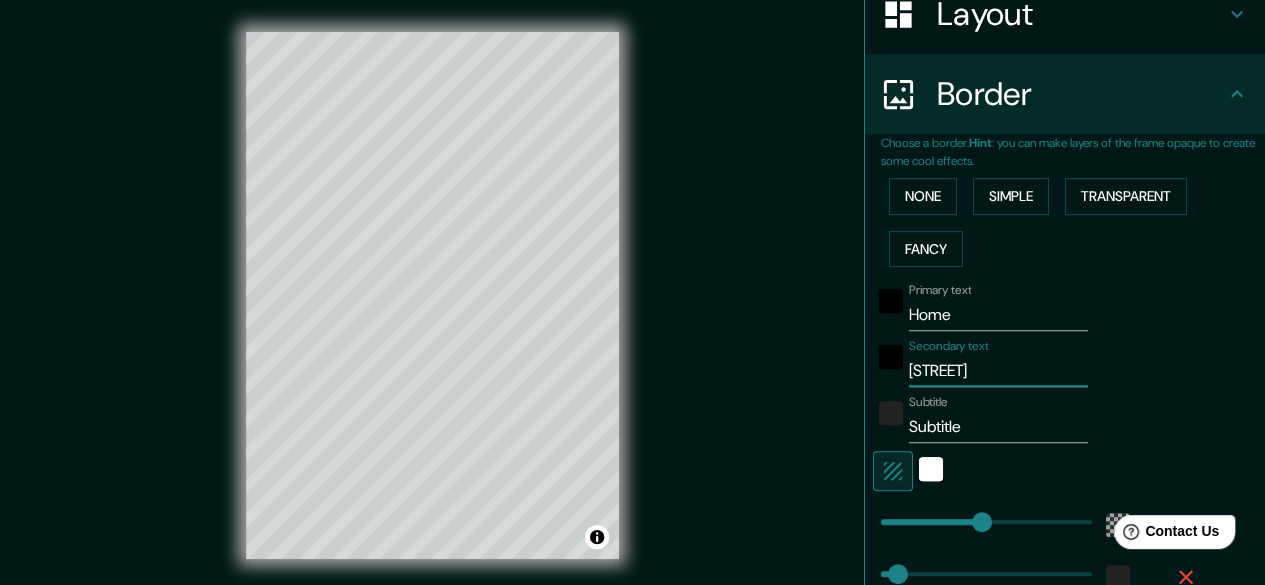 type on "[STREET]" 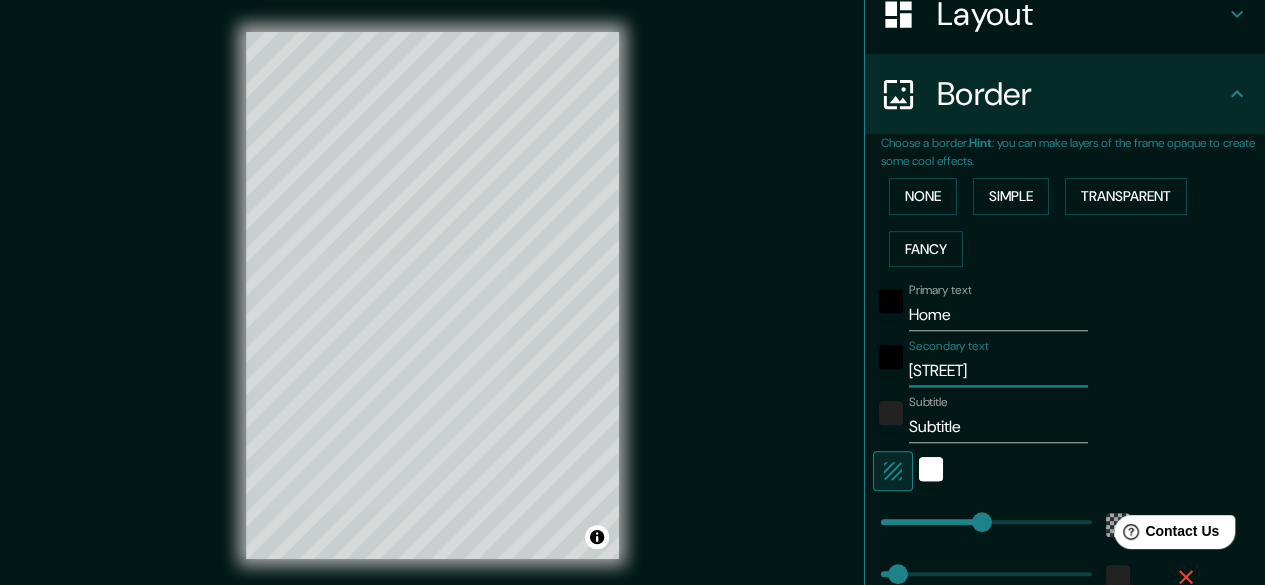type on "[STREET]" 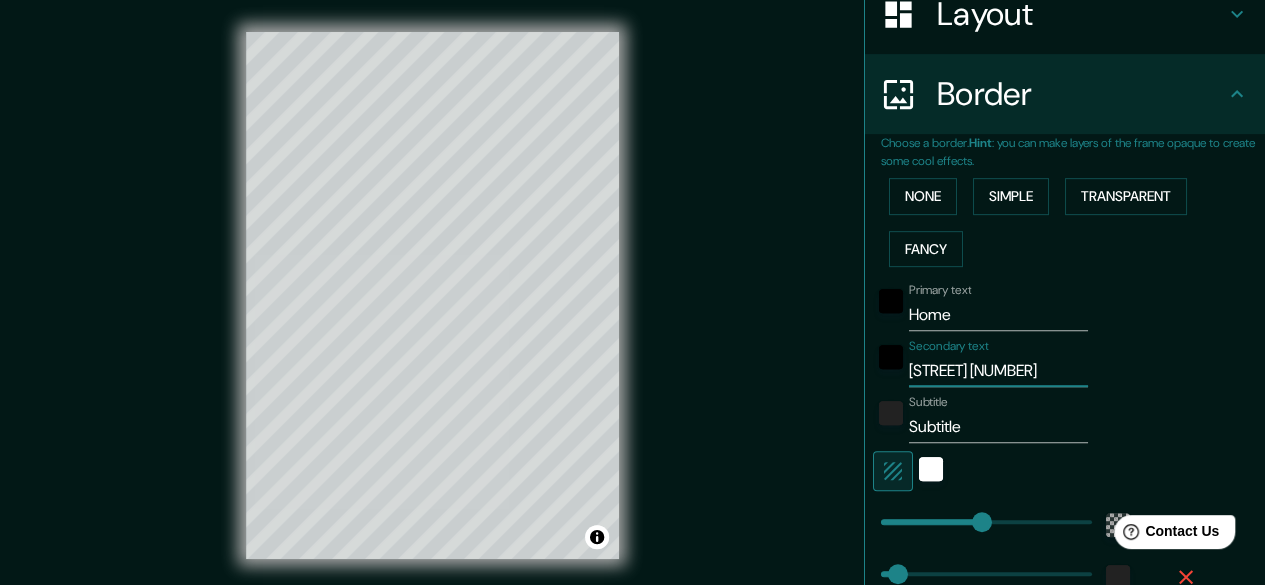type on "[STREET] [NUMBER]" 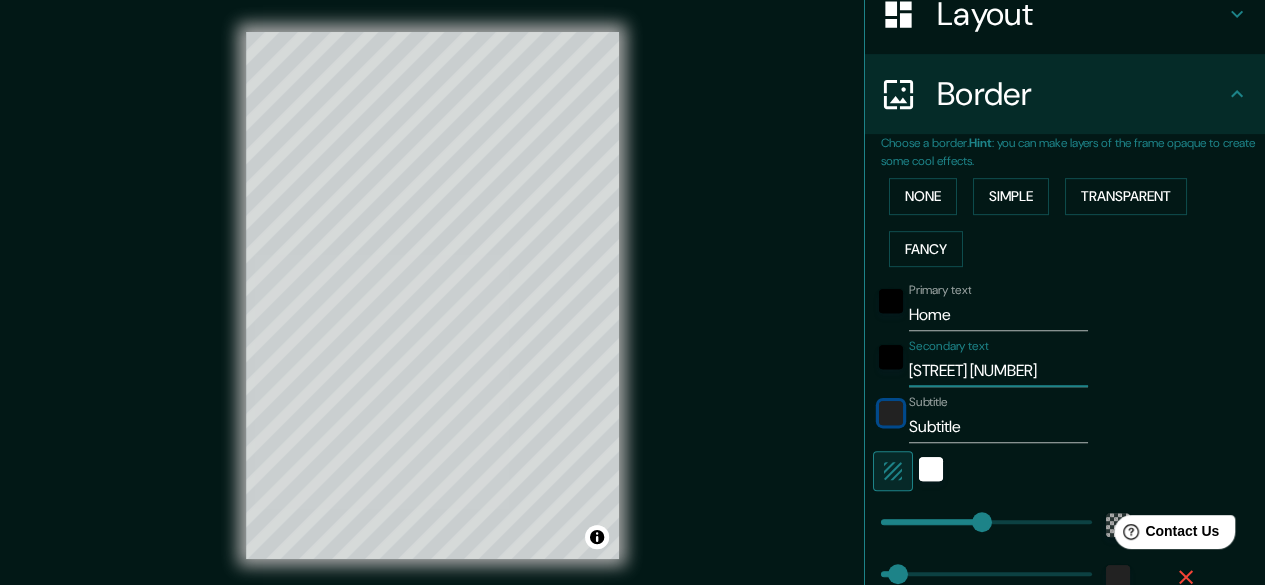 type 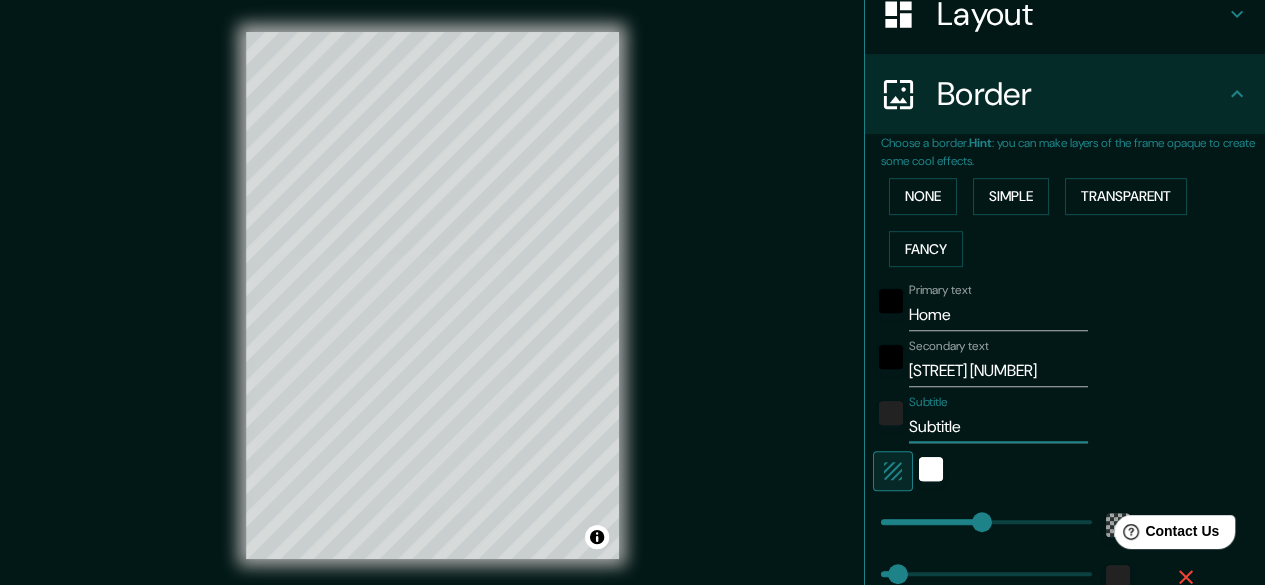 type on "2" 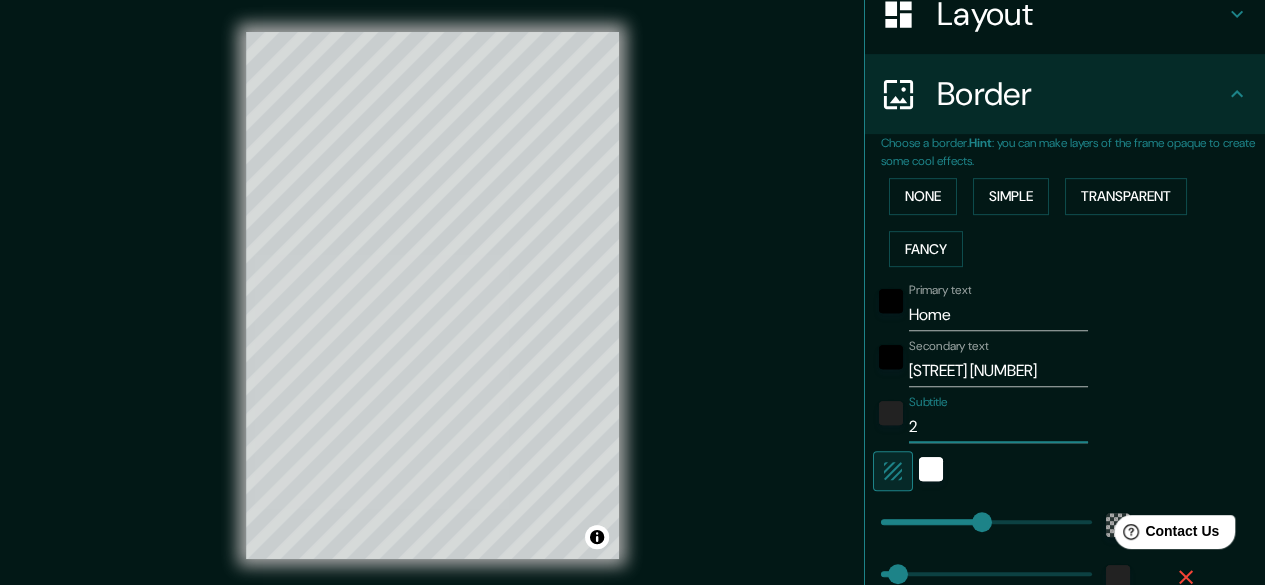 type on "24" 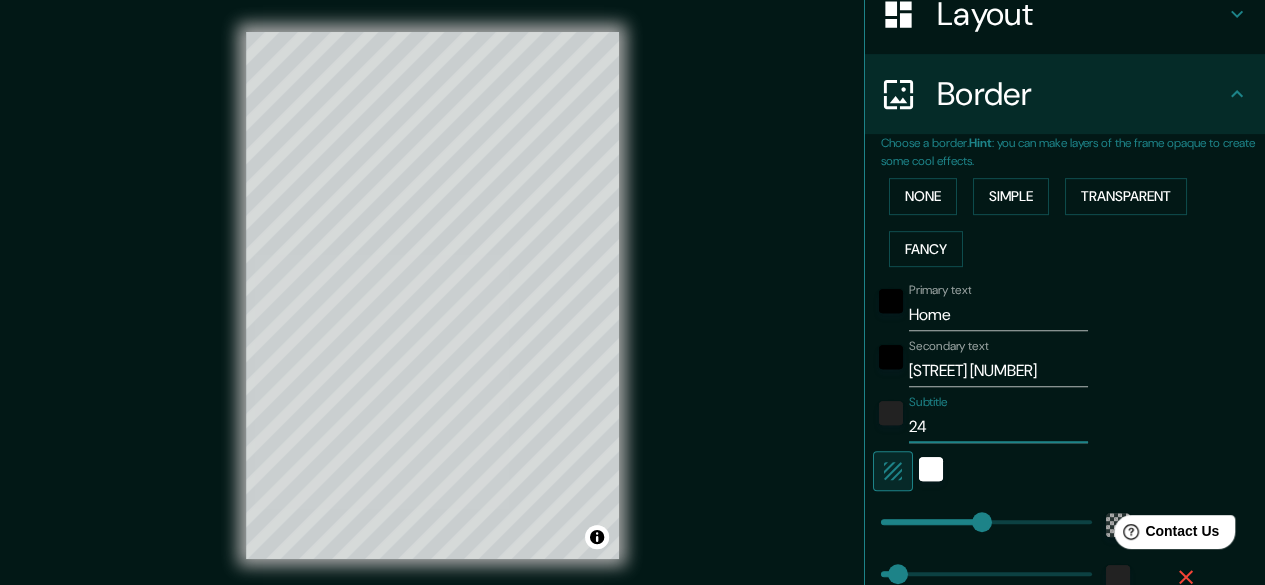 type on "243" 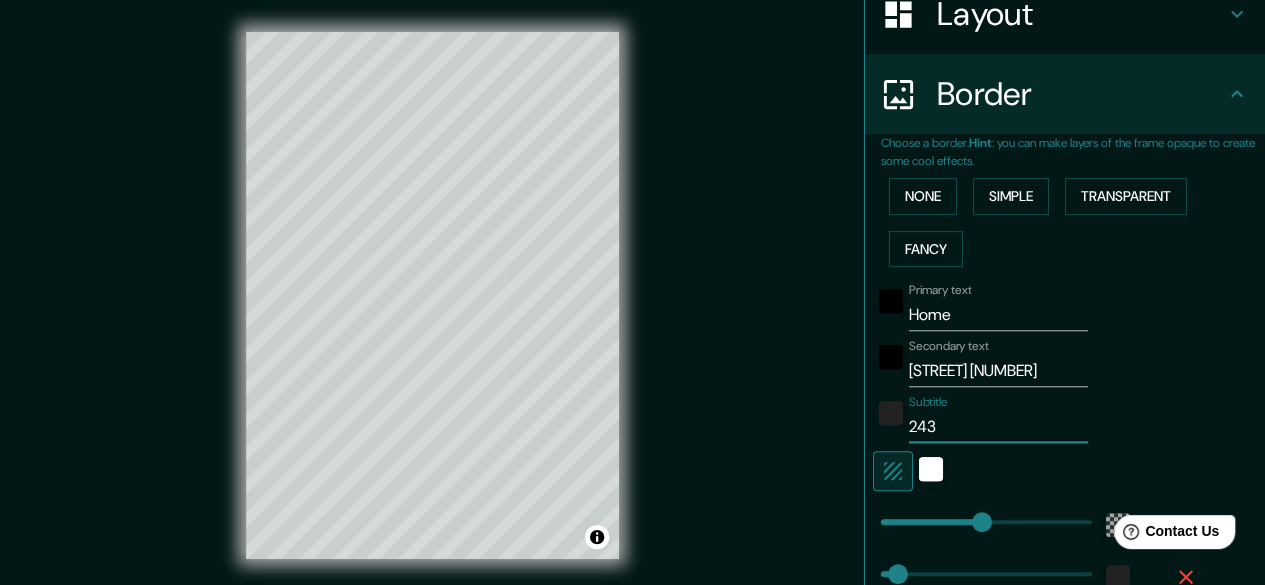 type on "[POSTAL_CODE]" 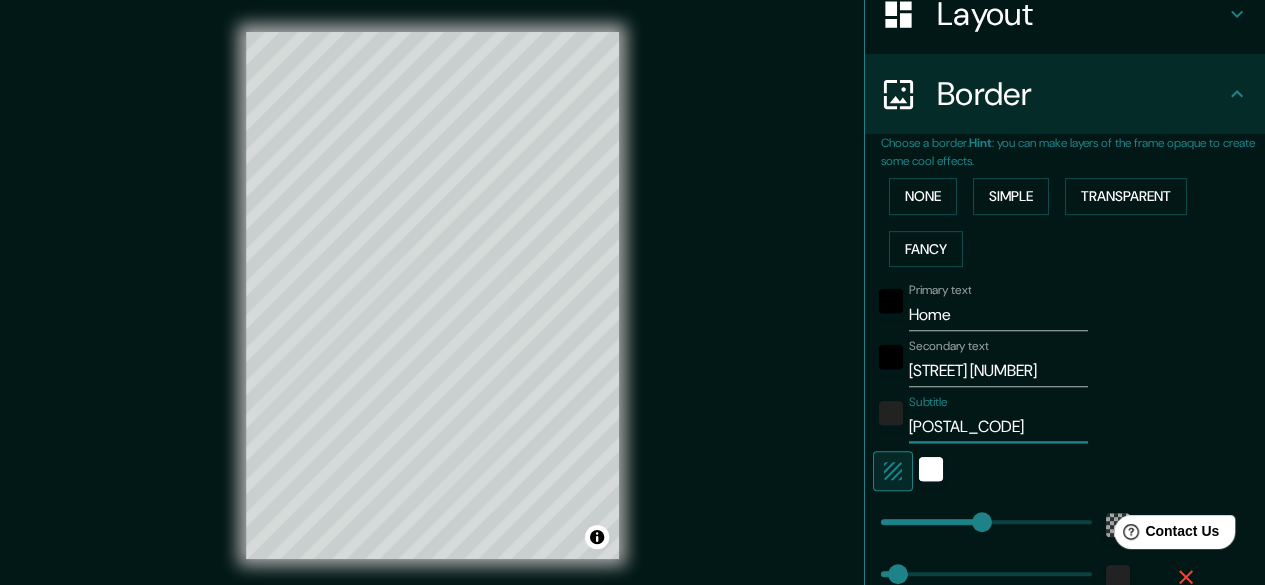 type on "[POSTAL_CODE]" 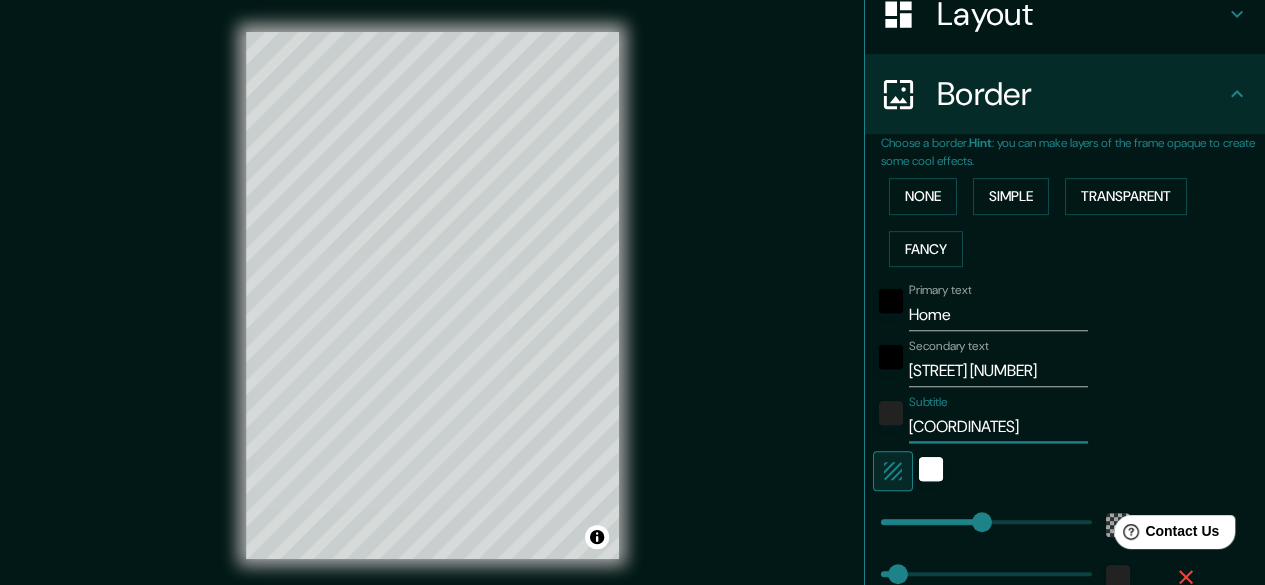scroll, scrollTop: 0, scrollLeft: 133, axis: horizontal 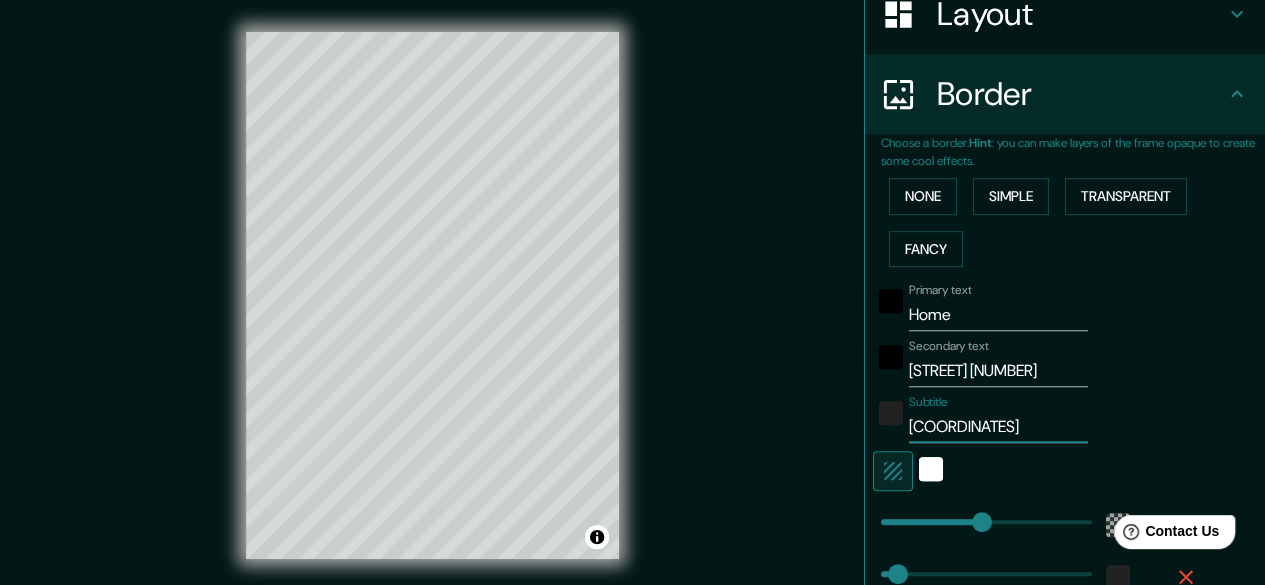 type on "[COORDINATES]" 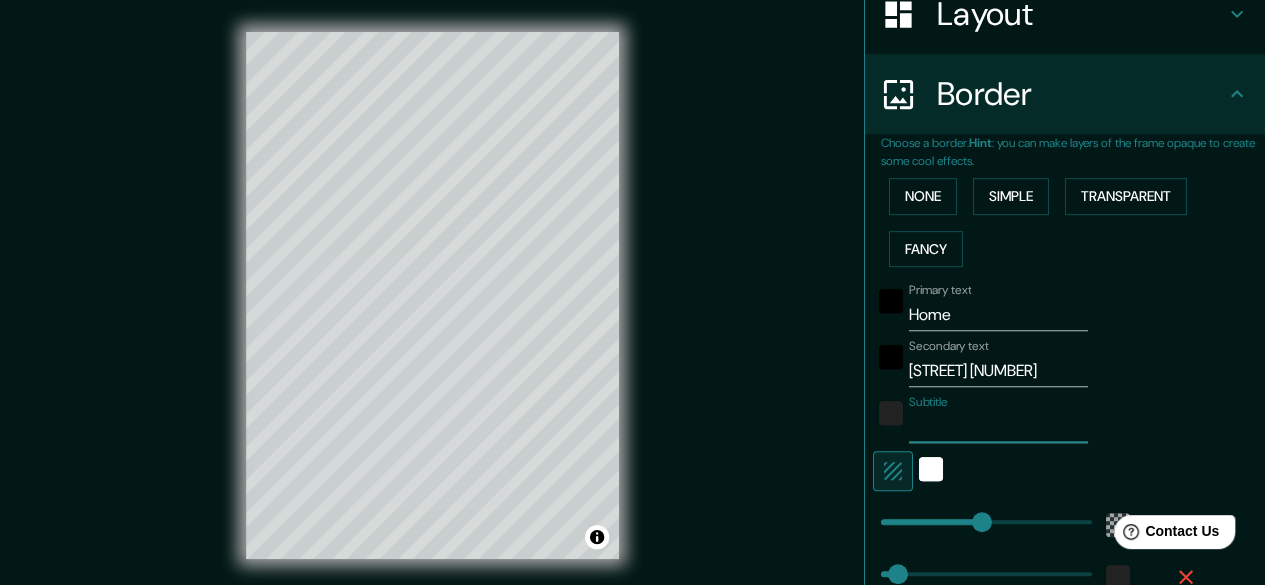 paste on "51" 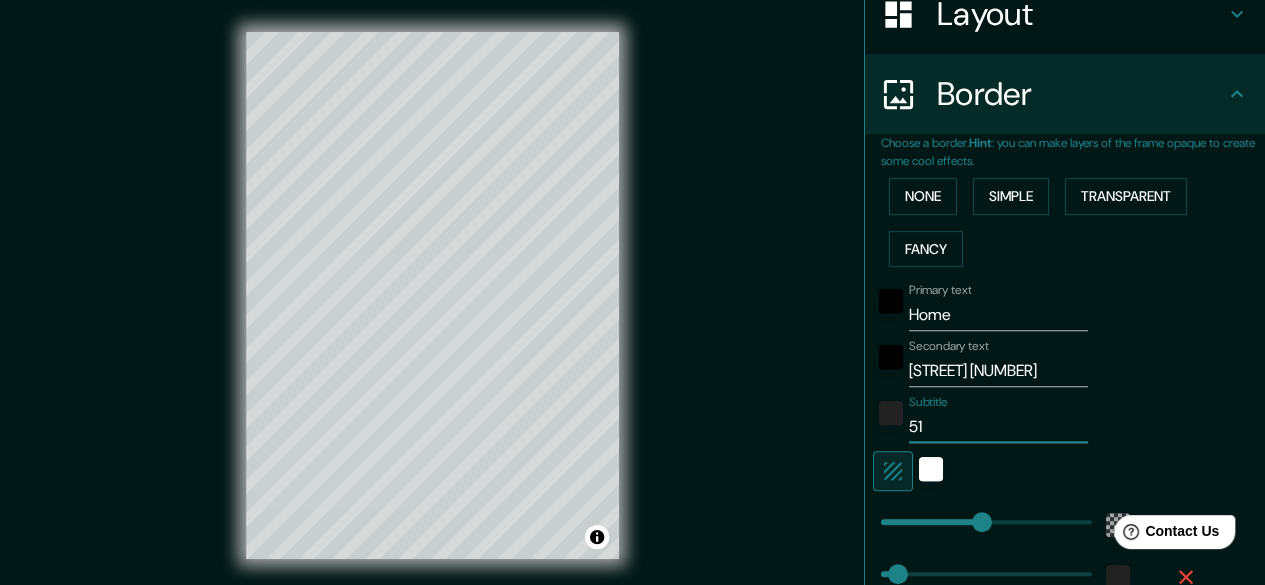 type on "[COORDINATES]" 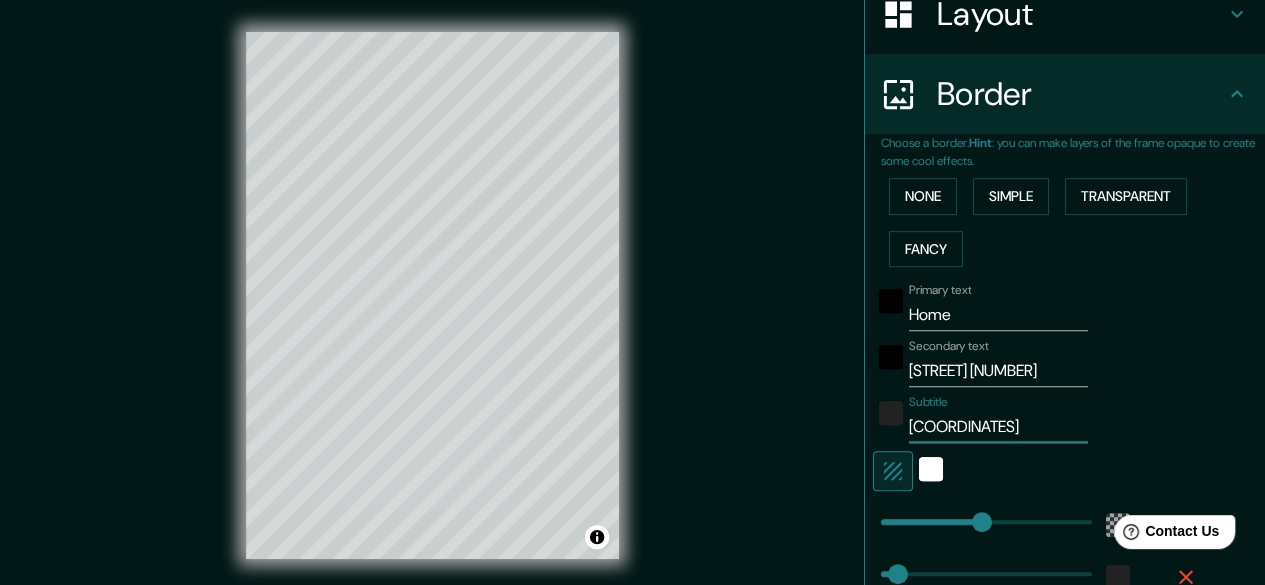 type on "[COORDINATES]" 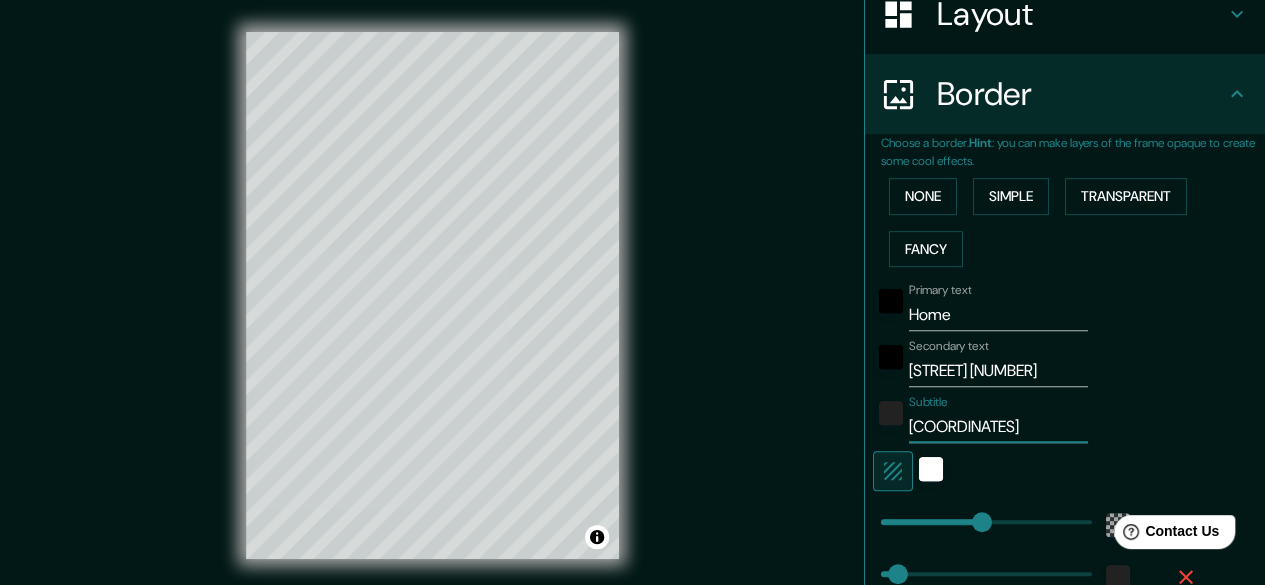 paste on "3" 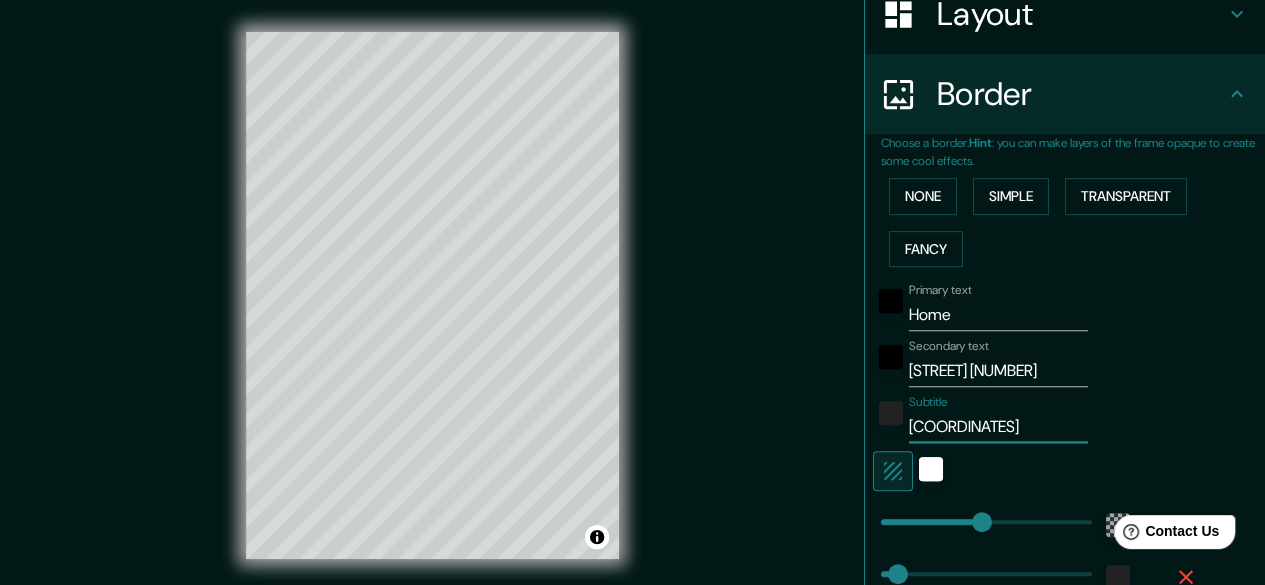 type on "[COORDINATES]" 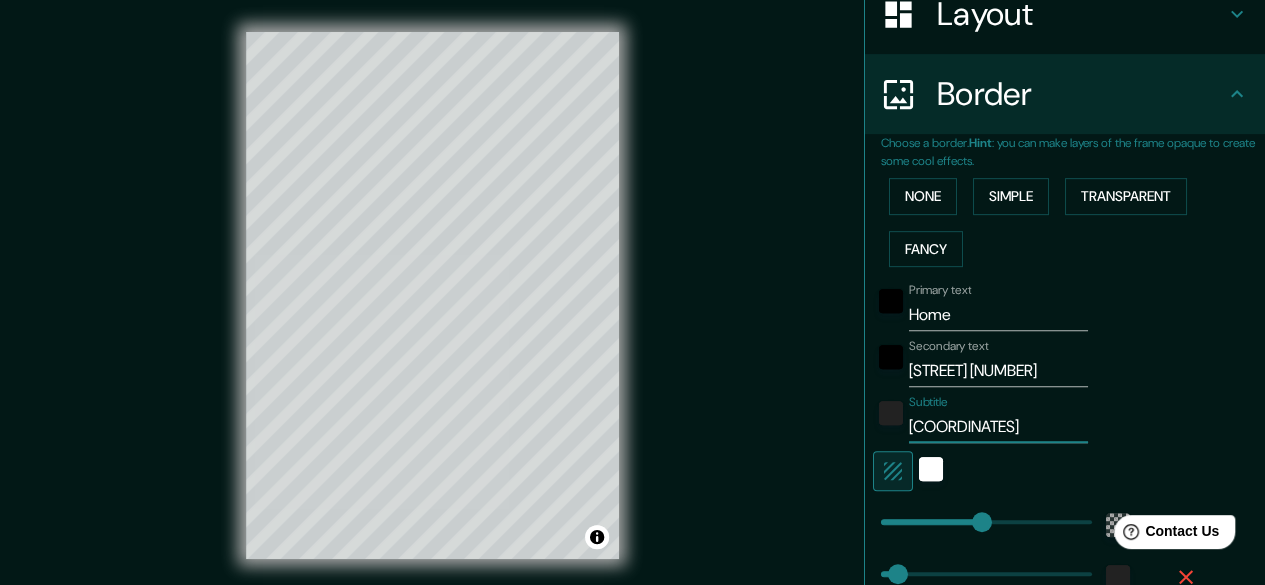 type on "[COORDINATES]" 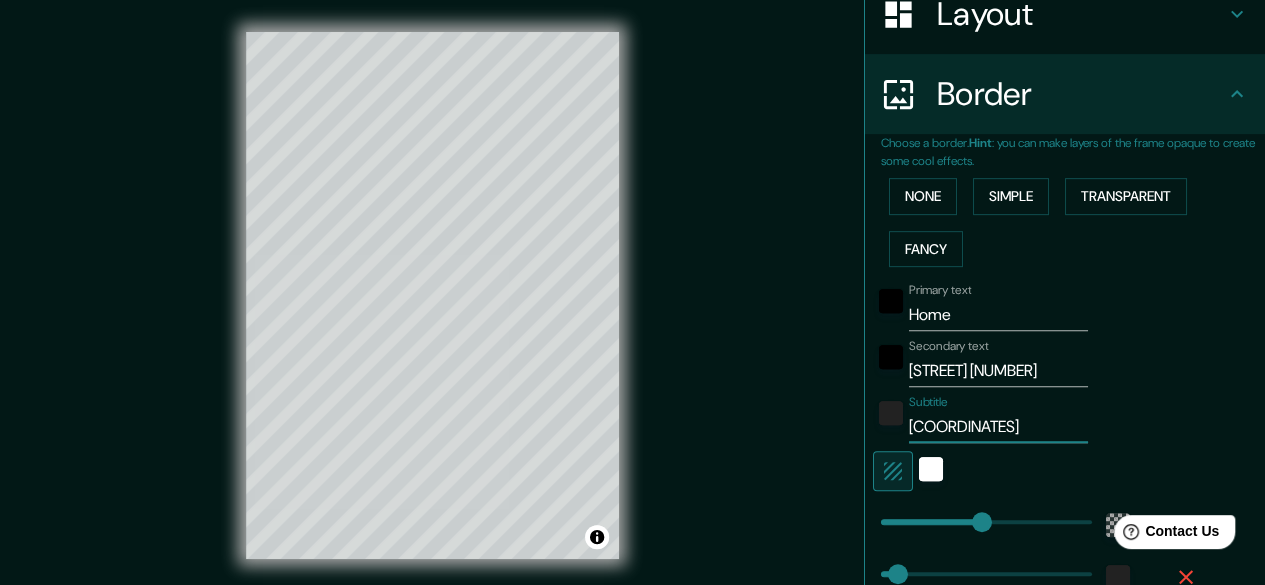 paste on "[NUMBER]" 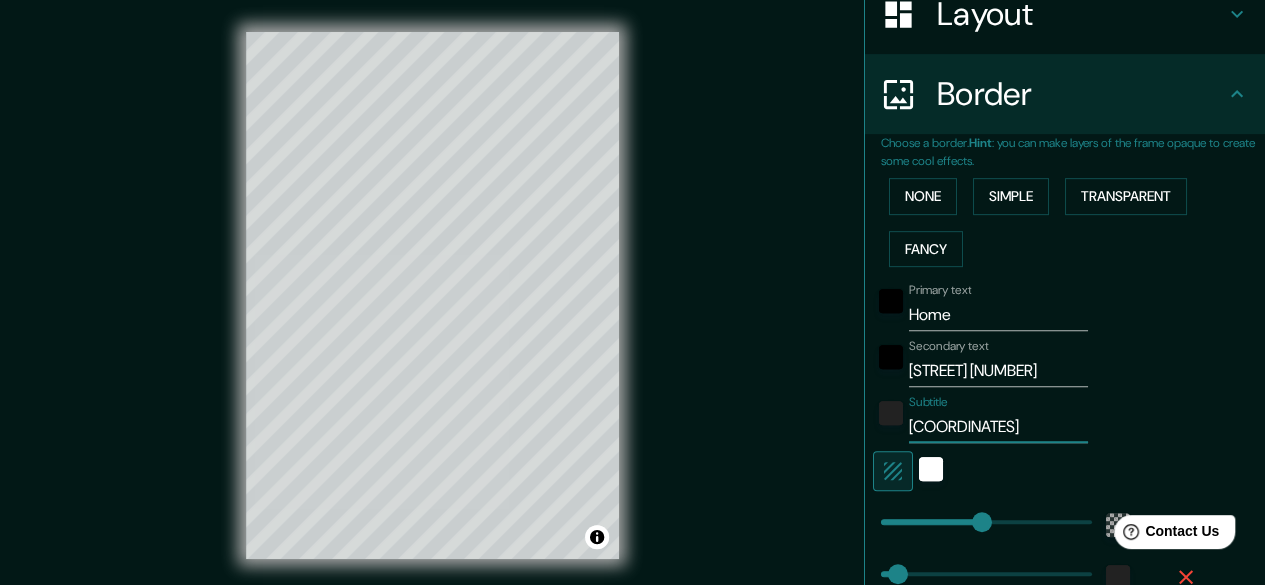 type on "[COORDINATES]" 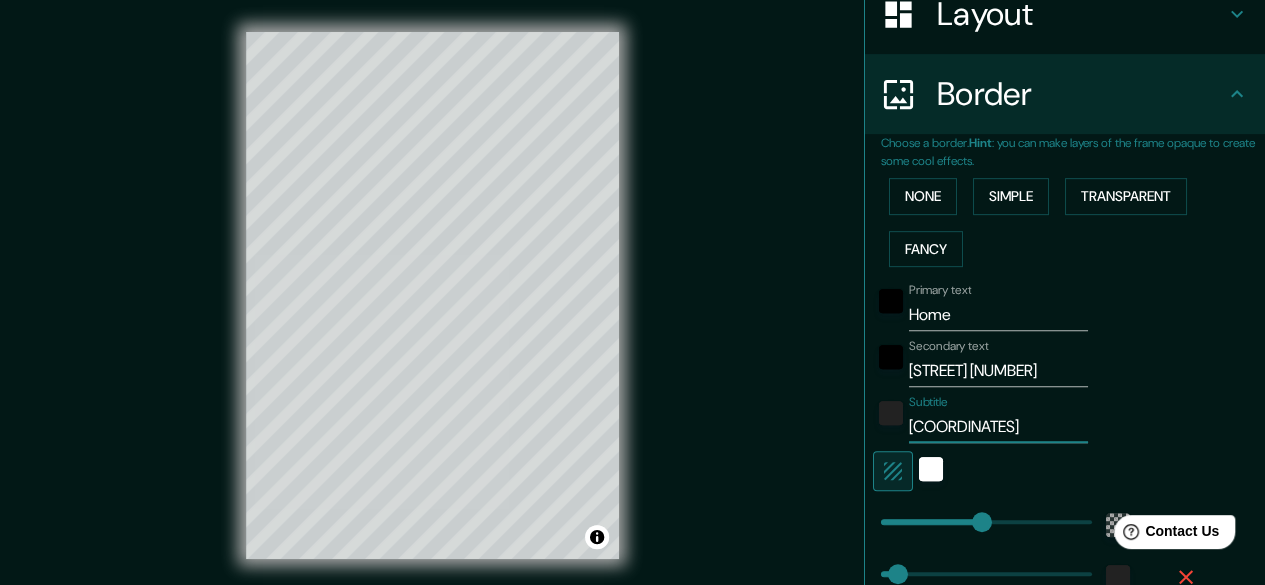 type on "[COORDINATES]" 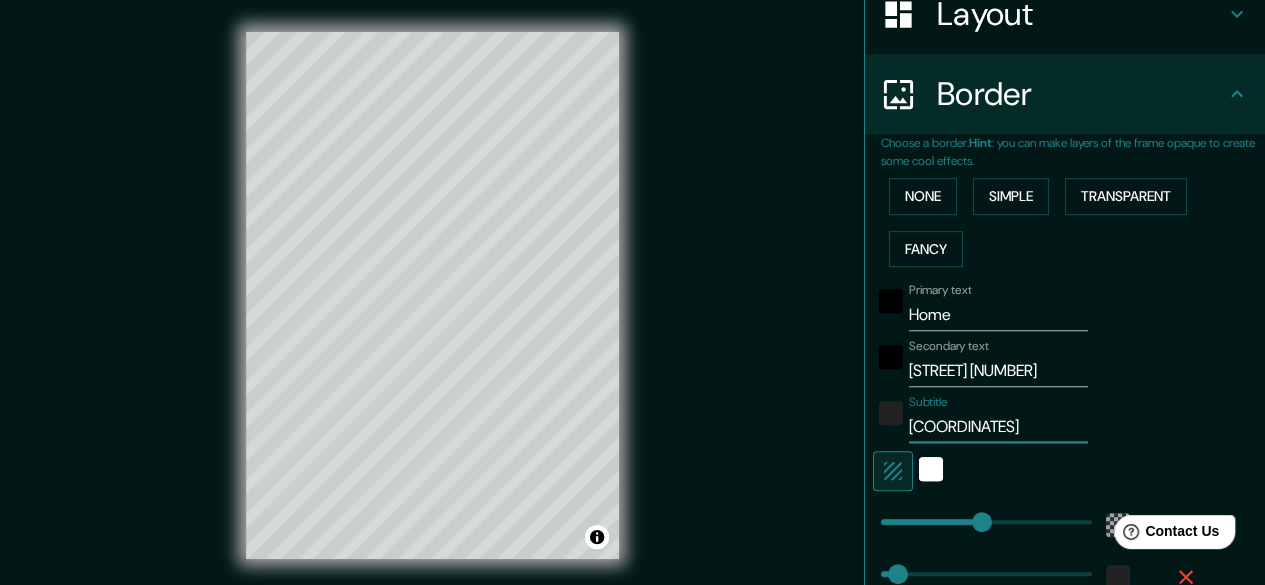 type on "[COORDINATES]" 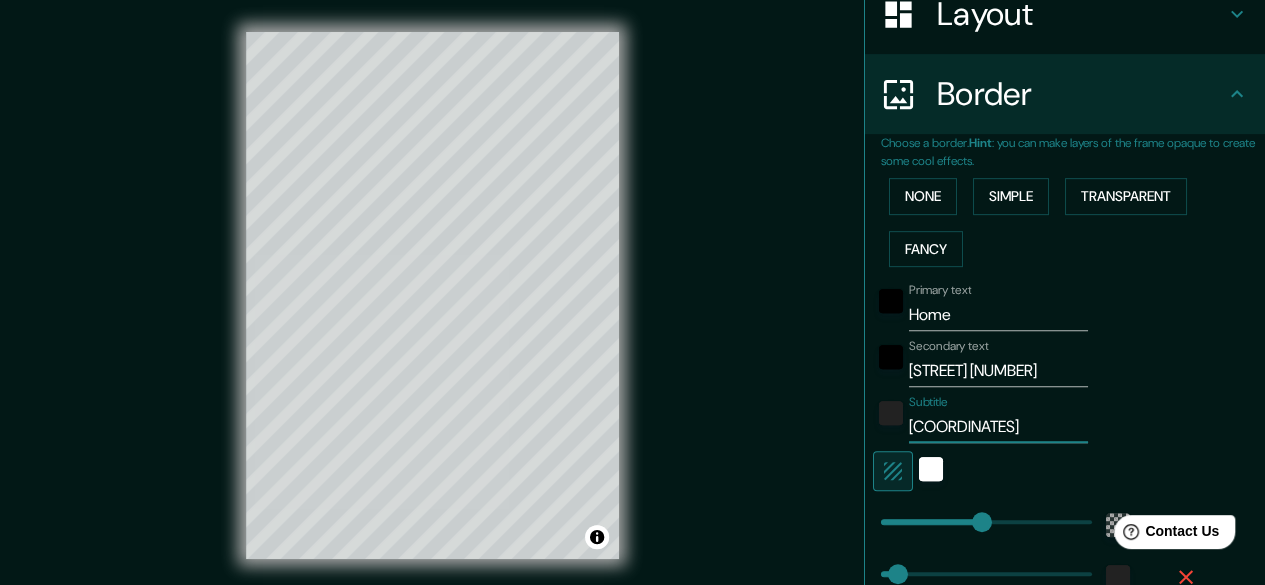 type on "[COORDINATES] 4" 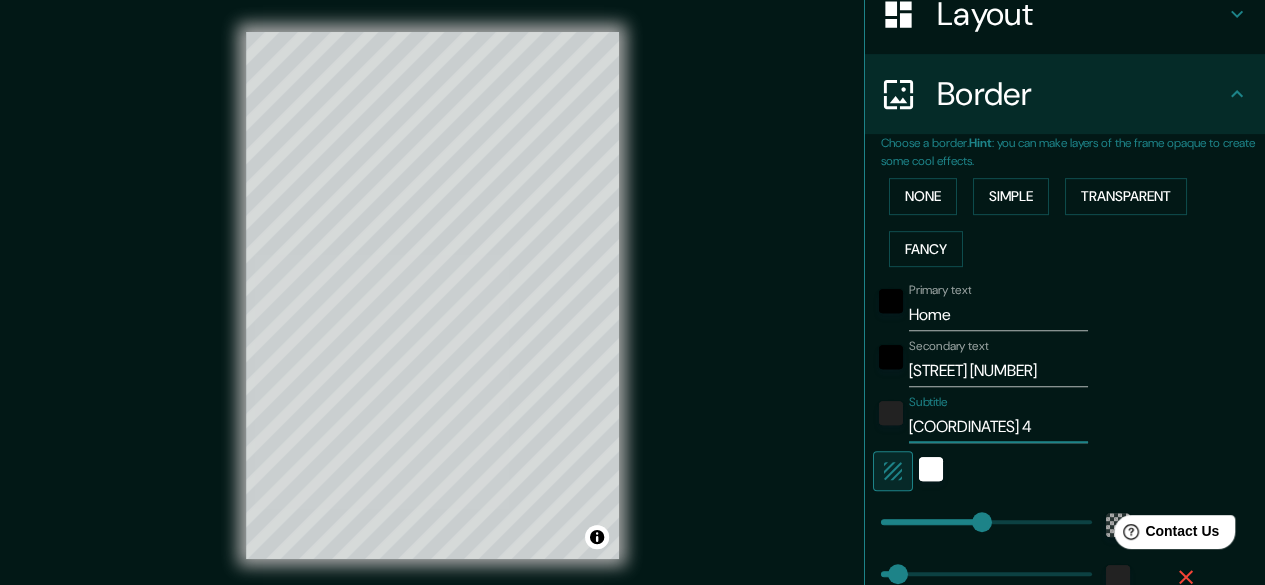 type on "[COORDINATES] 4°" 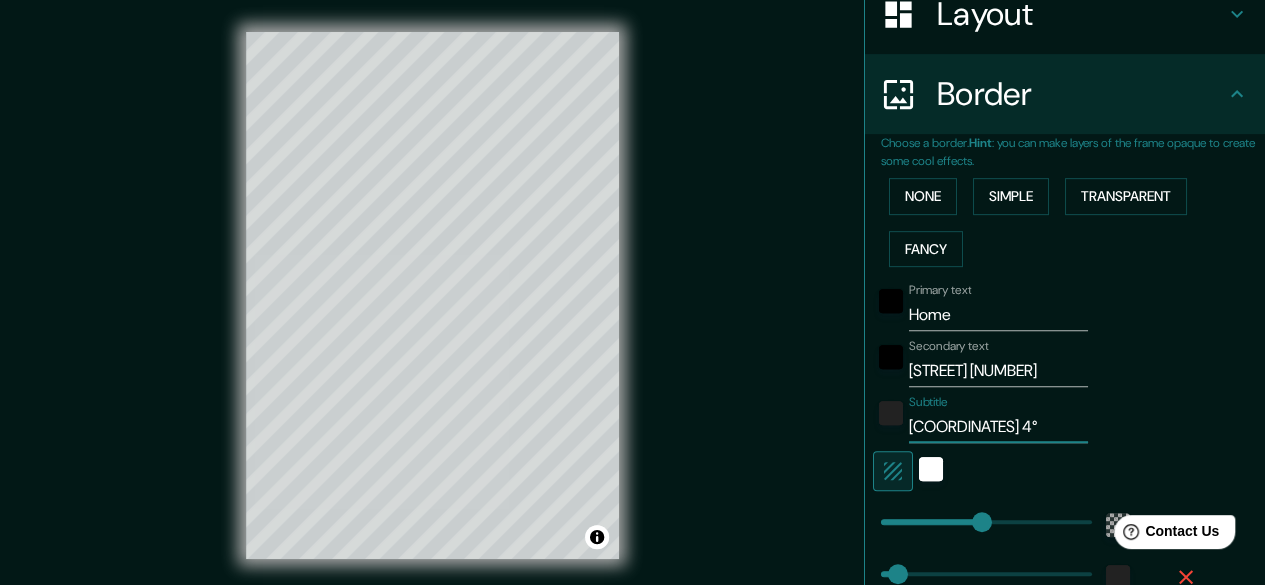 type on "[COORDINATES] 4°" 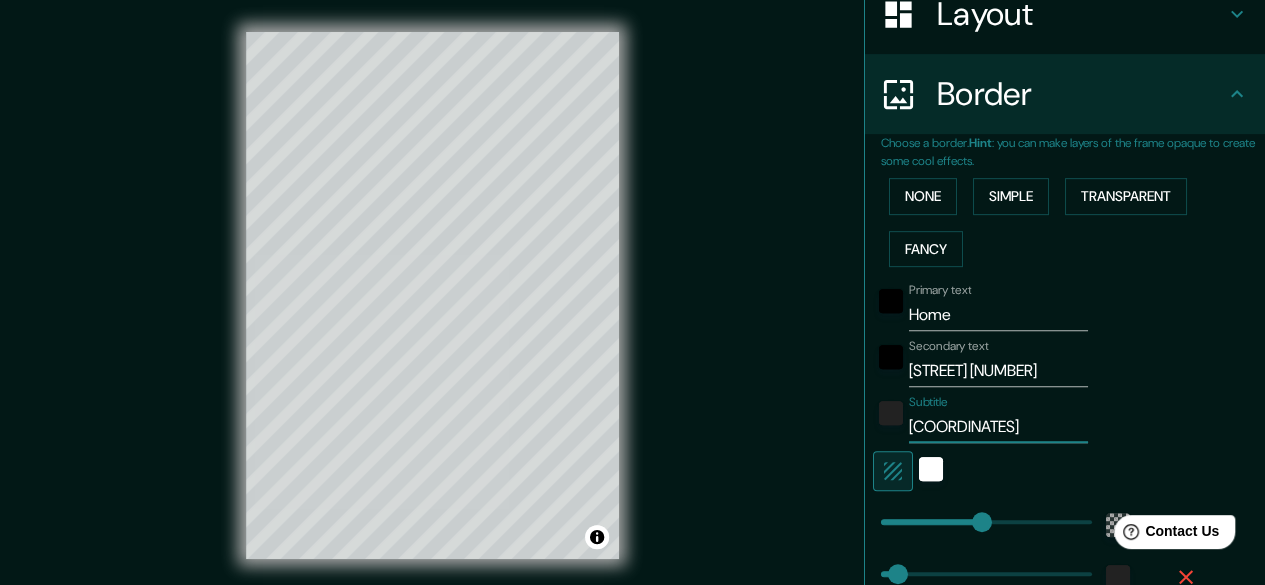 type on "[COORDINATES]" 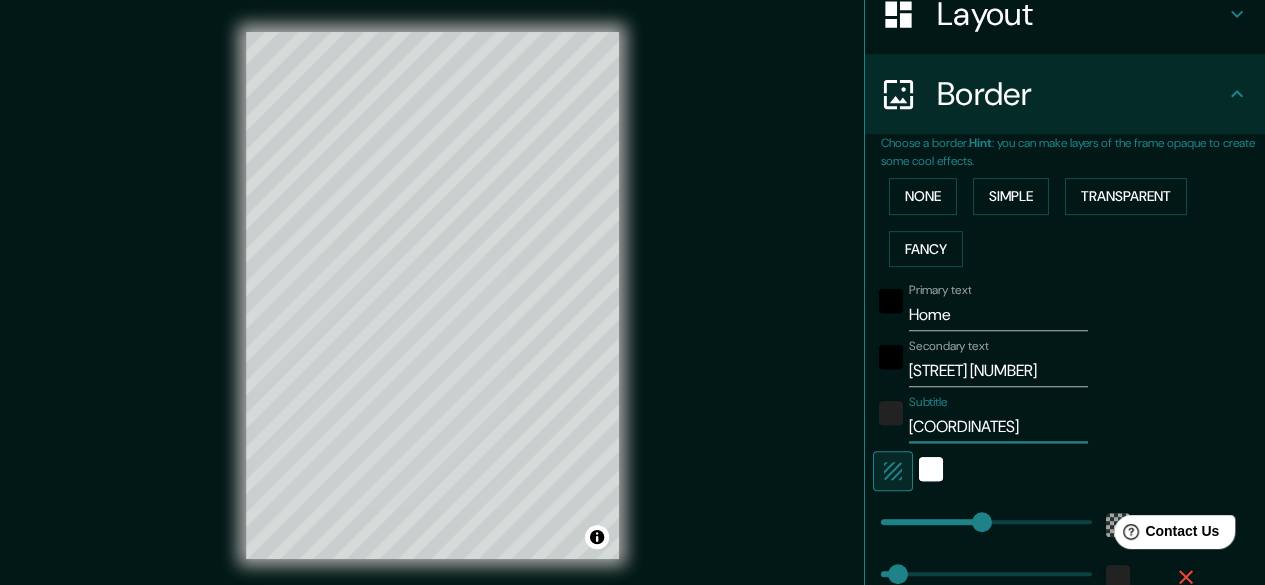 type on "[COORDINATES]" 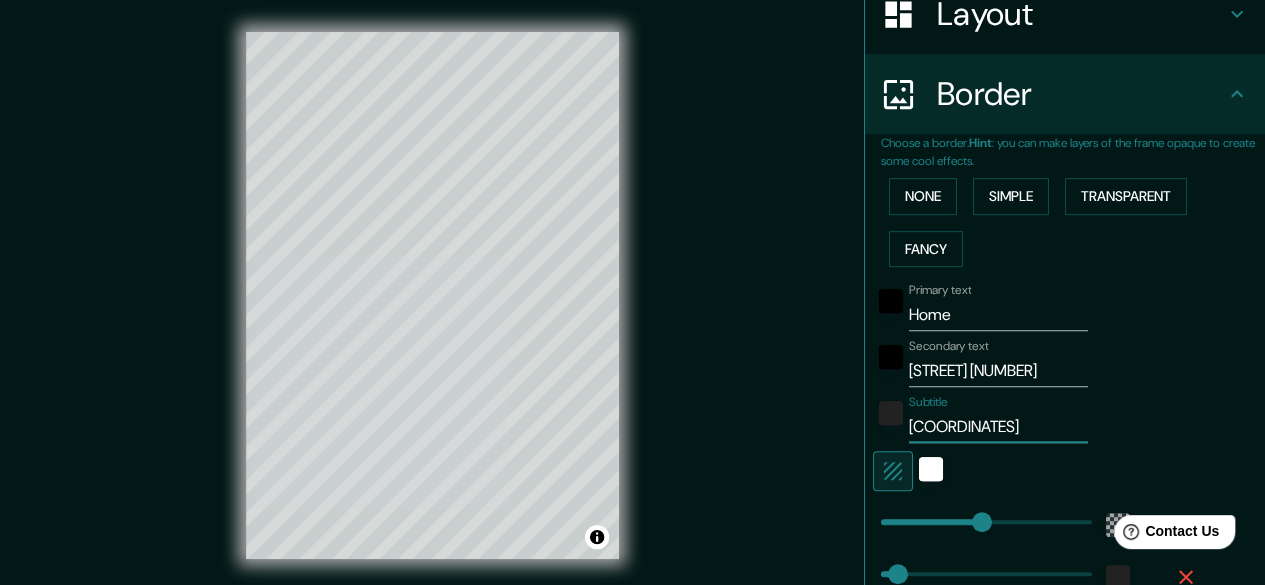 type on "[COORDINATES]" 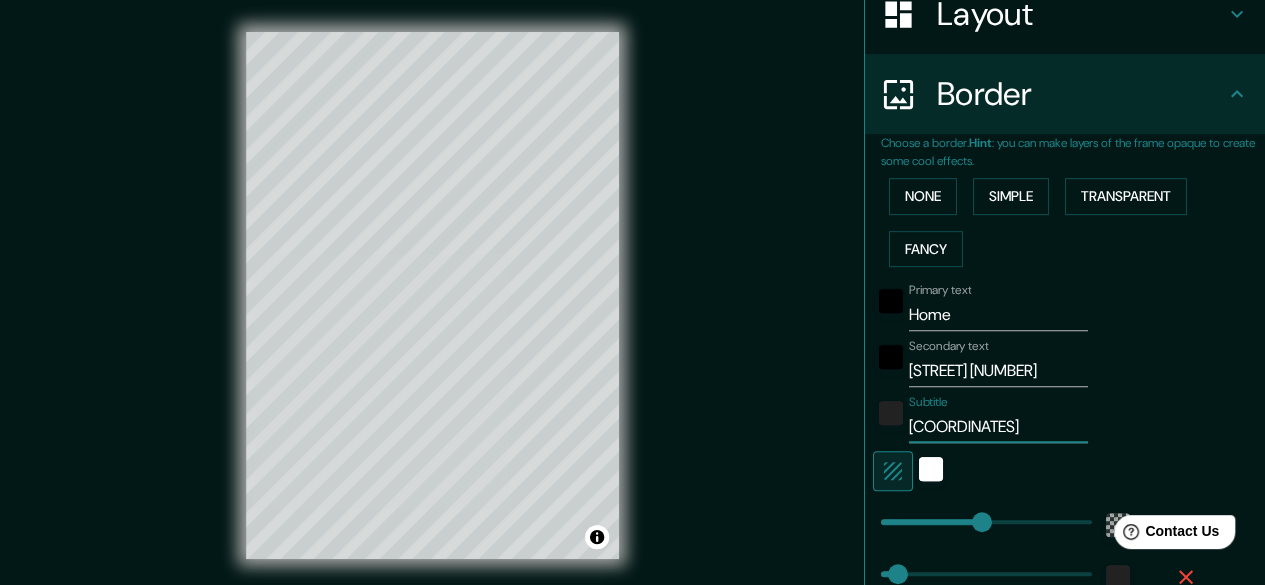 type on "[COORDINATES]" 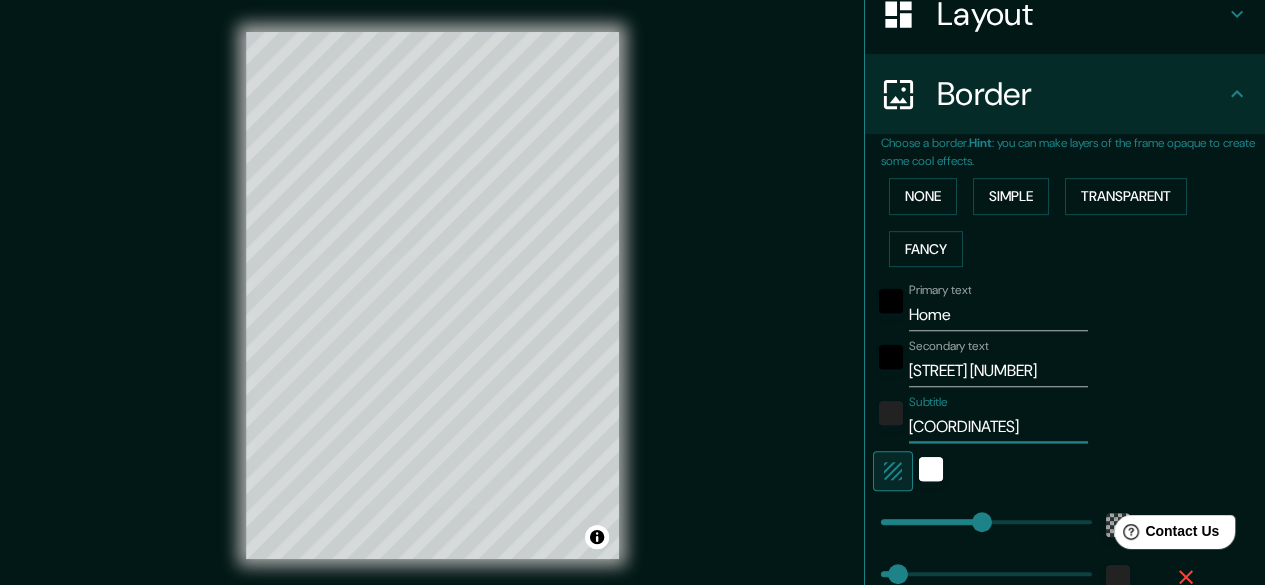 type on "[COORDINATES]" 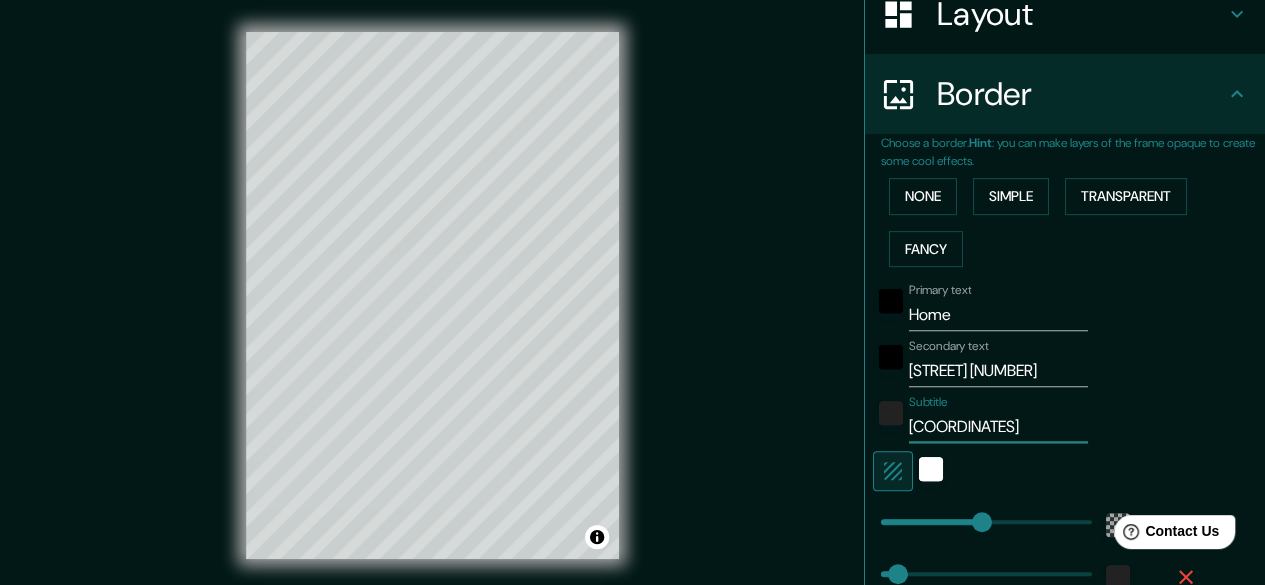 type on "[COORDINATES]" 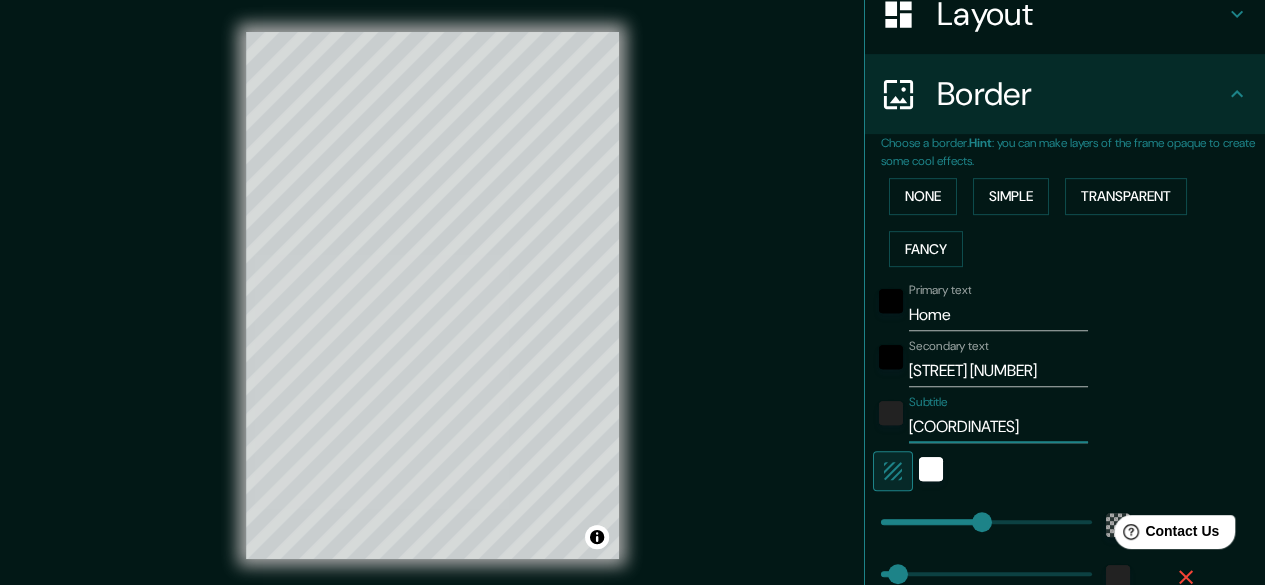 scroll, scrollTop: 0, scrollLeft: 3, axis: horizontal 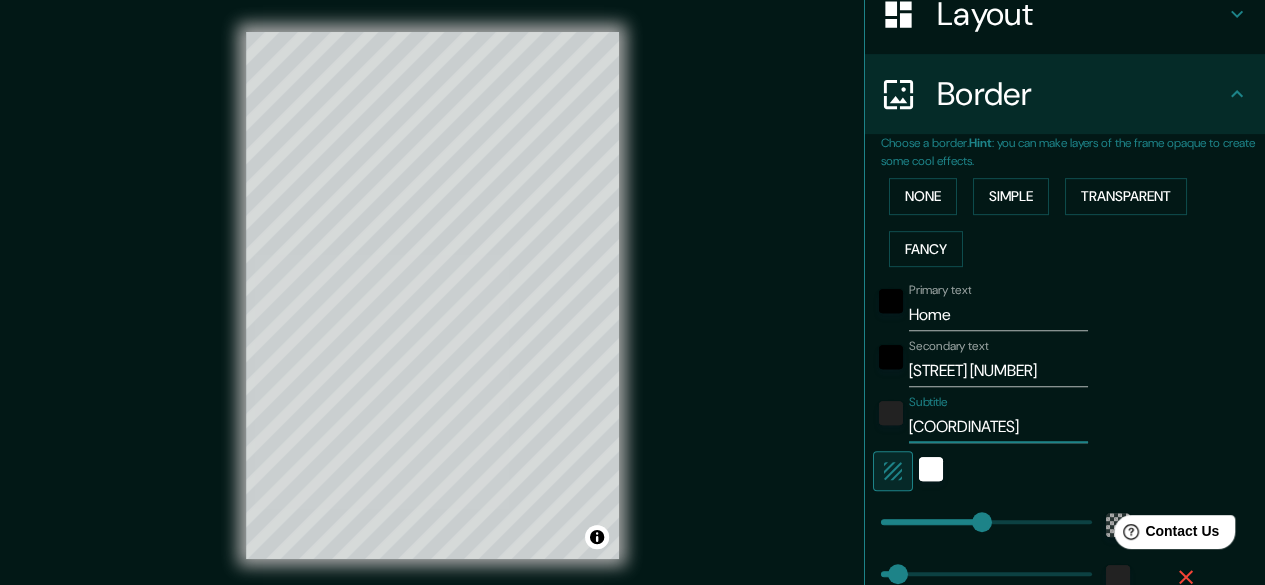 type on "[COORDINATES]" 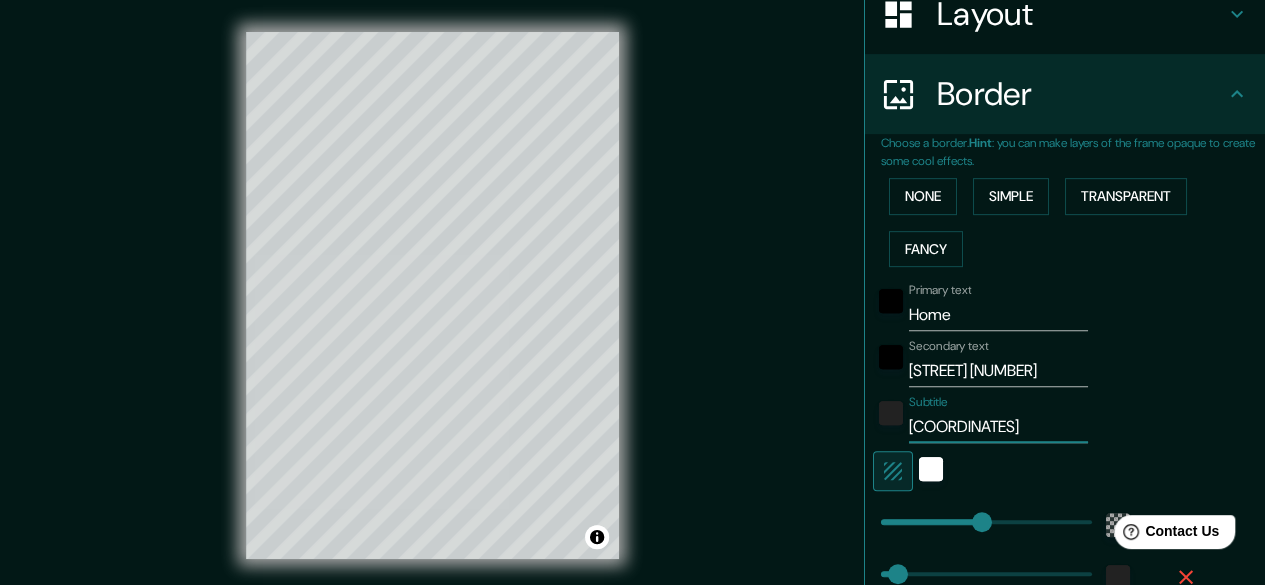 type on "[COORDINATES] E" 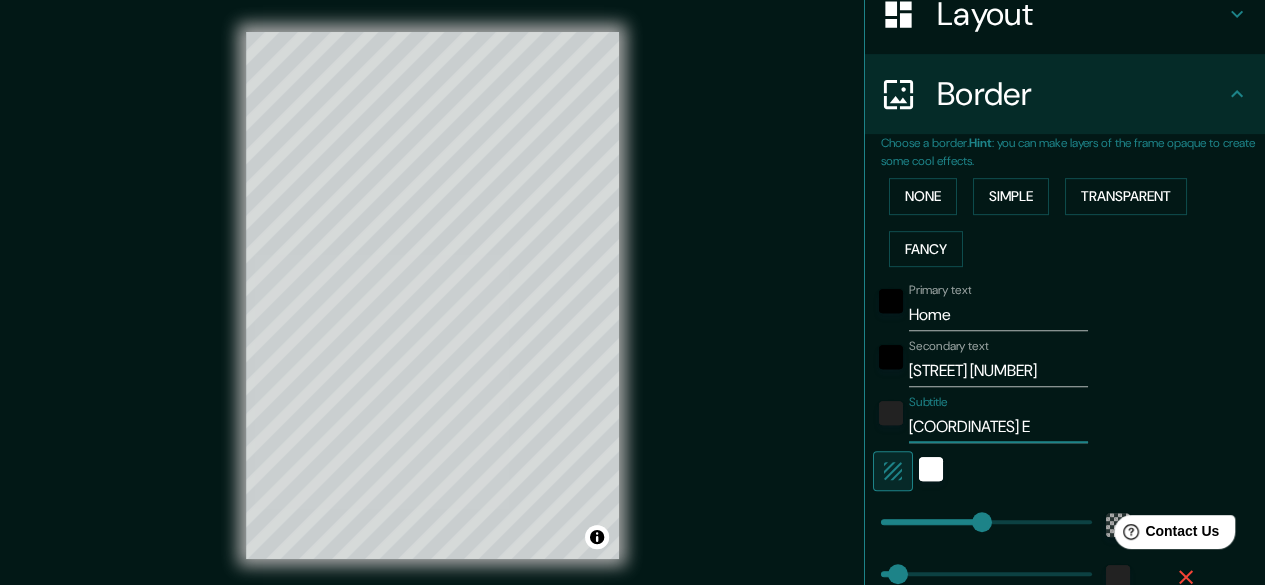 scroll, scrollTop: 0, scrollLeft: 16, axis: horizontal 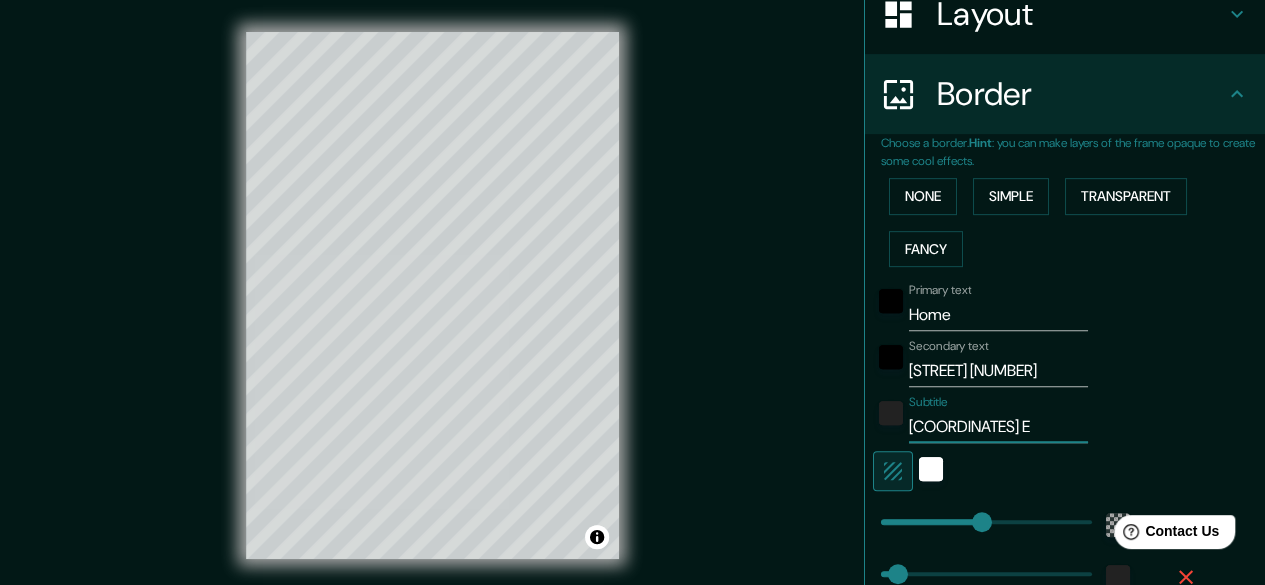 type on "[COORDINATES] E" 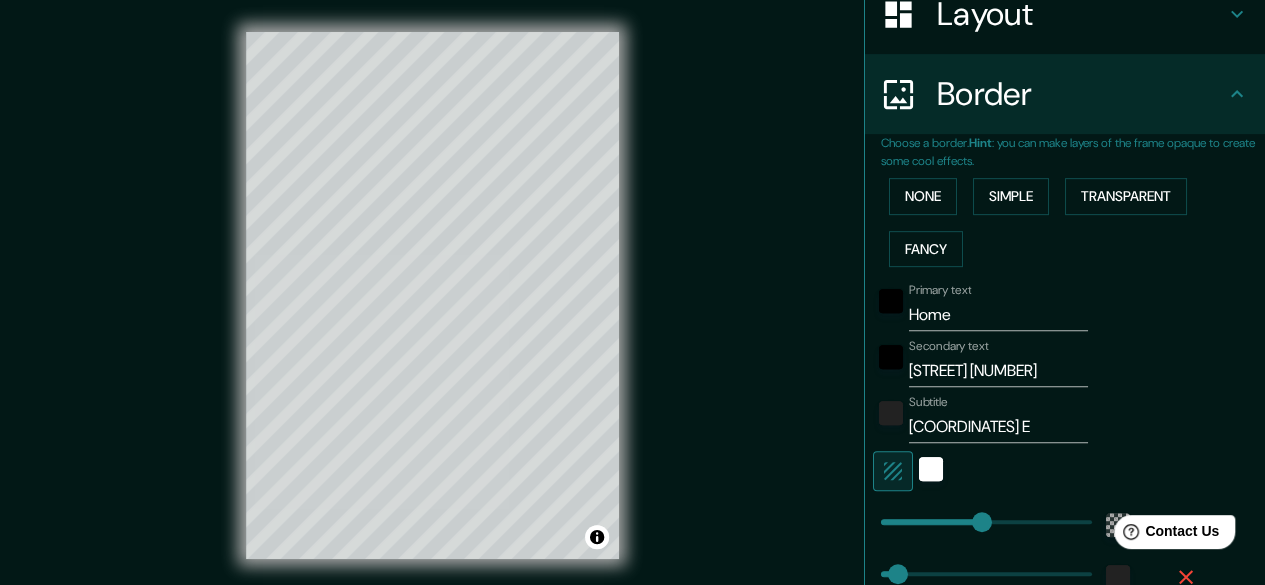 scroll, scrollTop: 0, scrollLeft: 0, axis: both 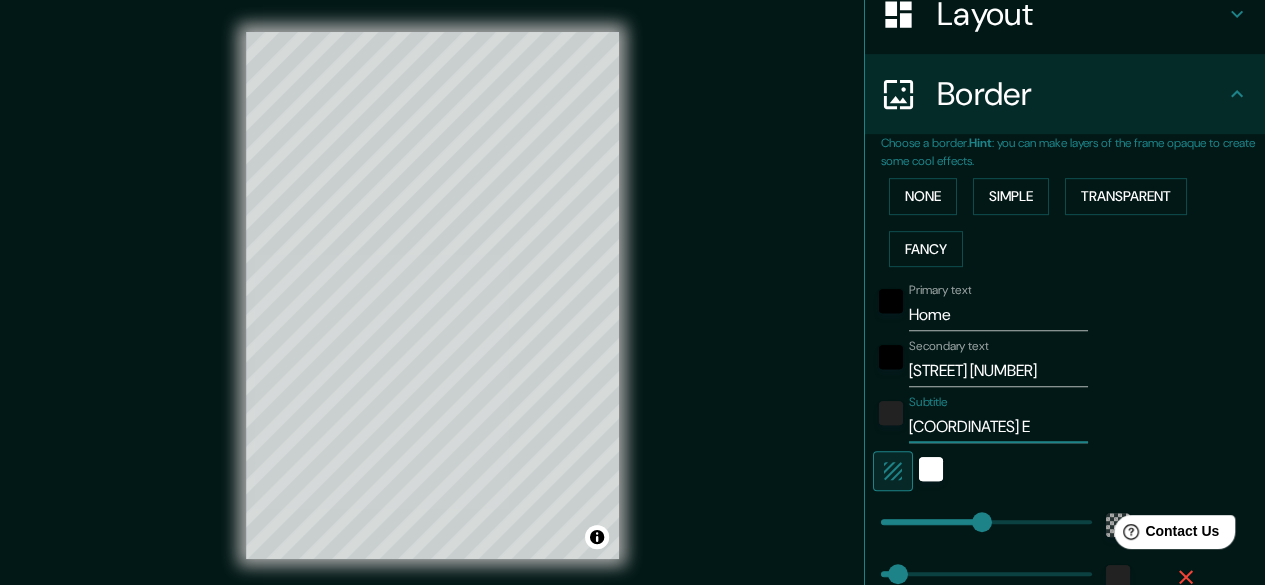 click on "[COORDINATES] E" at bounding box center [998, 427] 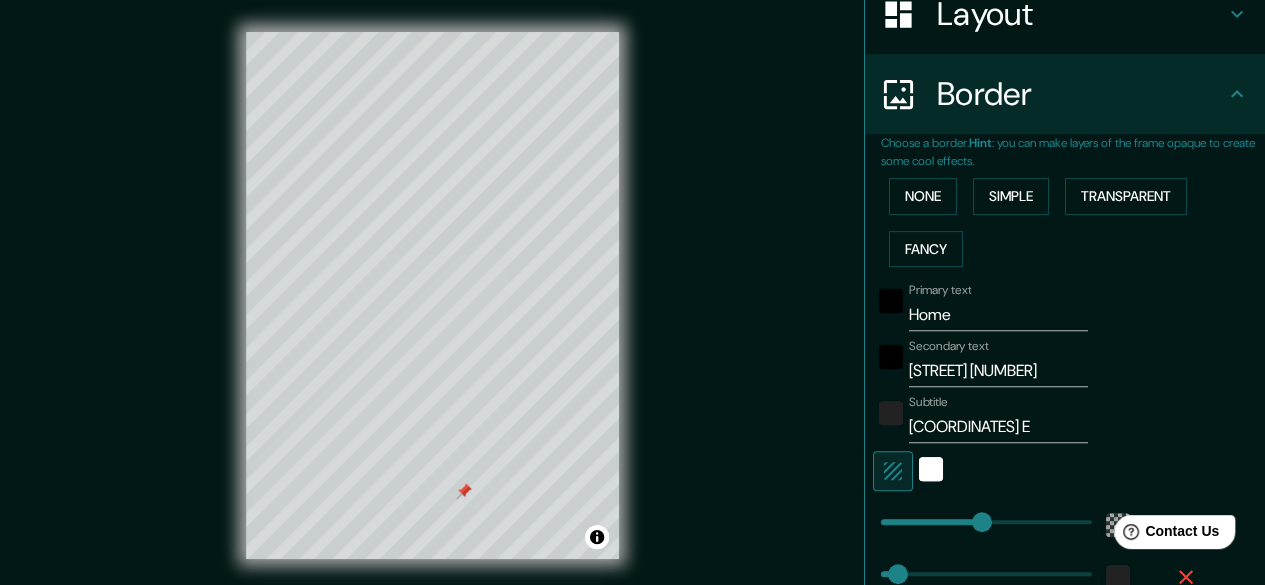 click on "Mappin Location [STREET] [NUMBER], [POSTAL_CODE] [CITY], [PROVINCE] [COUNTRY] Pins Style Layout Border Choose a border.  Hint : you can make layers of the frame opaque to create some cool effects. None Simple Transparent Fancy Primary text Home Secondary text [STREET] [NUMBER] Subtitle [COORDINATES] Add frame layer Size A4 single Create your map © Mapbox   © OpenStreetMap   Improve this map Any problems, suggestions, or concerns please email    help@example.com . . ." at bounding box center (632, 311) 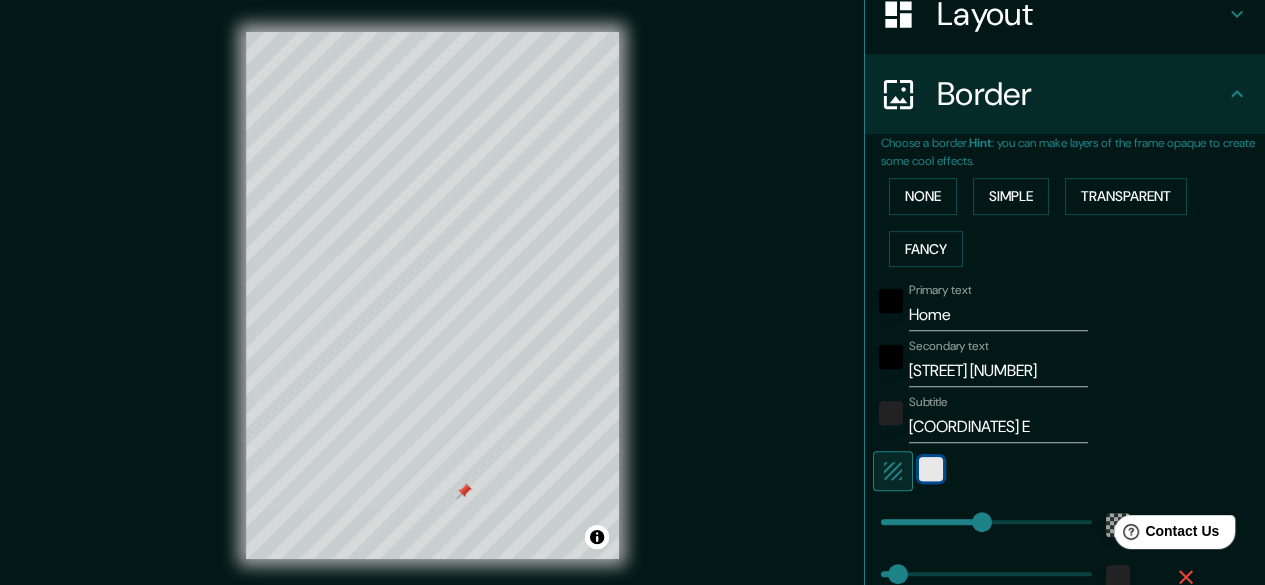 click at bounding box center [931, 469] 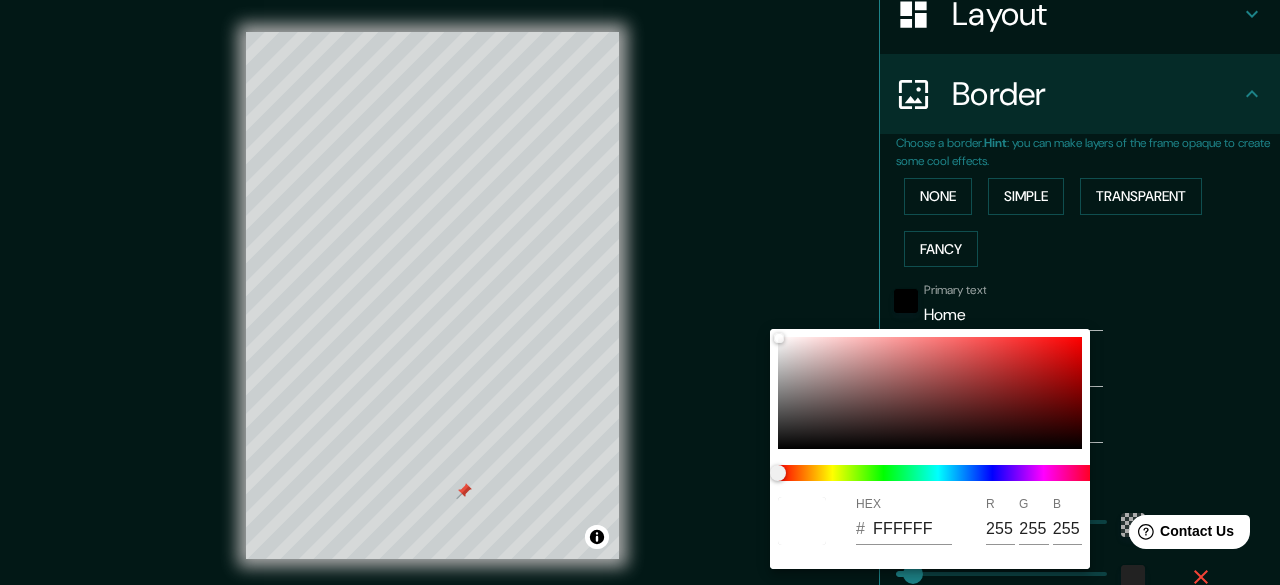 click at bounding box center [640, 292] 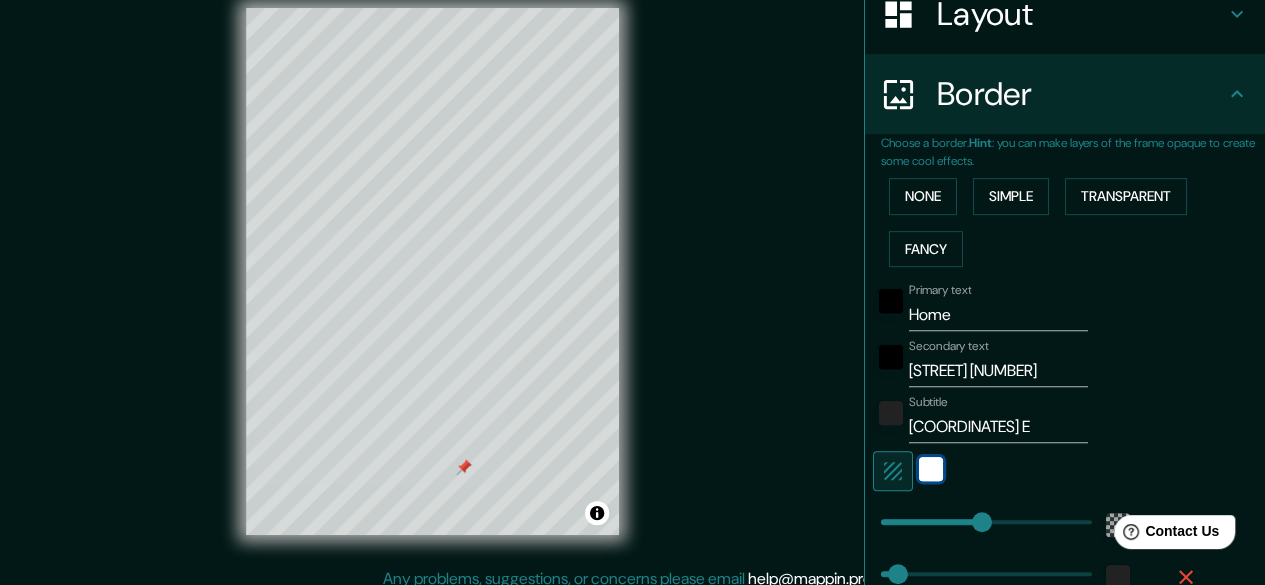 scroll, scrollTop: 37, scrollLeft: 0, axis: vertical 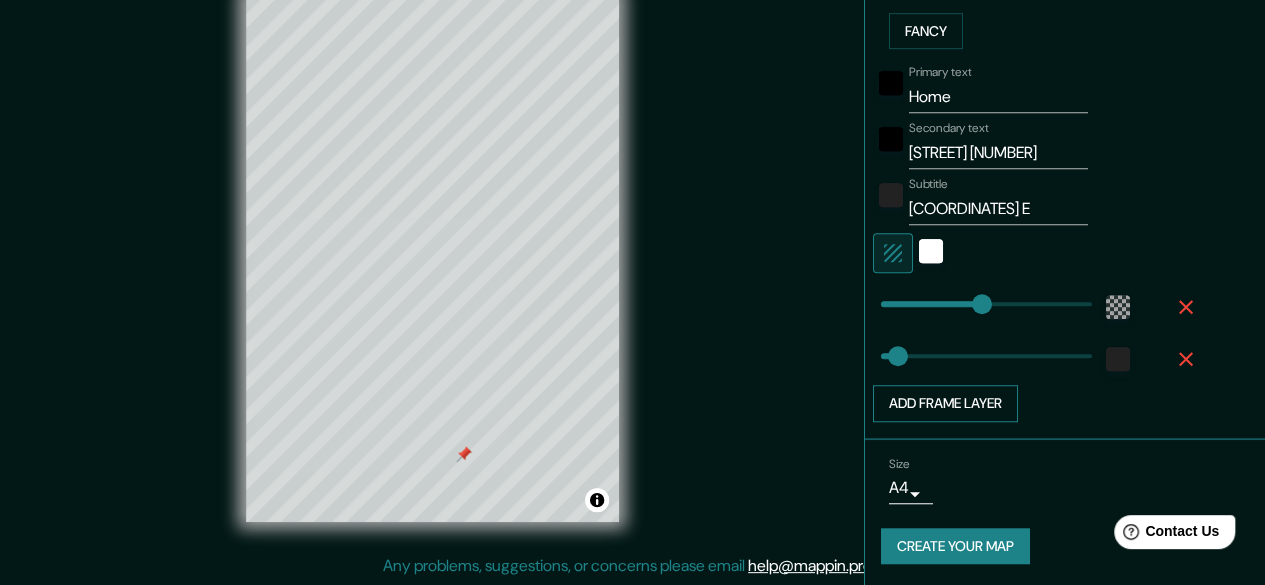 click on "Add frame layer" at bounding box center [945, 403] 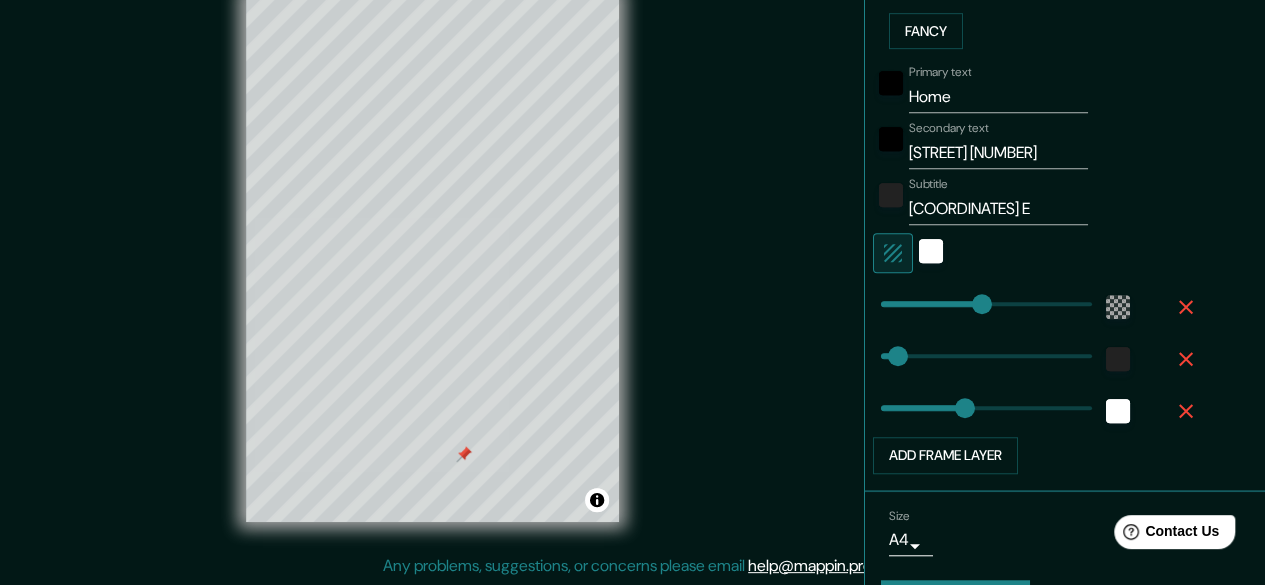 click 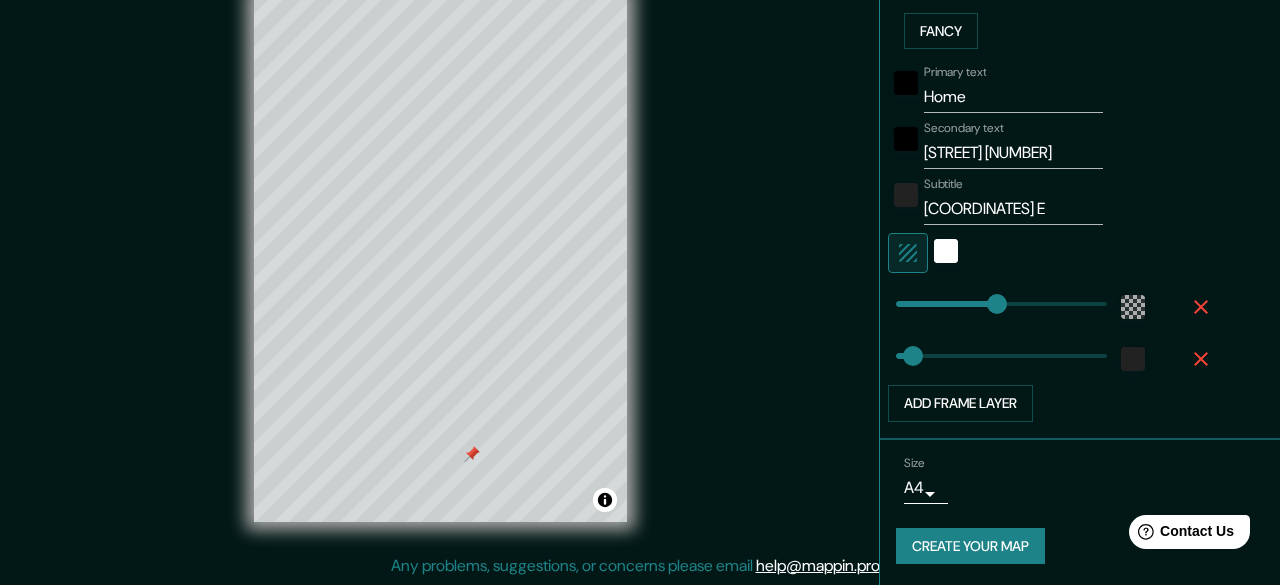 click on "Mappin Location [STREET] [NUMBER], [POSTAL_CODE] [CITY], [PROVINCE] [COUNTRY] Pins Style Layout Border Choose a border.  Hint : you can make layers of the frame opaque to create some cool effects. None Simple Transparent Fancy Primary text Home Secondary text [STREET] [NUMBER] Subtitle [COORDINATES] Add frame layer Size A4 single Create your map © Mapbox   © OpenStreetMap   Improve this map Any problems, suggestions, or concerns please email    help@example.com . . ." at bounding box center [640, 255] 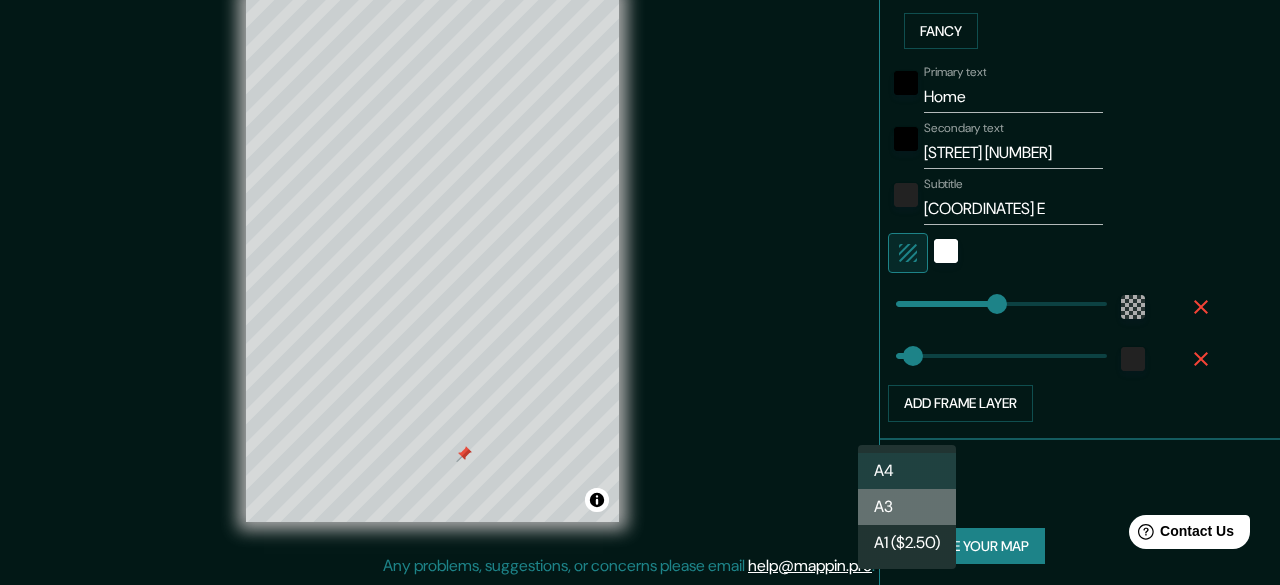 click on "A3" at bounding box center [907, 507] 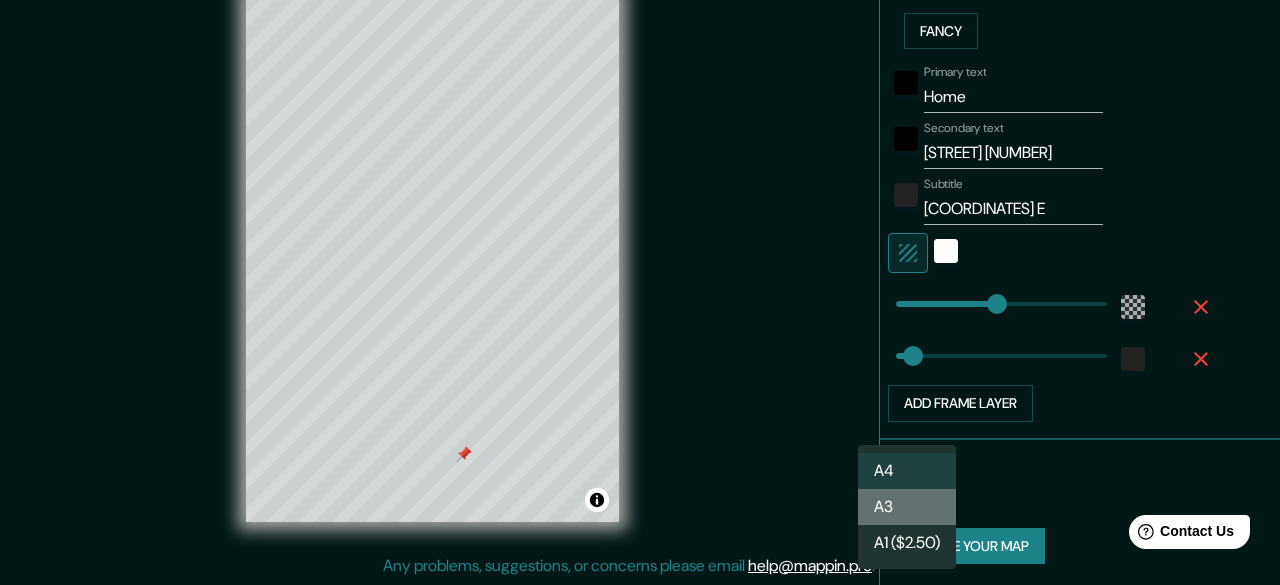 type on "a4" 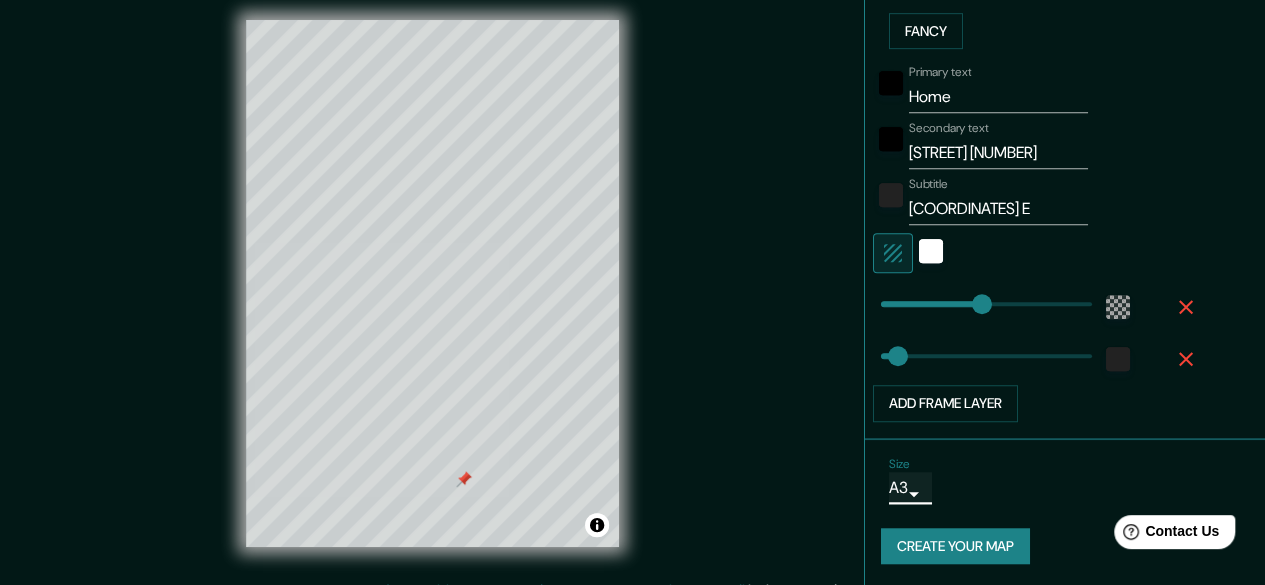 scroll, scrollTop: 0, scrollLeft: 0, axis: both 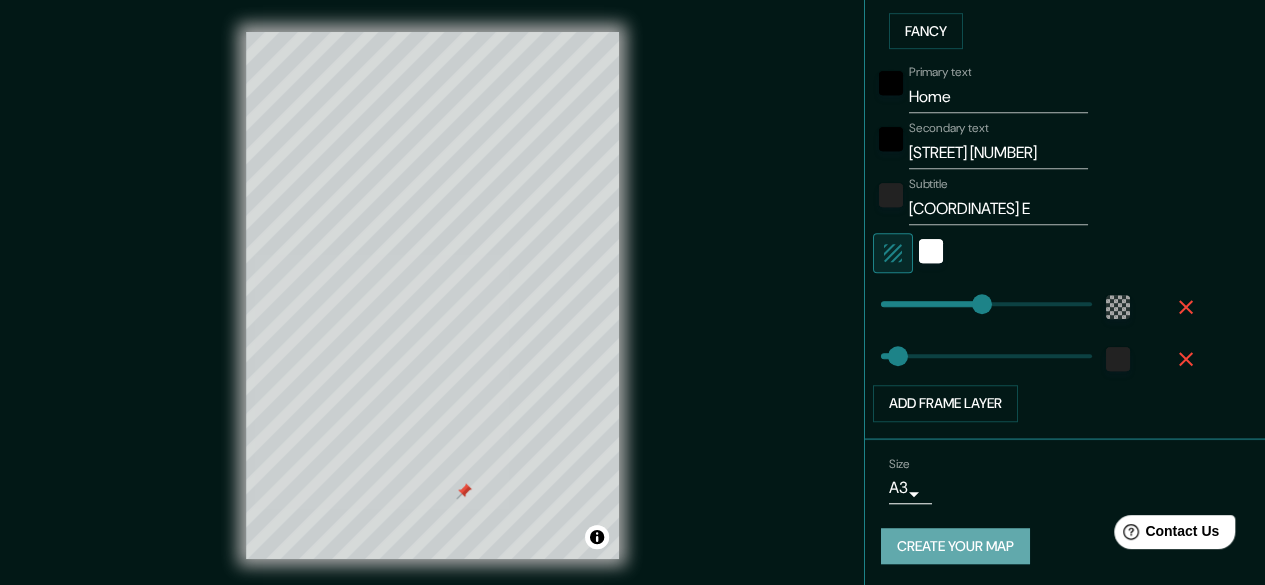 click on "Create your map" at bounding box center (955, 546) 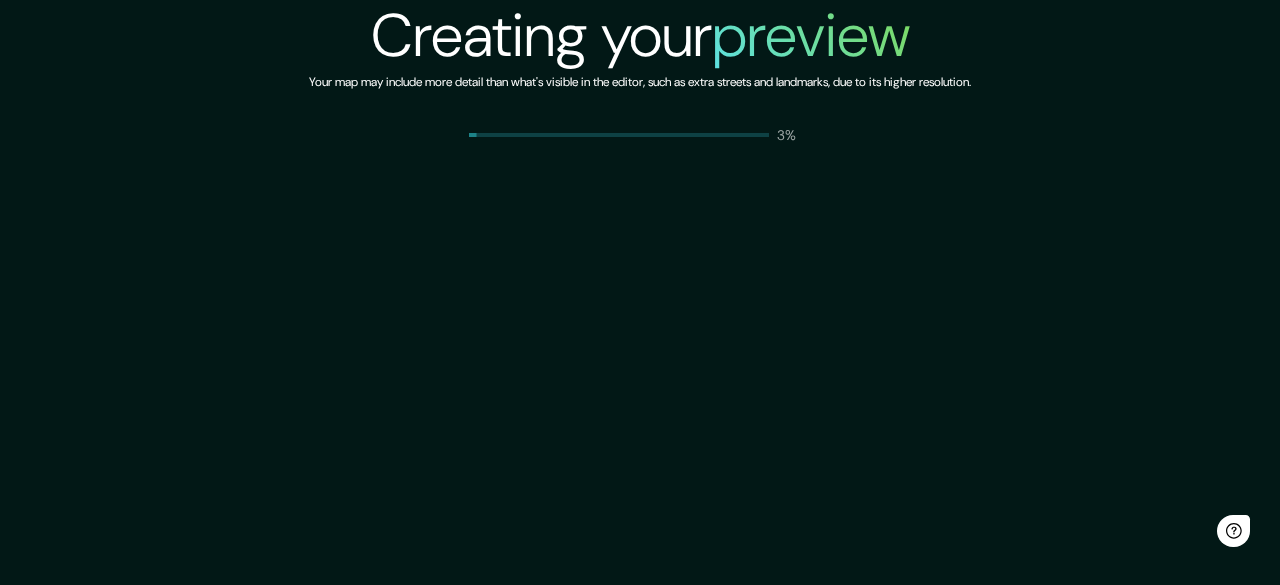 scroll, scrollTop: 0, scrollLeft: 0, axis: both 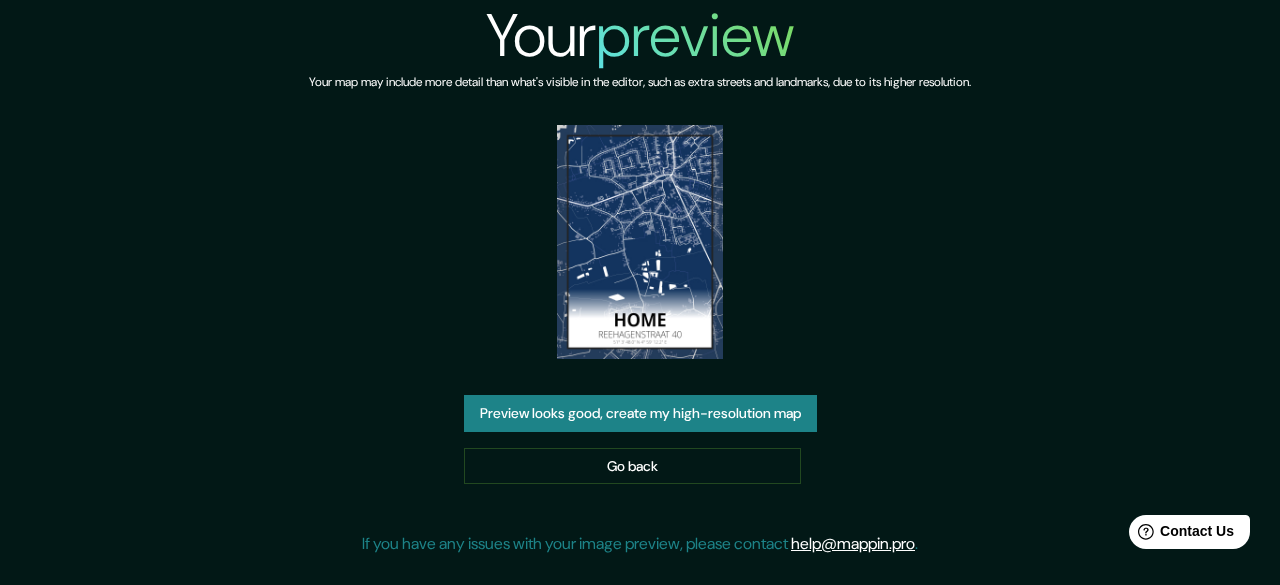 click on "Preview looks good, create my high-resolution map" at bounding box center (640, 413) 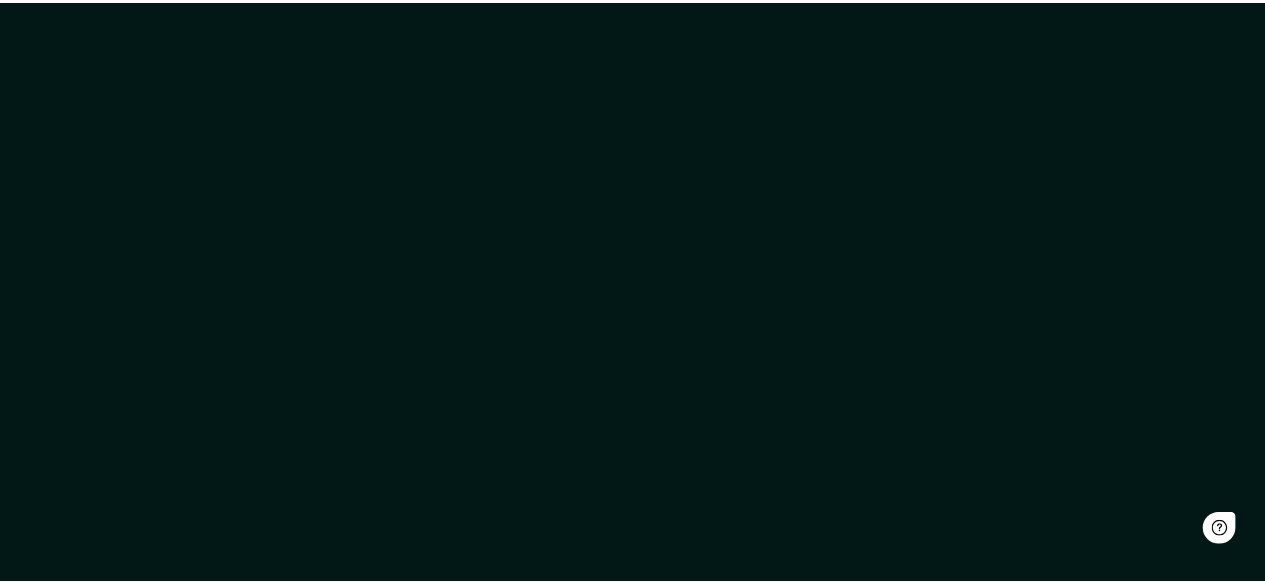 scroll, scrollTop: 0, scrollLeft: 0, axis: both 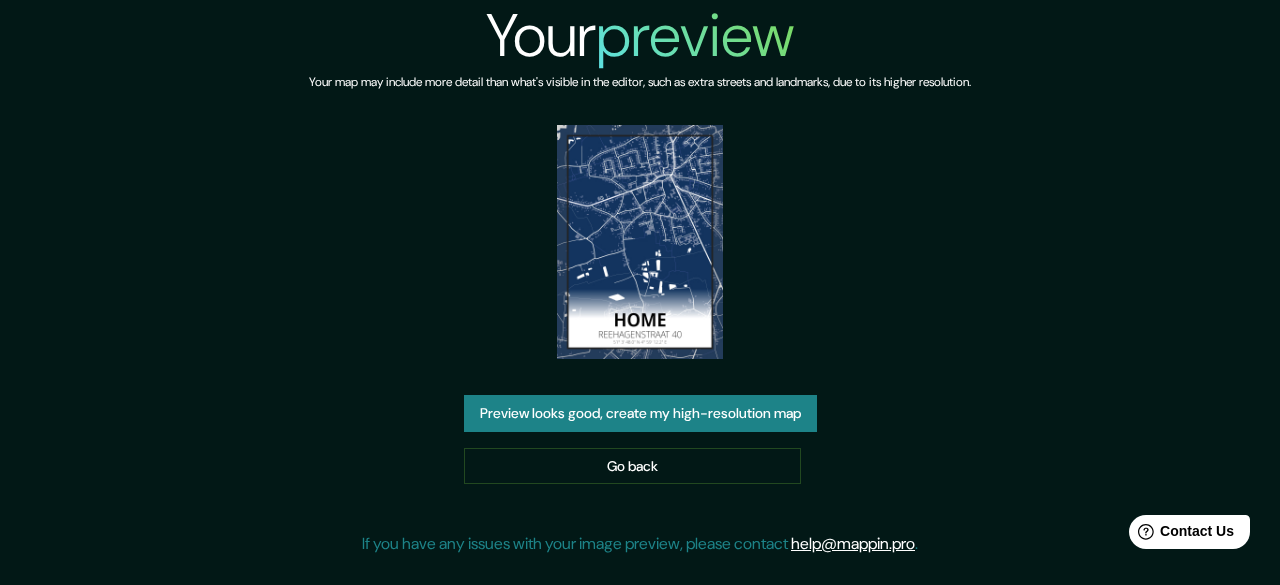 click at bounding box center [640, 242] 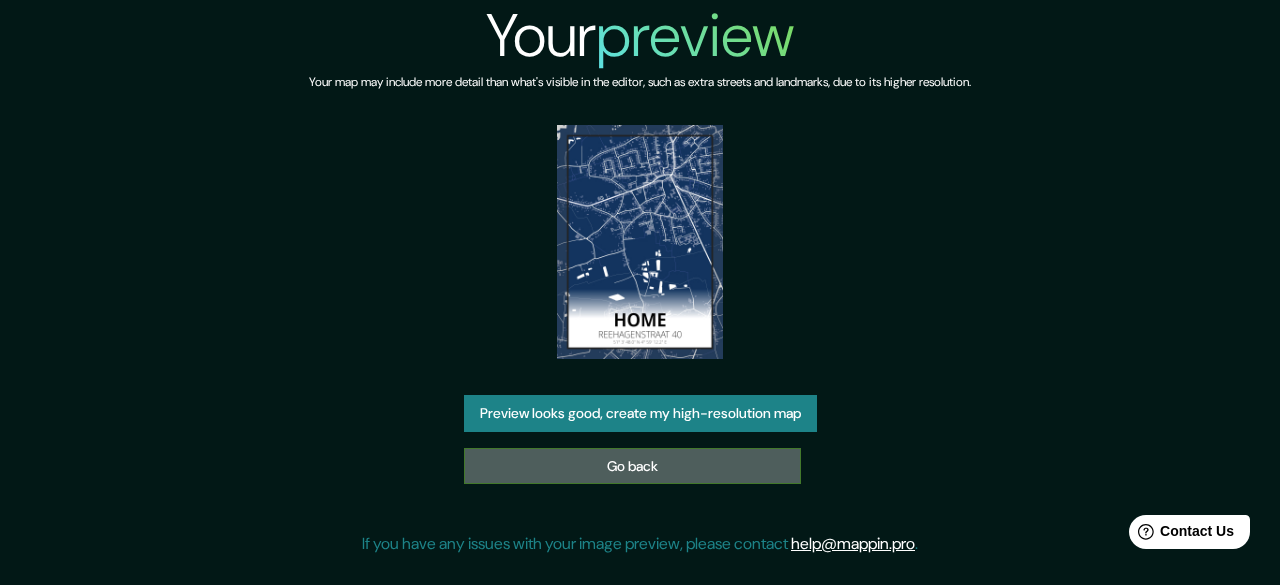 click on "Go back" at bounding box center [632, 466] 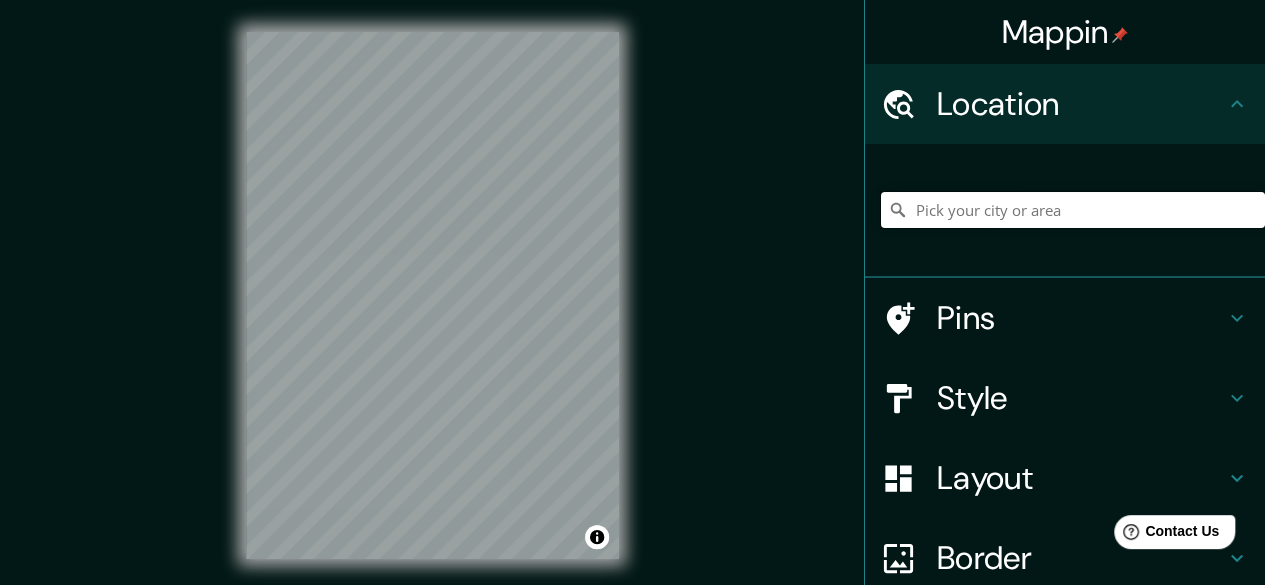 click at bounding box center [1073, 210] 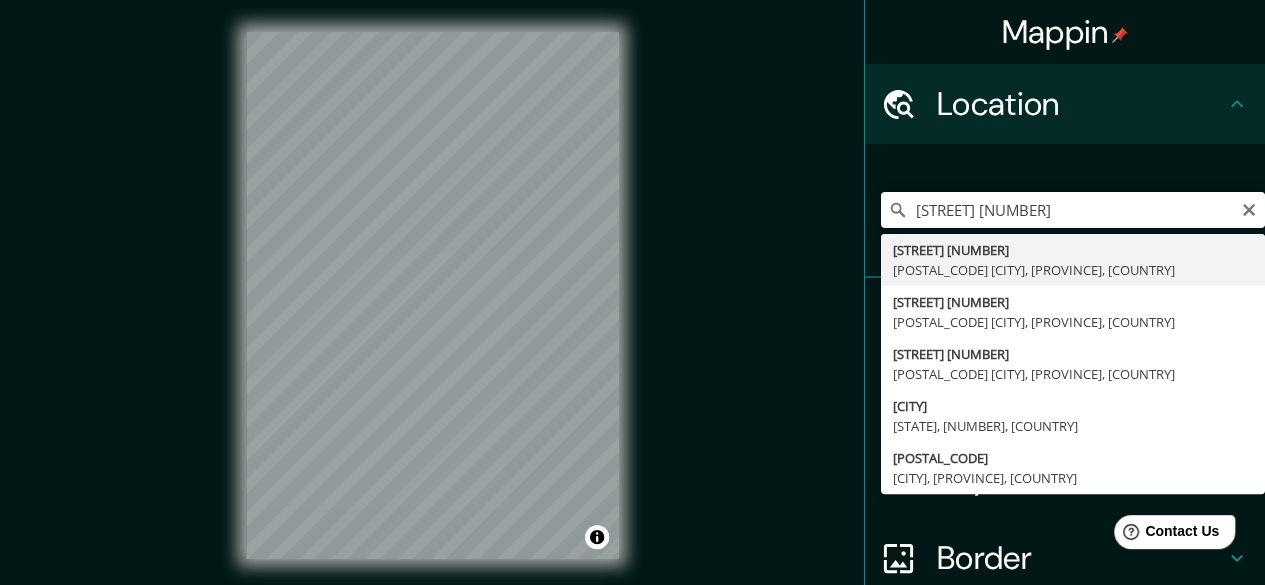 type on "[STREET] [NUMBER], [POSTAL_CODE] [CITY], [PROVINCE] [COUNTRY]" 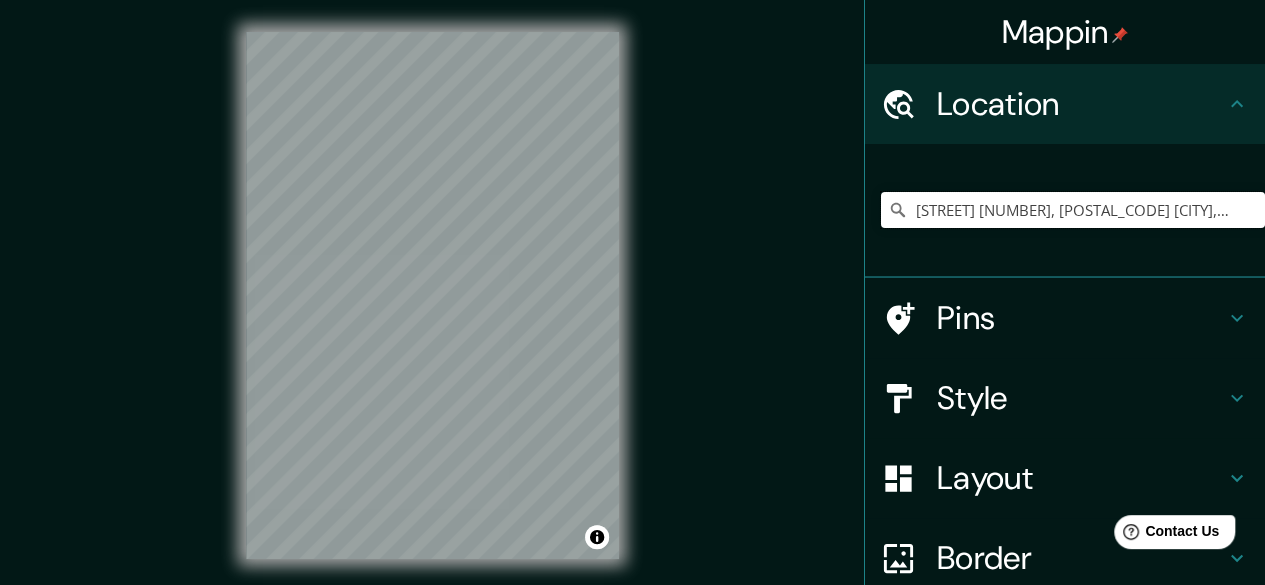 scroll, scrollTop: 0, scrollLeft: 0, axis: both 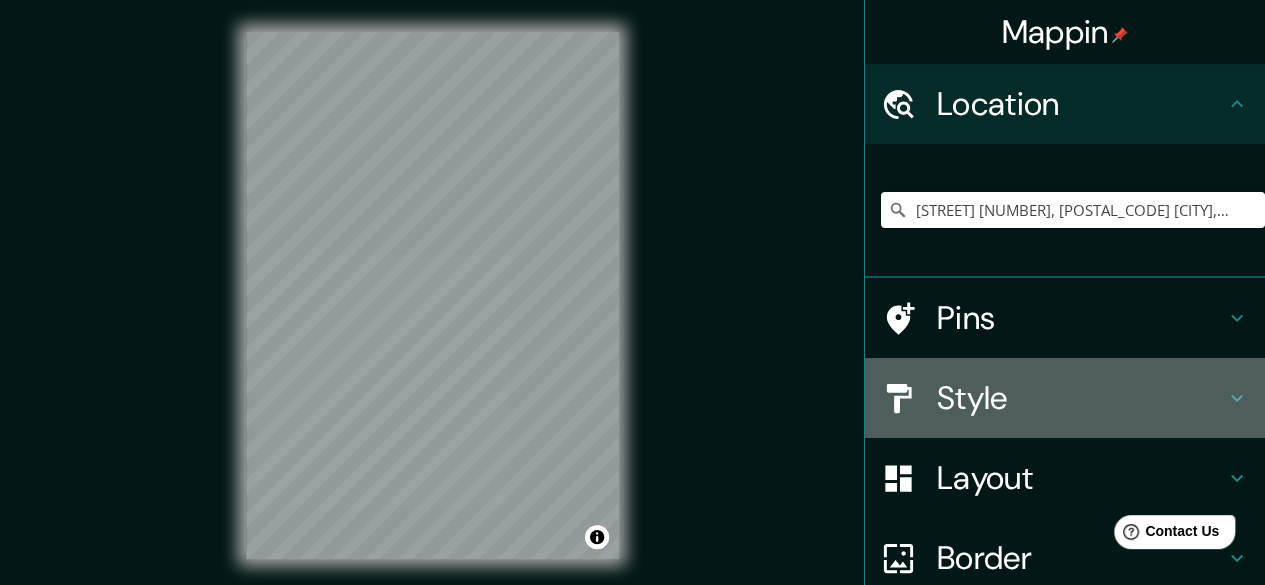 click on "Style" at bounding box center (1081, 398) 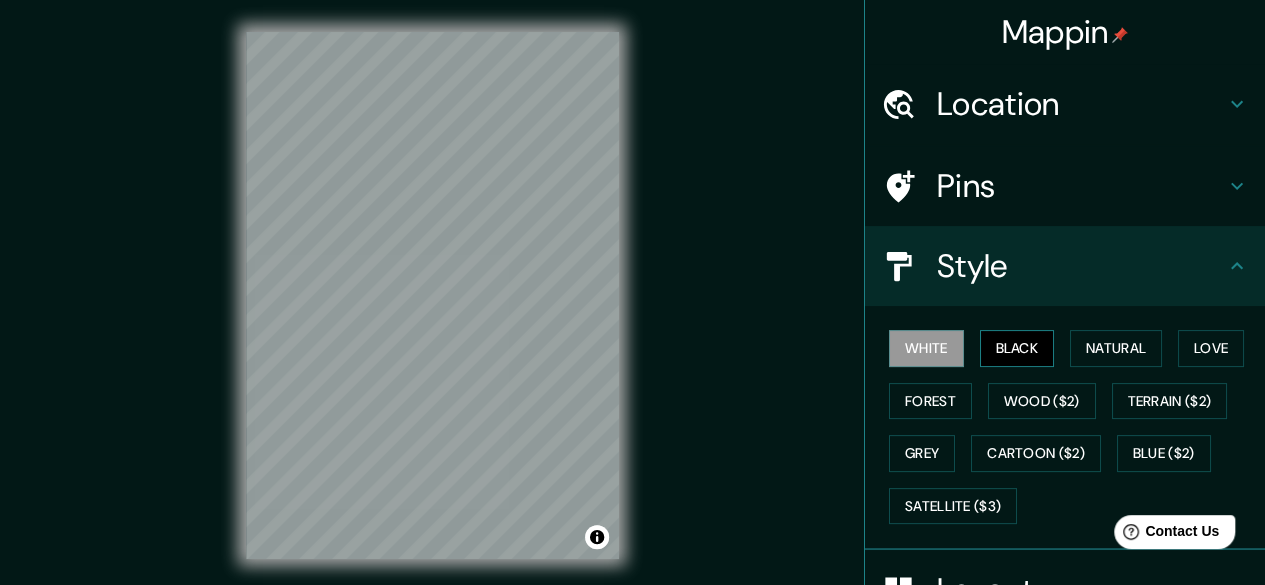 click on "Black" at bounding box center [1017, 348] 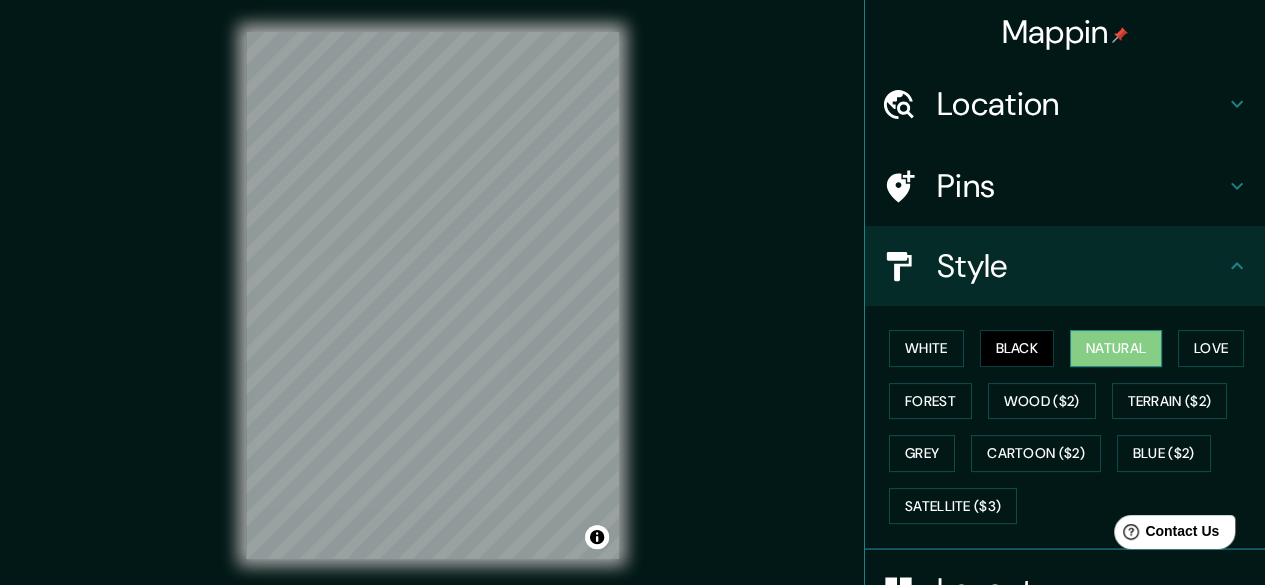 click on "Natural" at bounding box center [1116, 348] 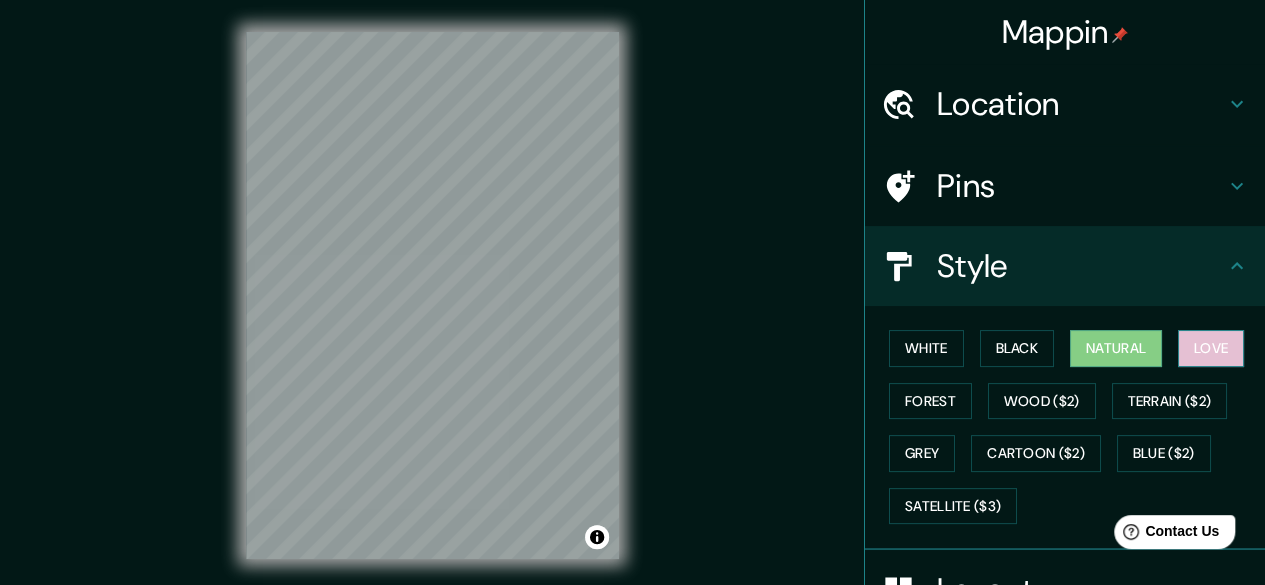 click on "Love" at bounding box center (1211, 348) 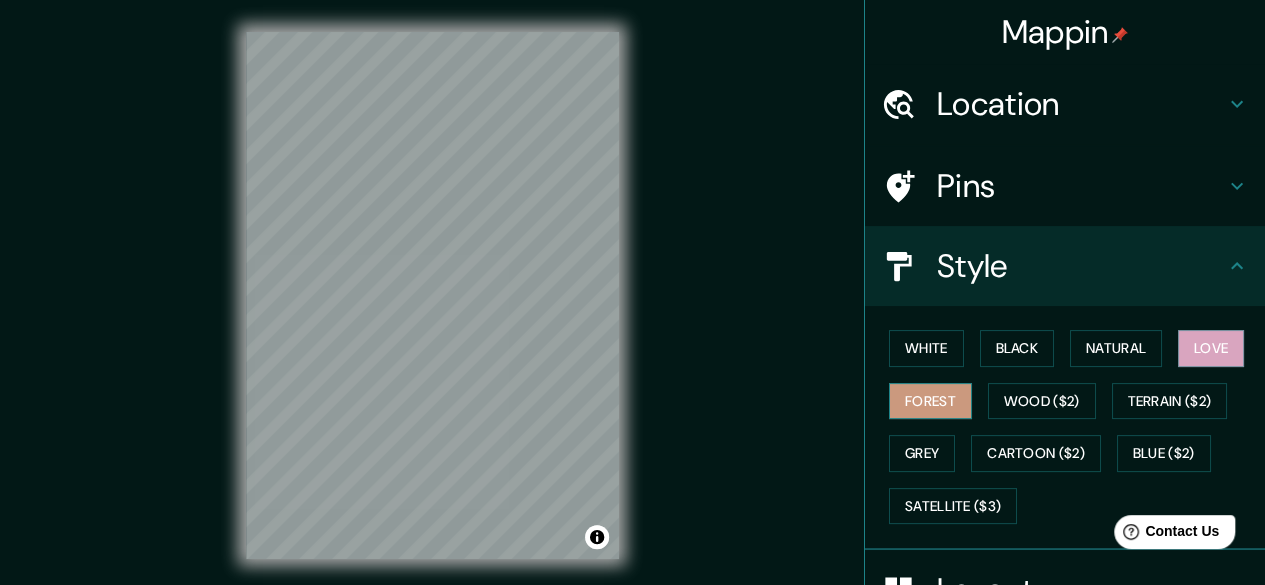 click on "Forest" at bounding box center (930, 401) 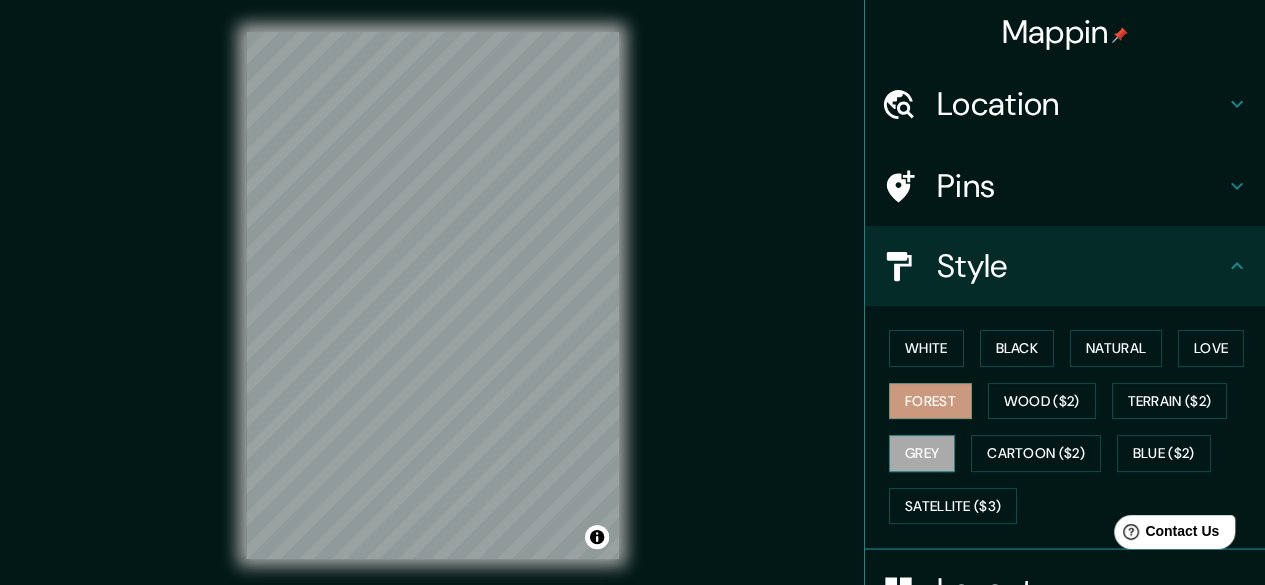 click on "Grey" at bounding box center (922, 453) 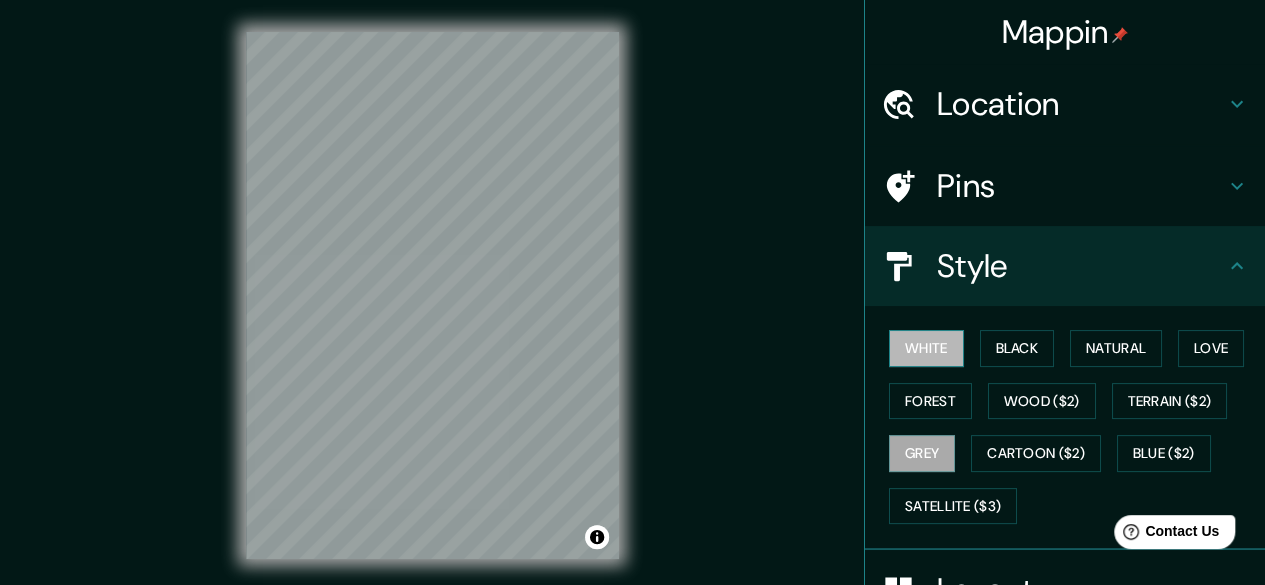 click on "White" at bounding box center (926, 348) 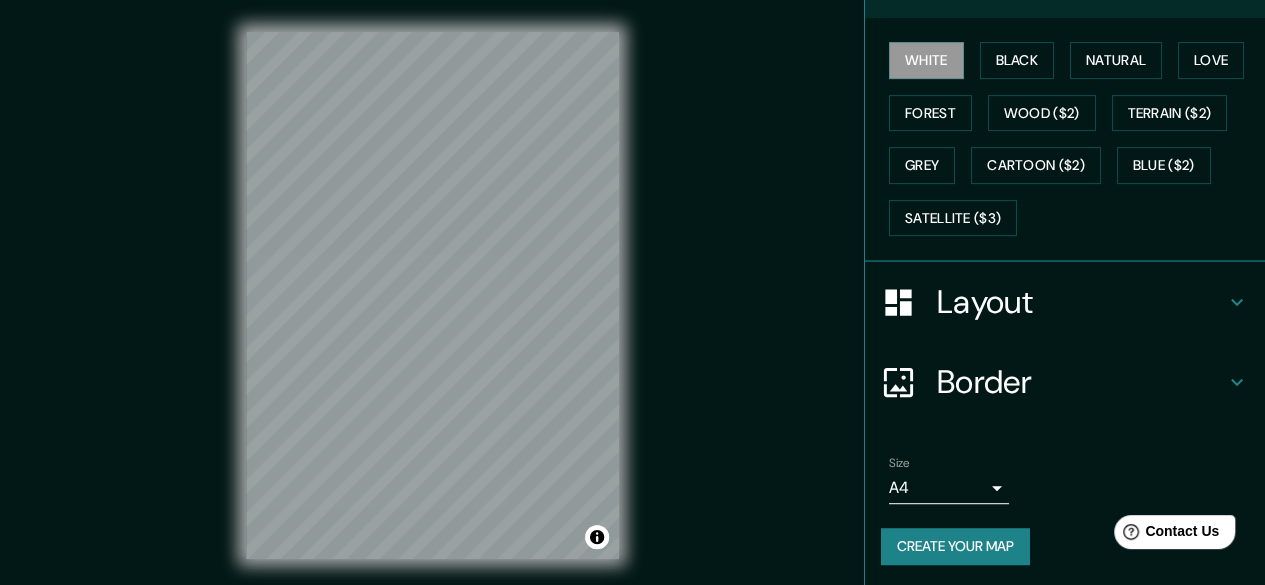 click on "Layout" at bounding box center [1081, 302] 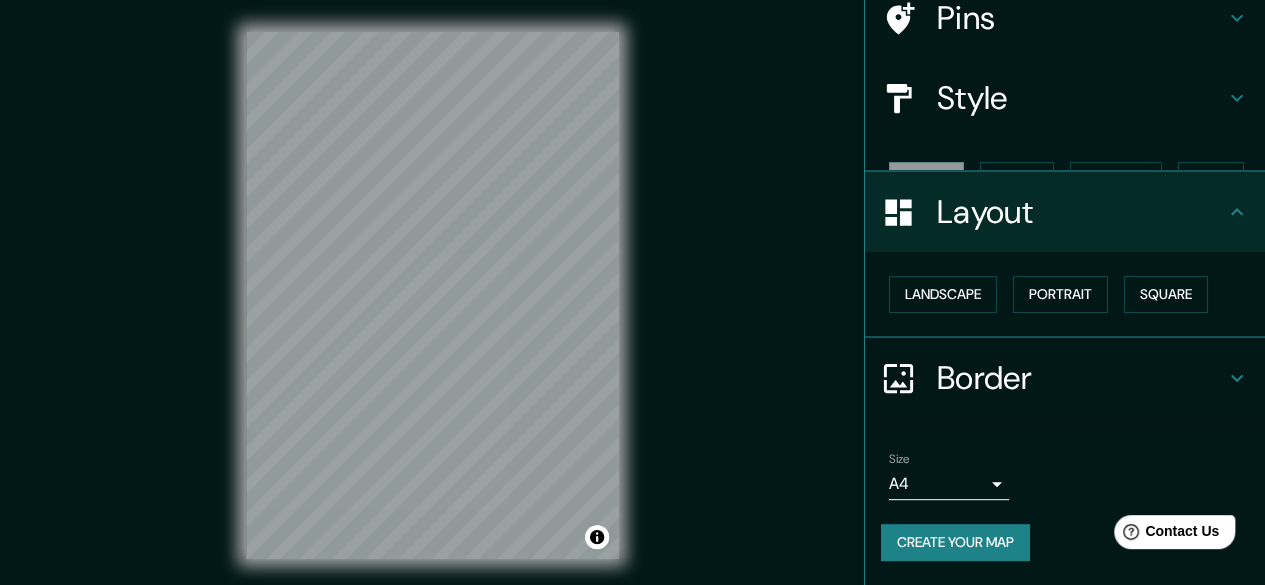 scroll, scrollTop: 132, scrollLeft: 0, axis: vertical 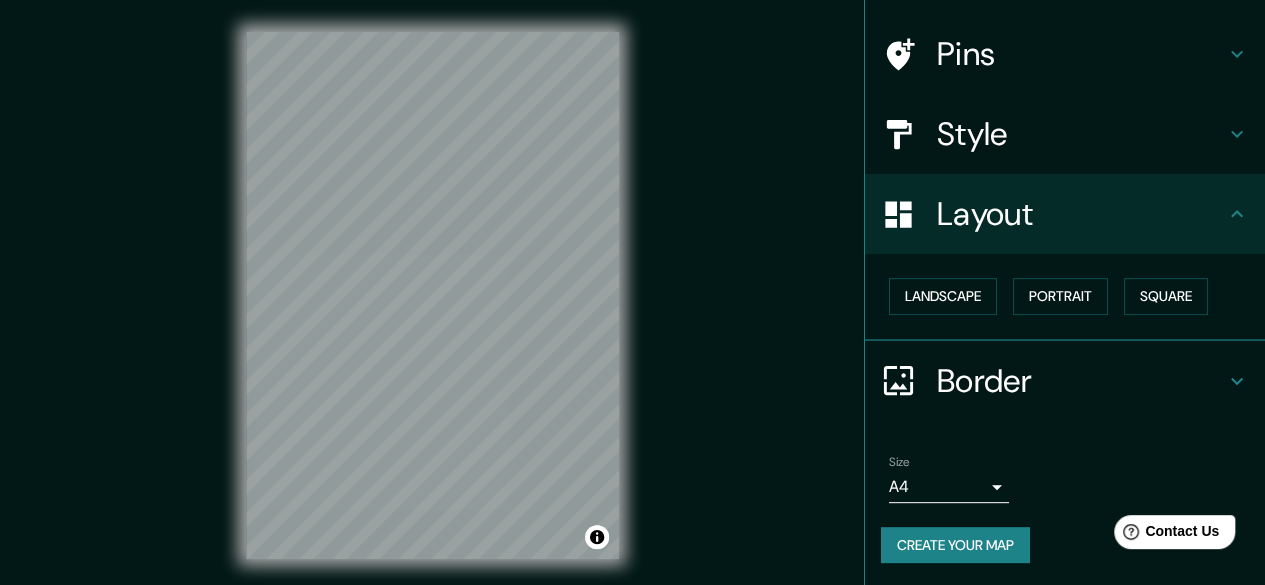 click on "Border" at bounding box center [1081, 381] 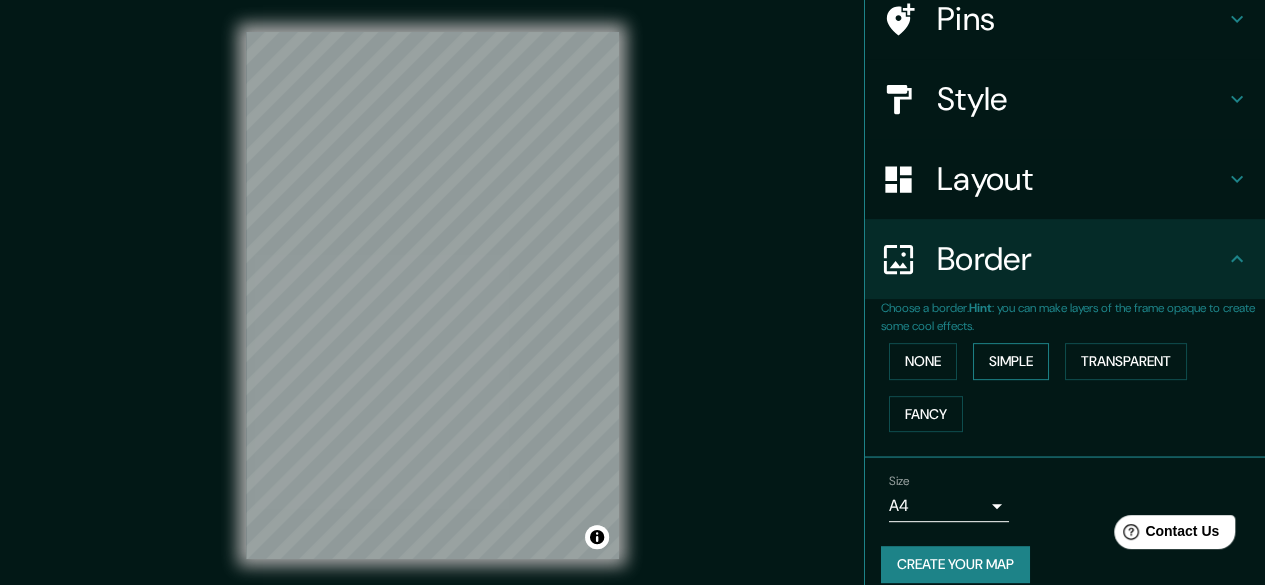 scroll, scrollTop: 186, scrollLeft: 0, axis: vertical 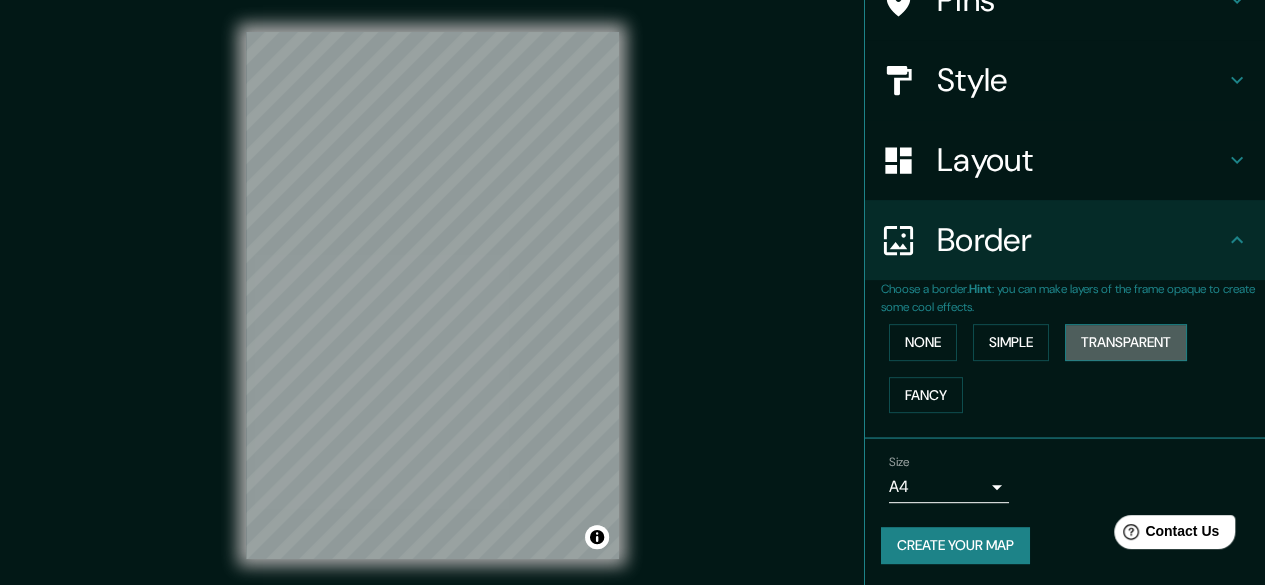 click on "Transparent" at bounding box center (1126, 342) 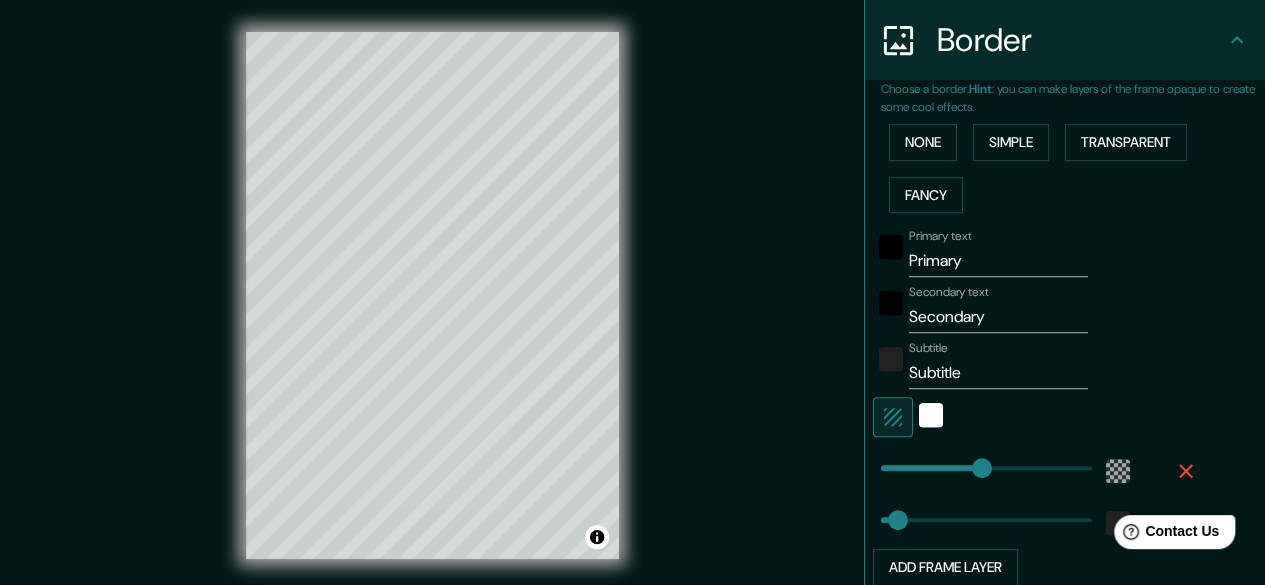 scroll, scrollTop: 386, scrollLeft: 0, axis: vertical 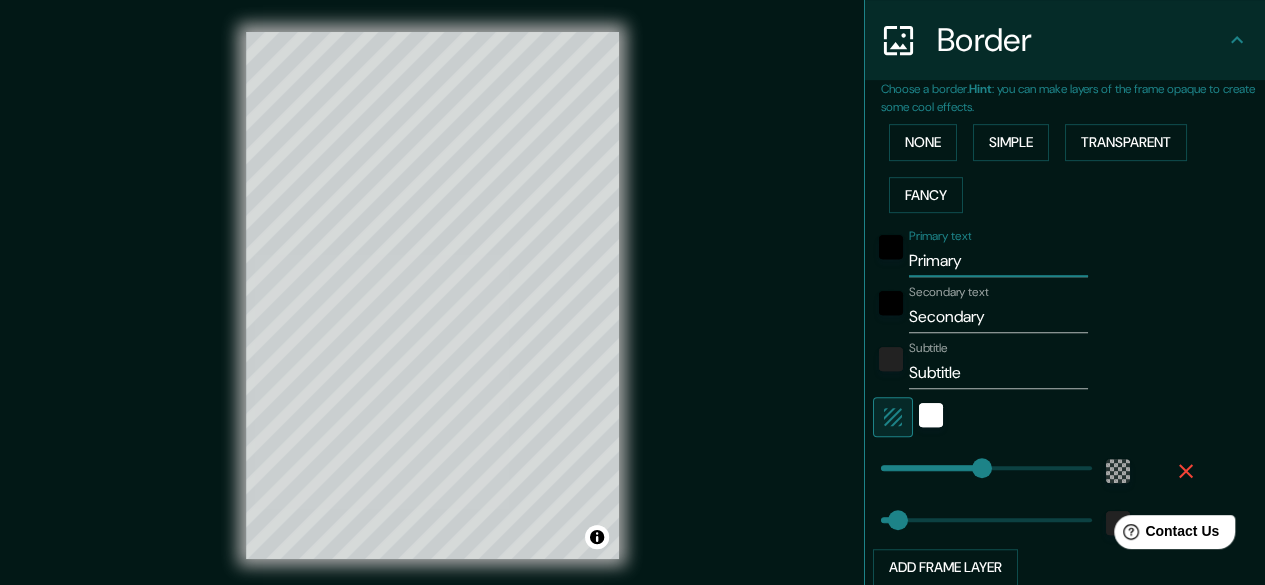 click on "Mappin Location Reehagenstraat 40, 2431 Laakdal, Provincie Antwerpen, België Pins Style Layout Border Choose a border.  Hint : you can make layers of the frame opaque to create some cool effects. None Simple Transparent Fancy Primary text Primary Secondary text Secondary Subtitle Subtitle Add frame layer Size A4 single Create your map © Mapbox   © OpenStreetMap   Improve this map Any problems, suggestions, or concerns please email    help@mappin.pro . . ." at bounding box center (632, 311) 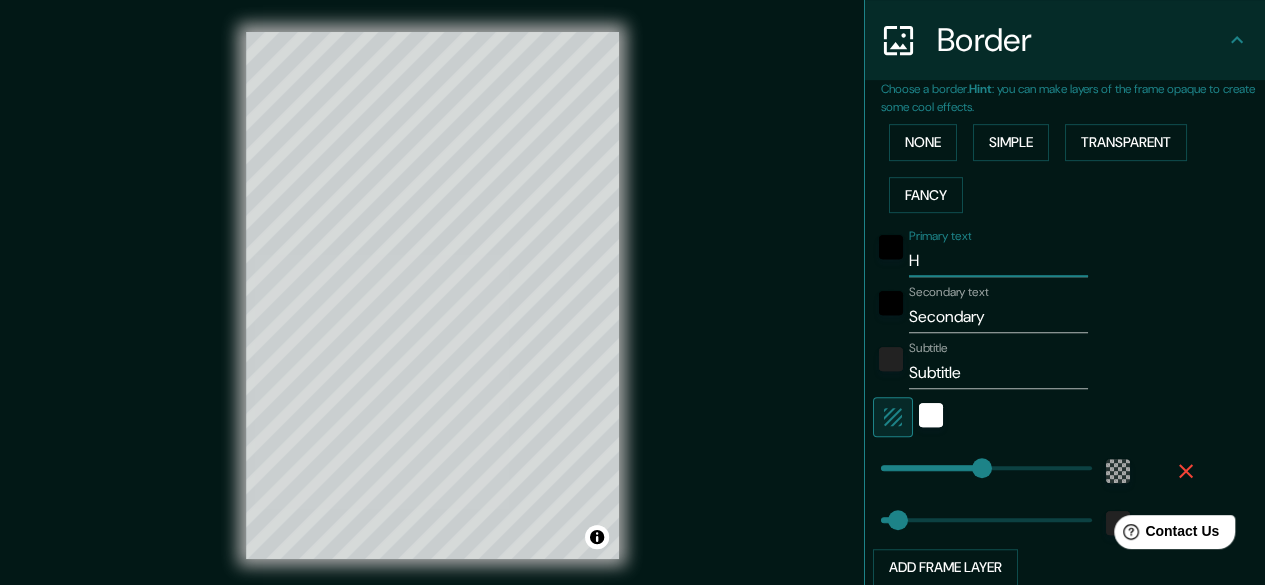 type on "Ho" 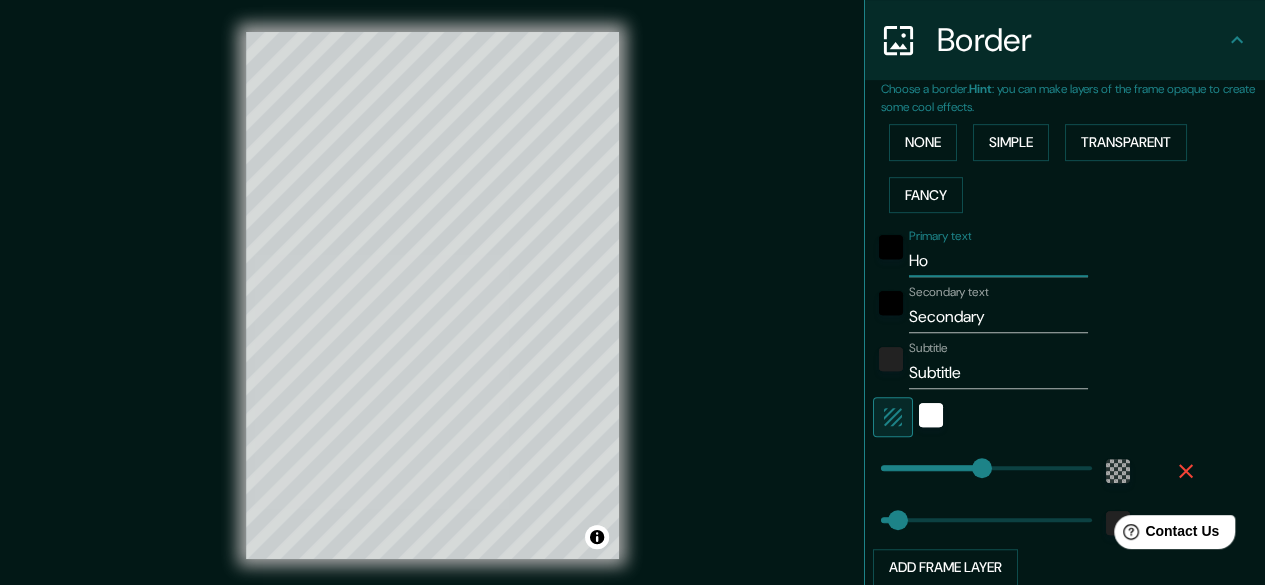 type on "Hom" 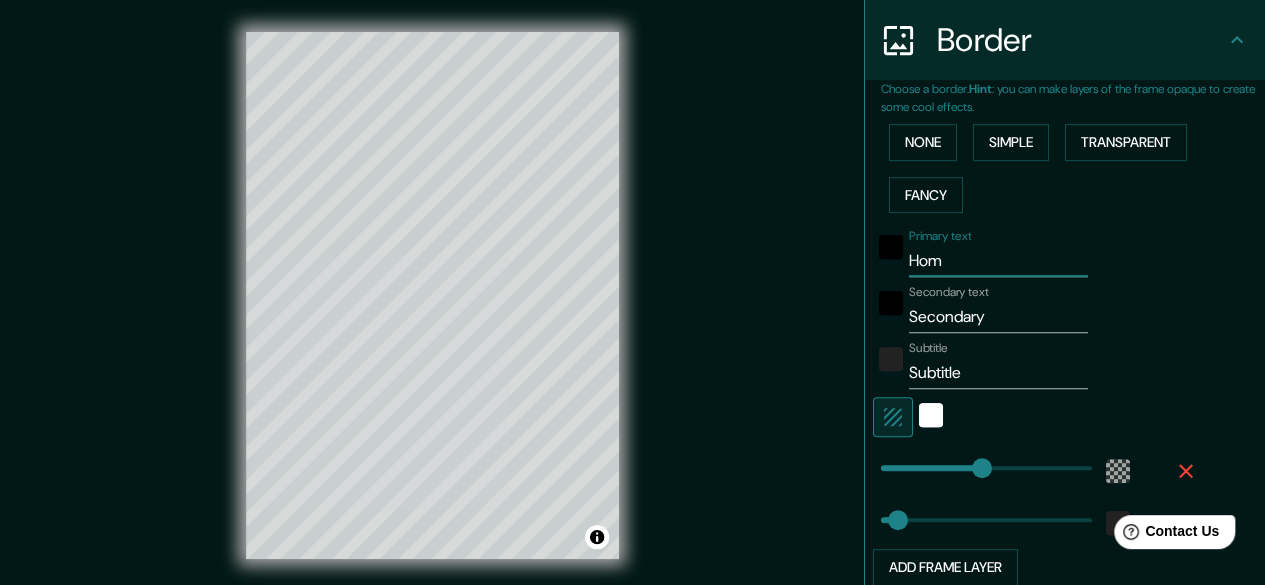 type on "Home" 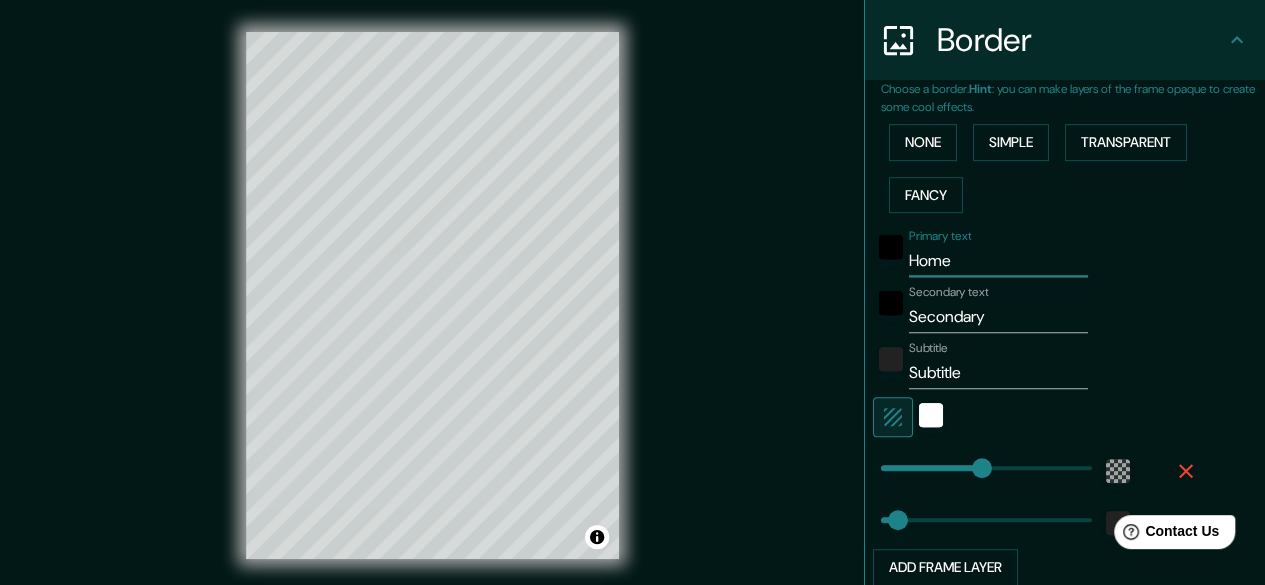 type on "179" 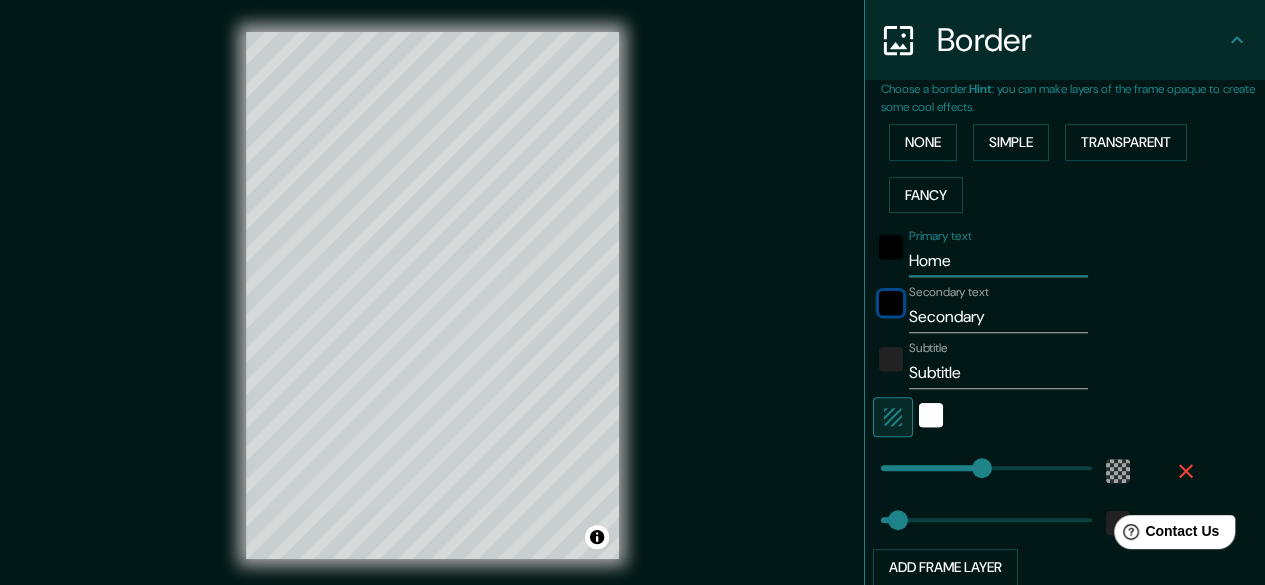 type 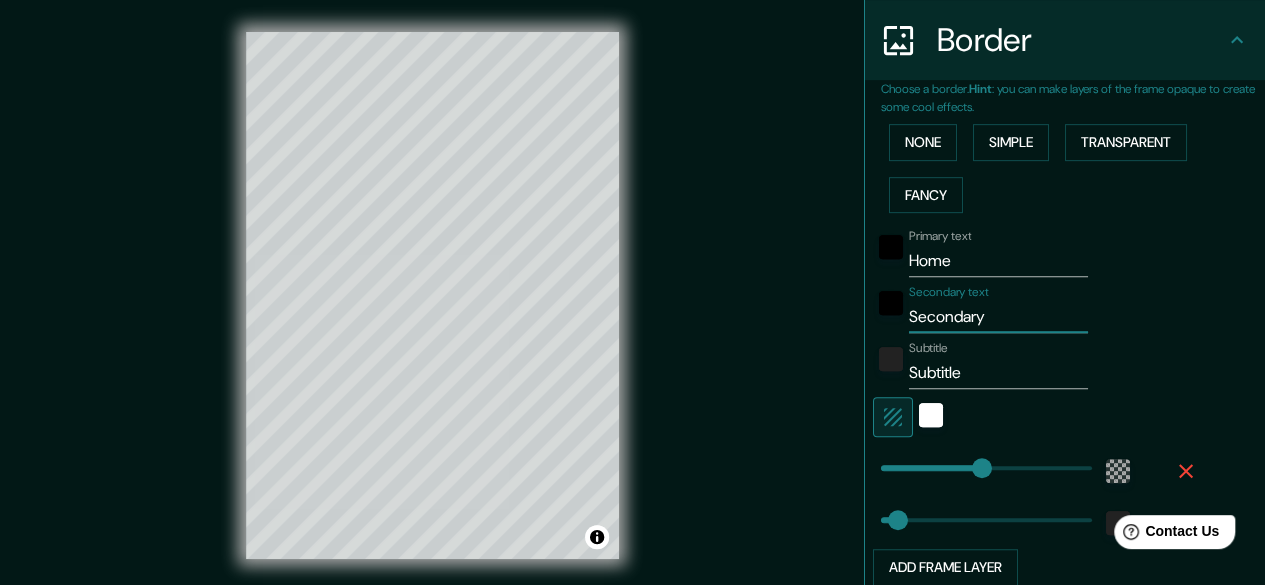 type on "R" 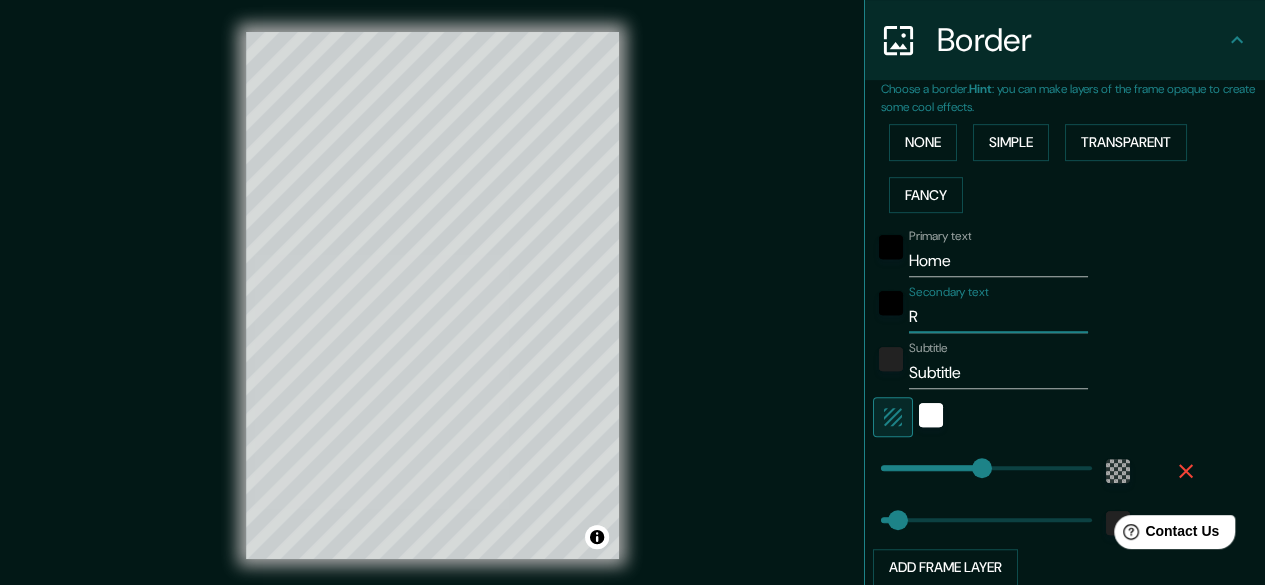 type on "Re" 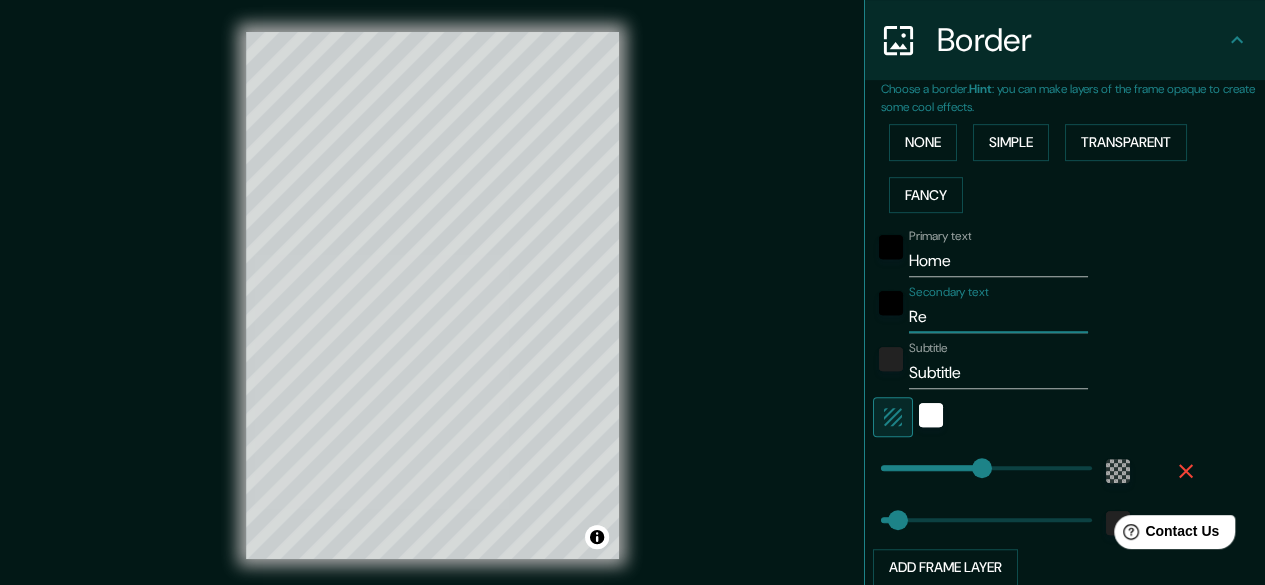 type on "[FIRST]" 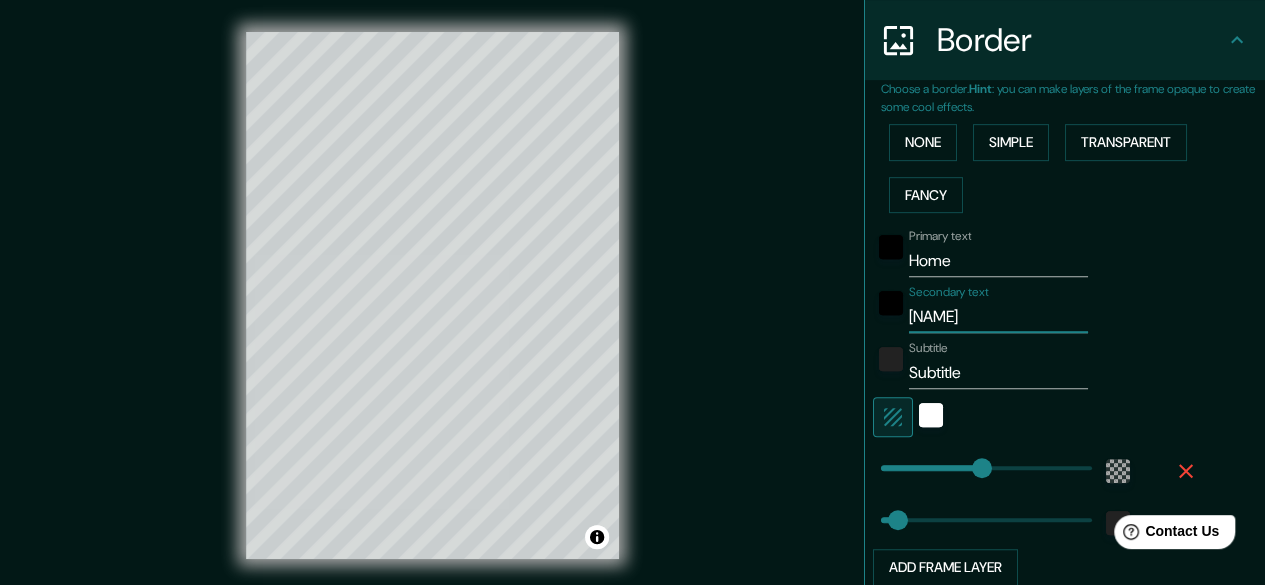 type on "[FIRST]" 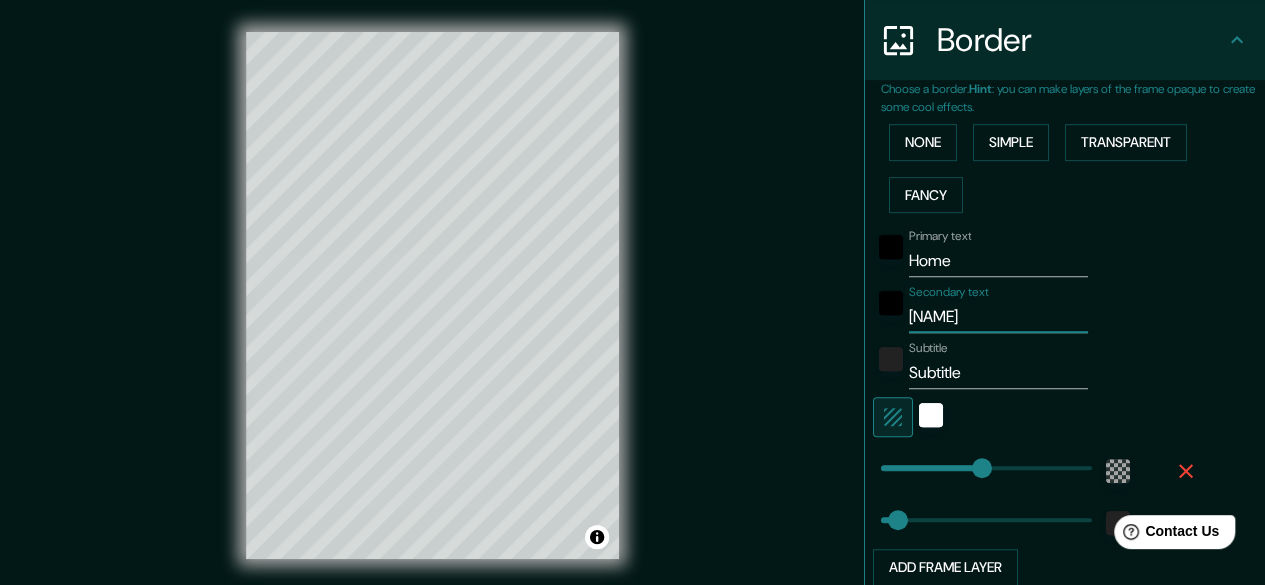 type on "[STREET]" 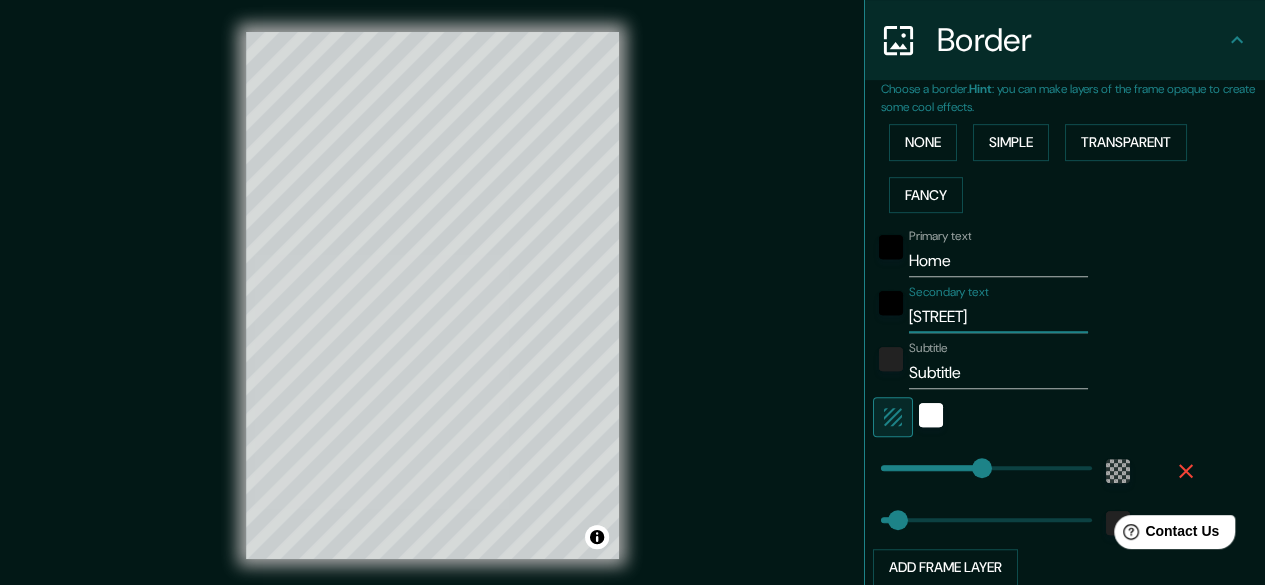 type on "[STREET]" 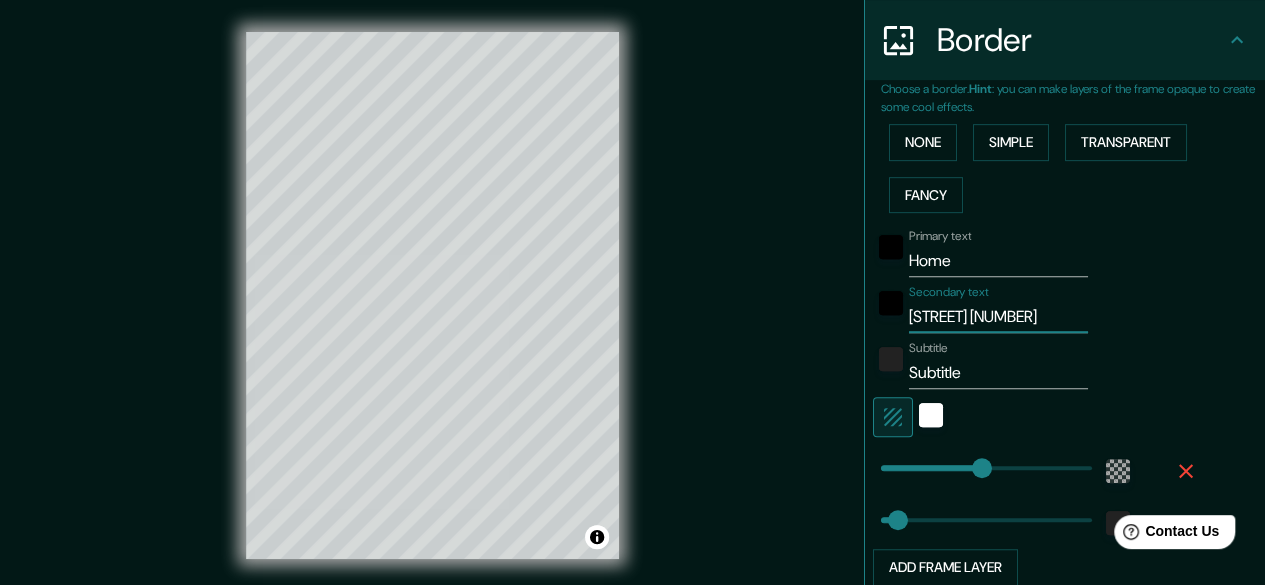 type on "[STREET] [NUMBER]" 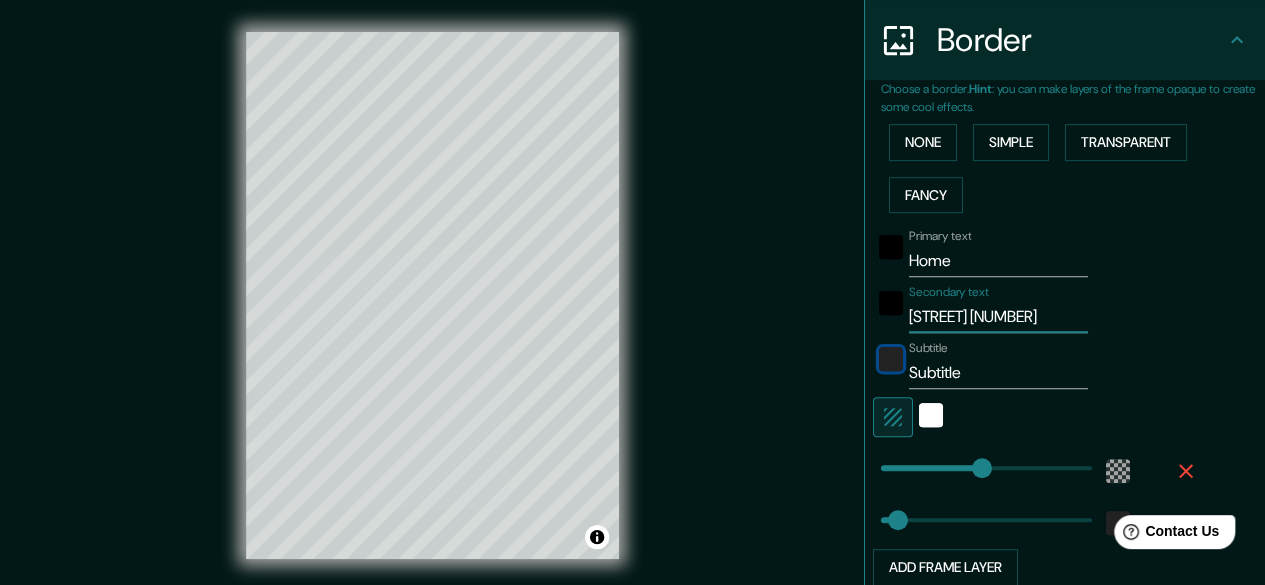 type 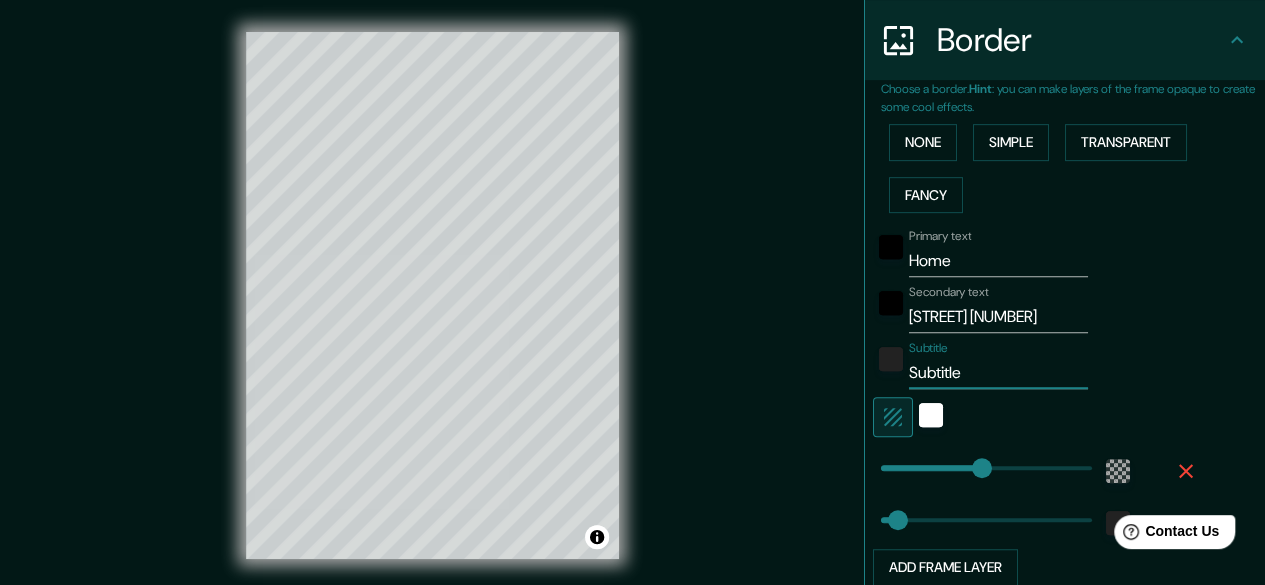 type on "179" 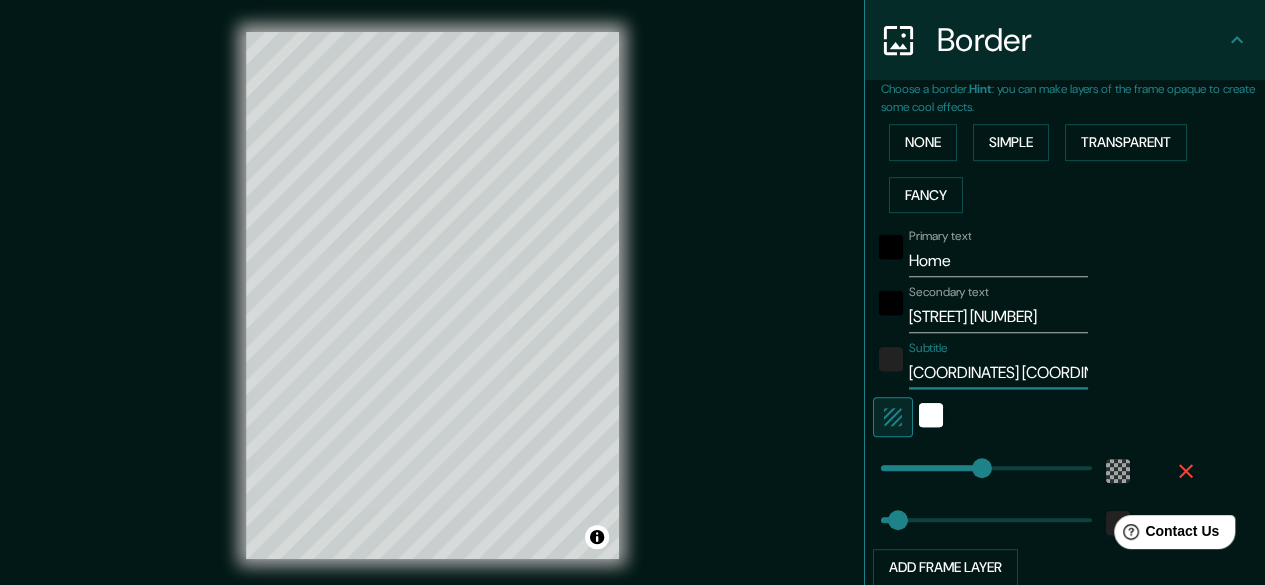 scroll, scrollTop: 0, scrollLeft: 3, axis: horizontal 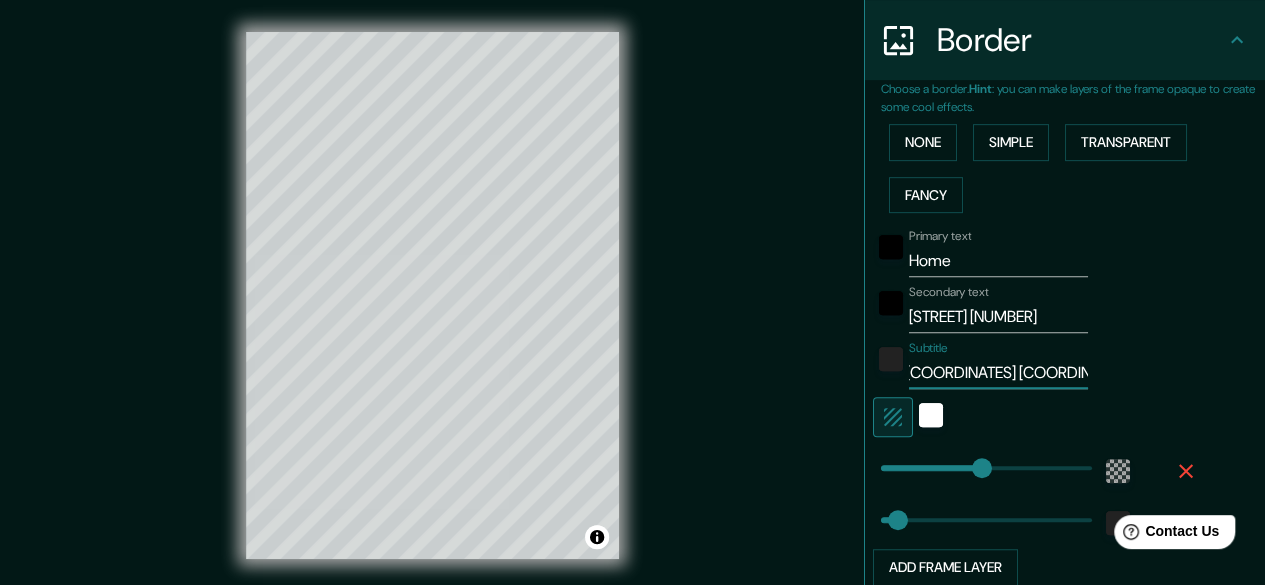 click on "51°3'48.02" N 4°59'13.2 E" at bounding box center [998, 373] 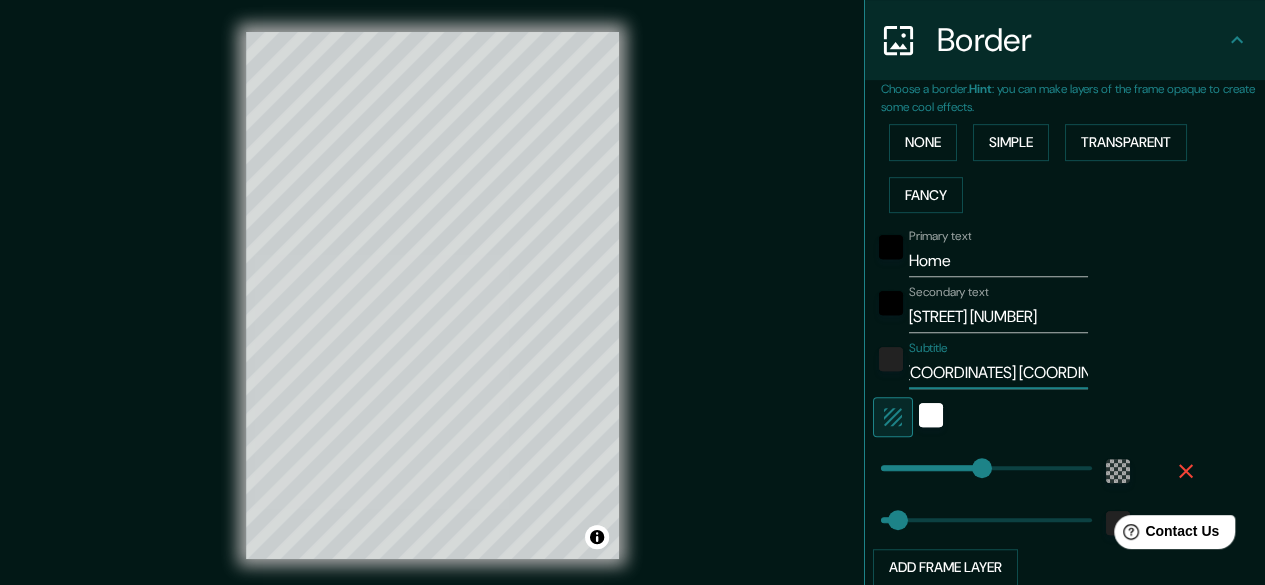 click on "51°3'48.02" N 4° 59'13.2 E" at bounding box center (998, 373) 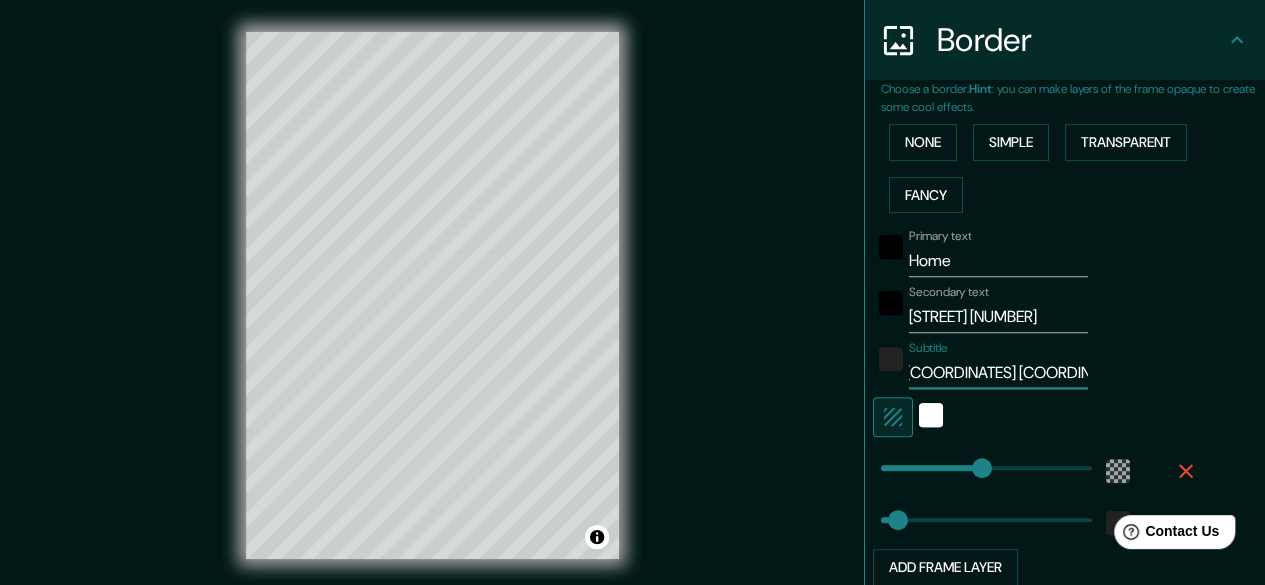 click on "51° 3'48.02" N 4° 59'13.2 E" at bounding box center (998, 373) 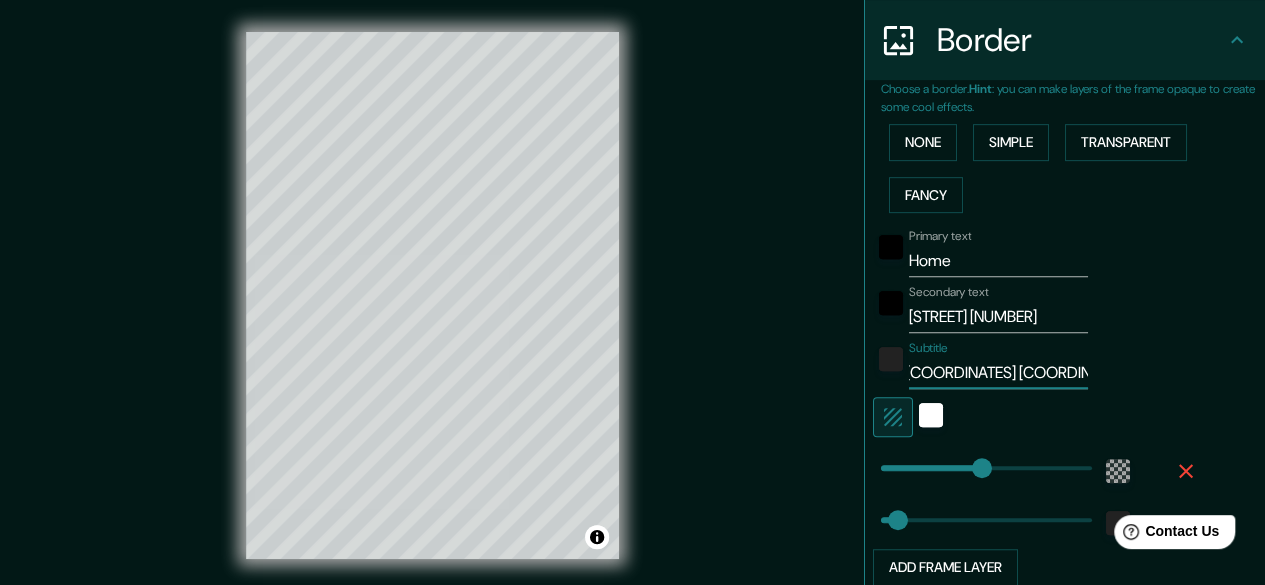 scroll, scrollTop: 0, scrollLeft: 21, axis: horizontal 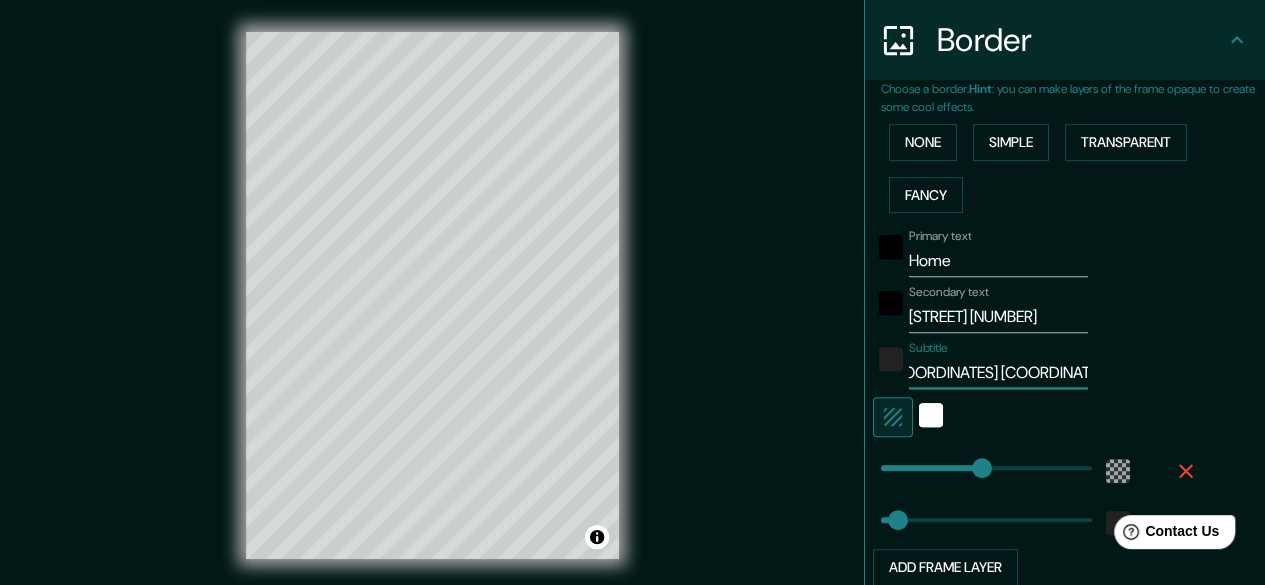 drag, startPoint x: 1053, startPoint y: 371, endPoint x: 1144, endPoint y: 373, distance: 91.02197 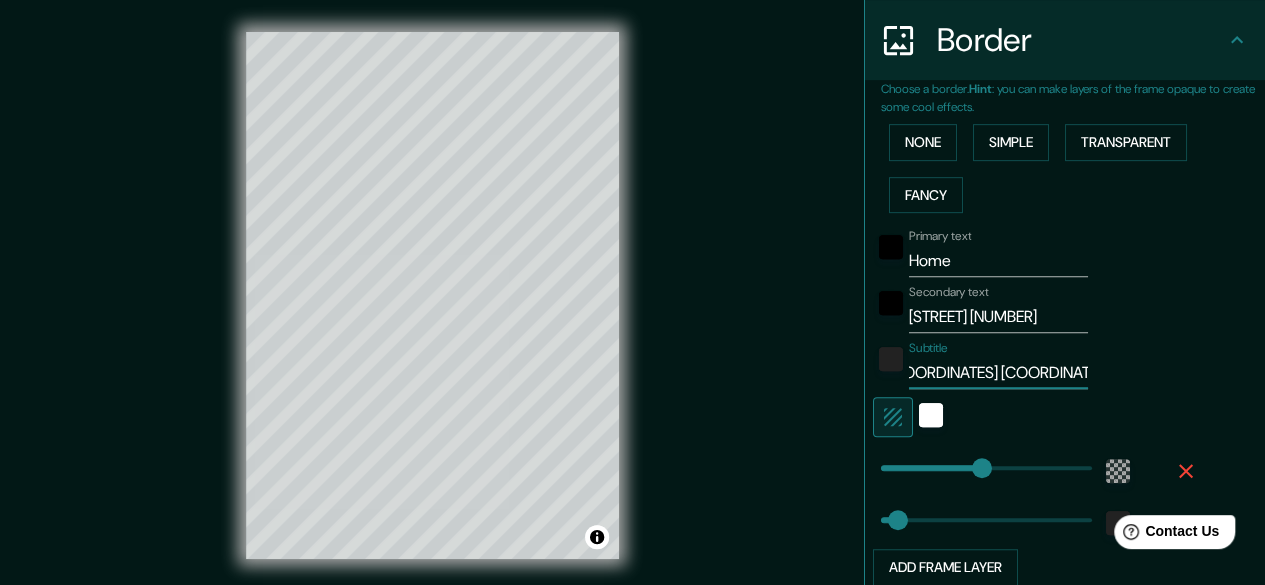 type on "51° 3' 48.02" N 4° 59' 13.2" E" 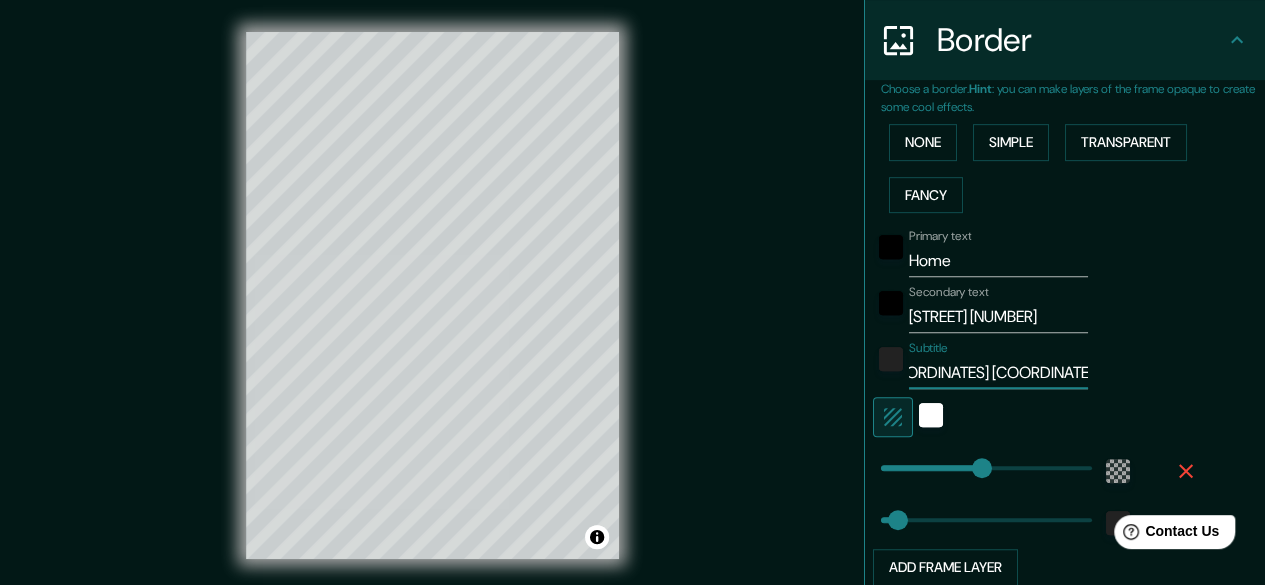 scroll, scrollTop: 0, scrollLeft: 0, axis: both 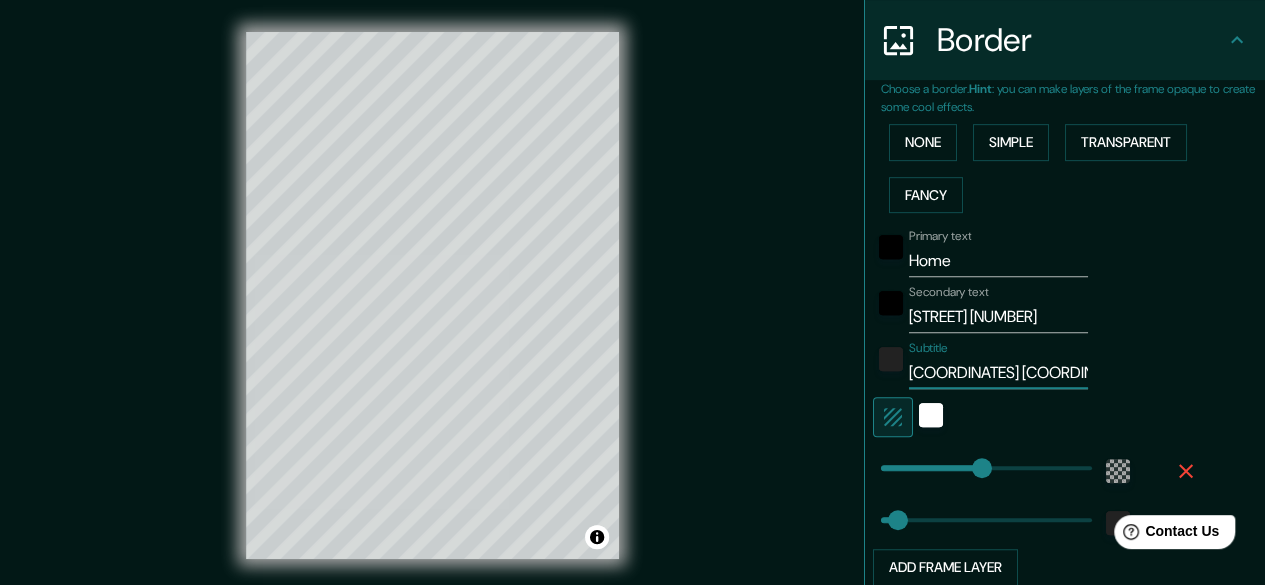 type on "179" 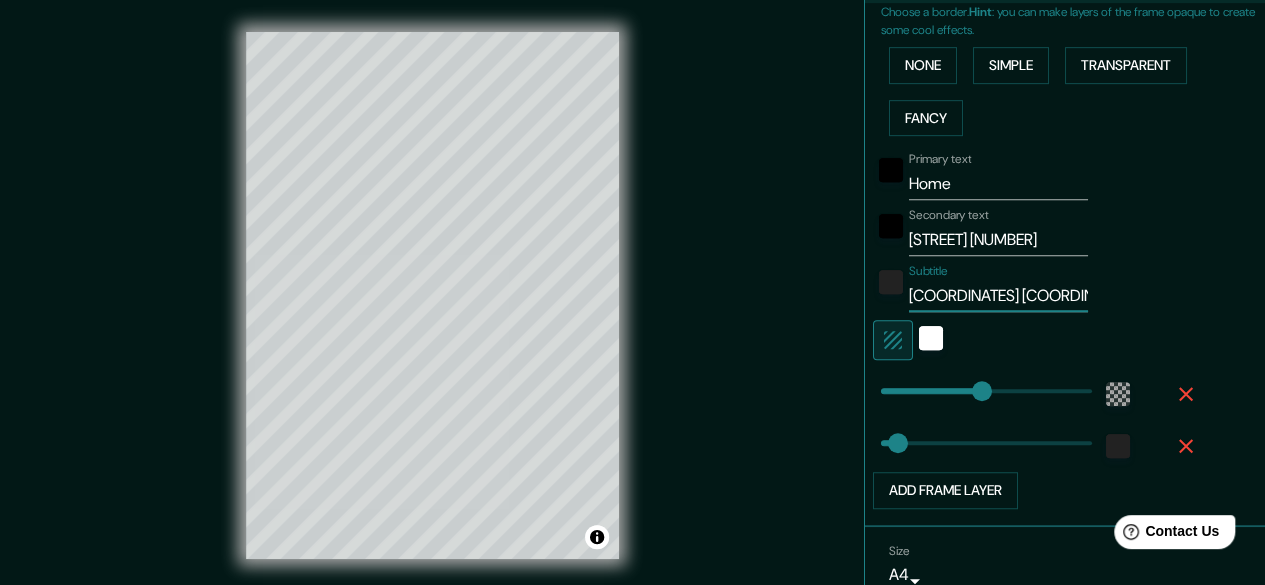 scroll, scrollTop: 550, scrollLeft: 0, axis: vertical 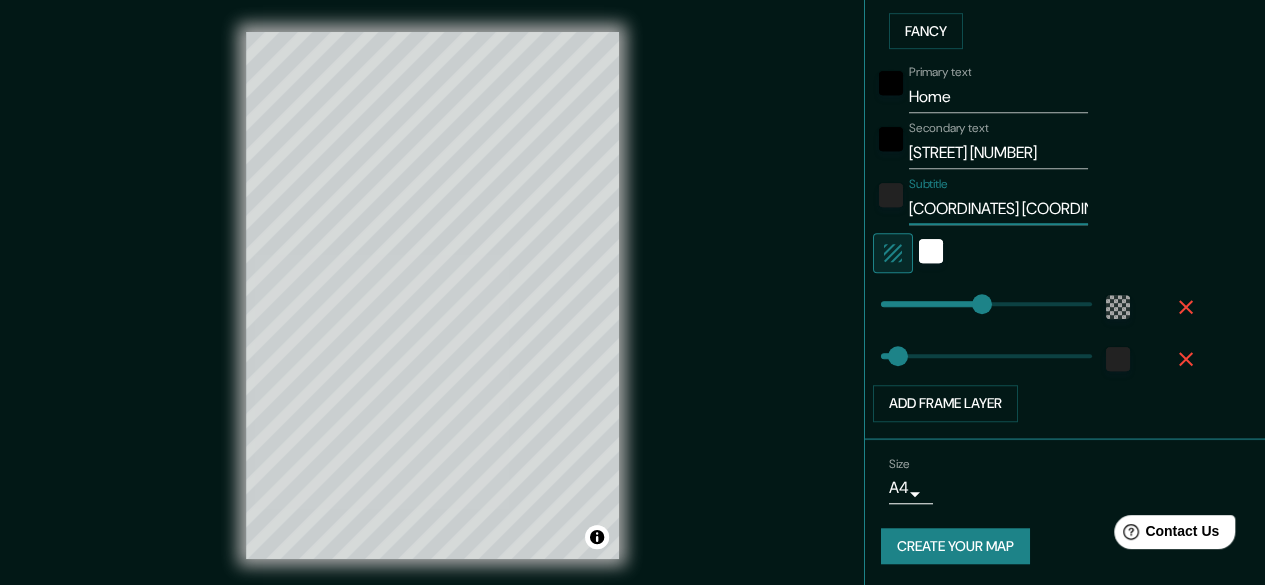 type on "51° 3' 48.02" N  4° 59' 13.2" E" 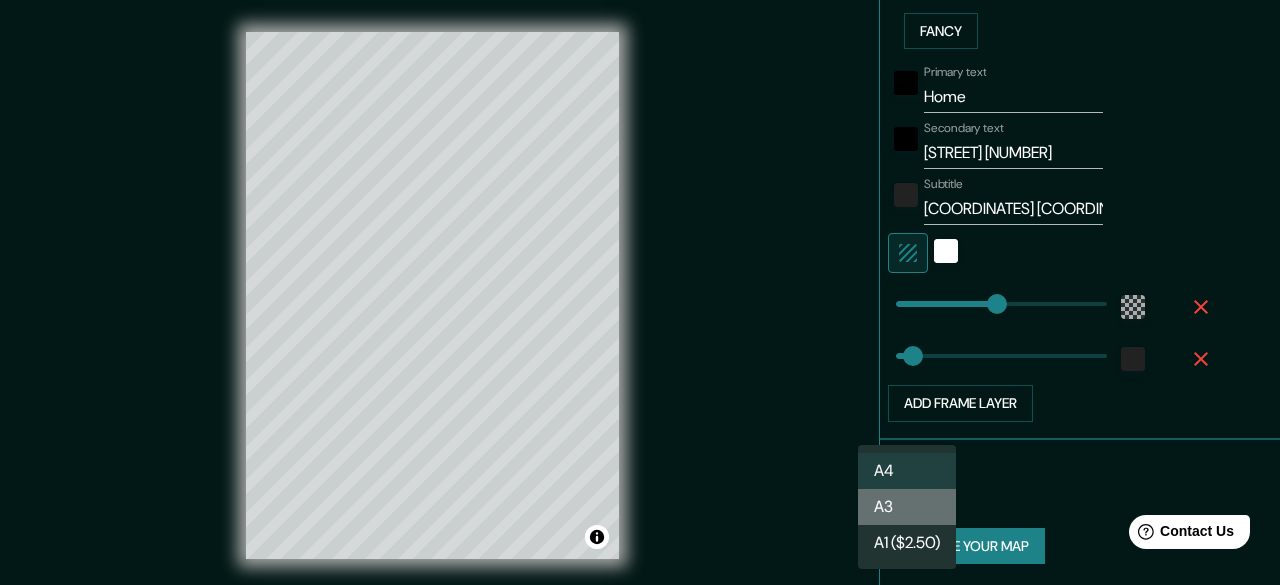 click on "A3" at bounding box center (907, 507) 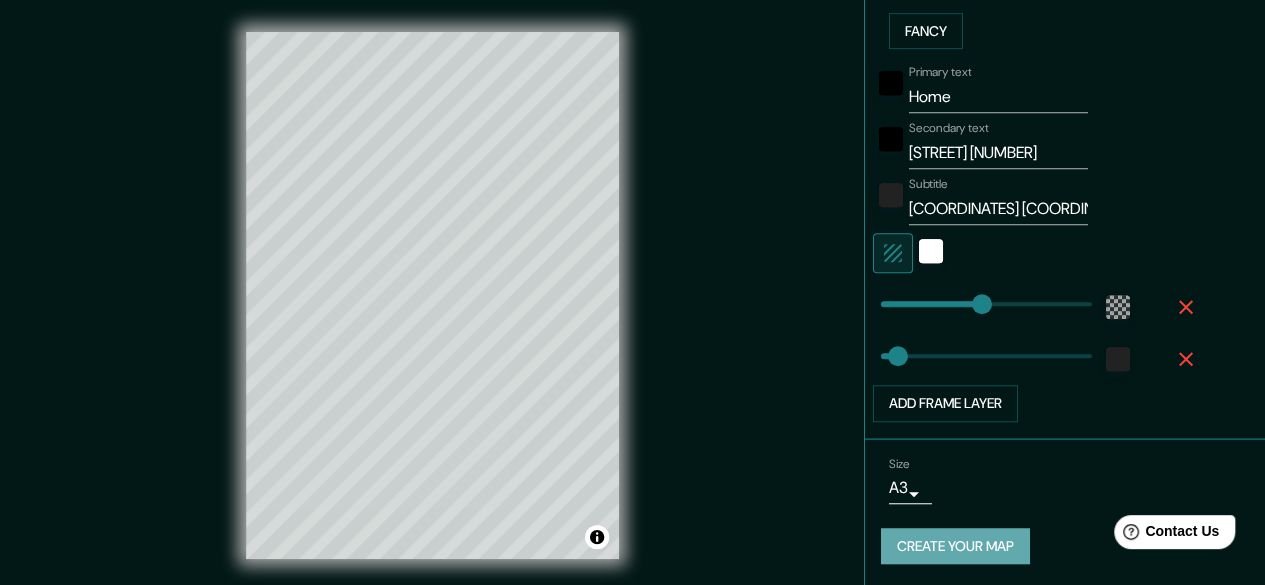 click on "Create your map" at bounding box center [955, 546] 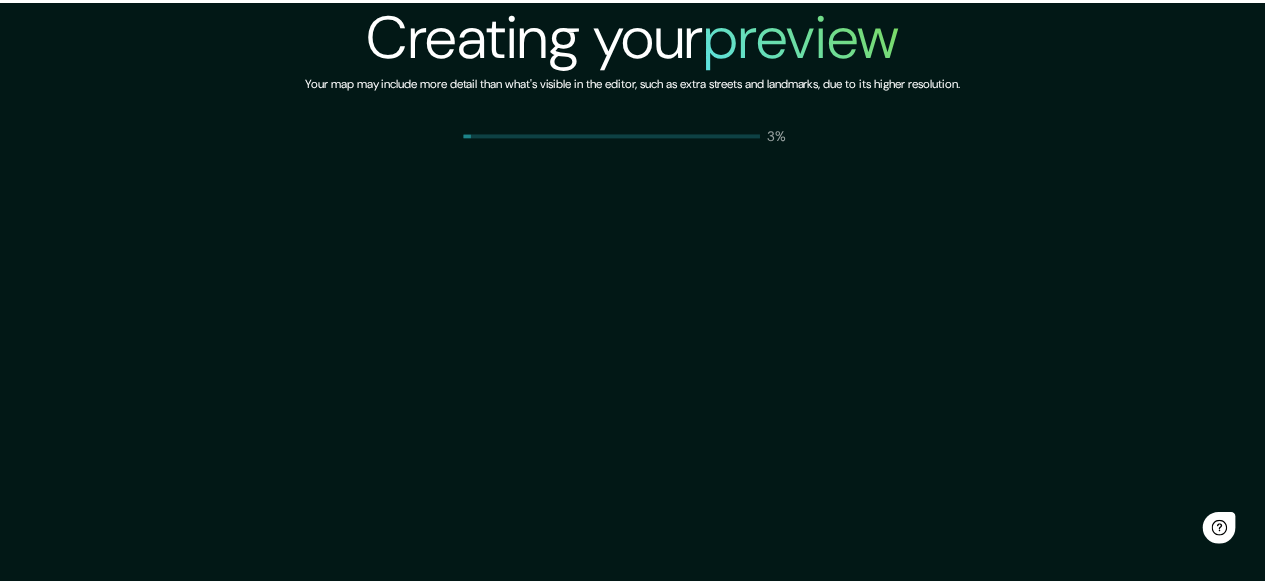 scroll, scrollTop: 0, scrollLeft: 0, axis: both 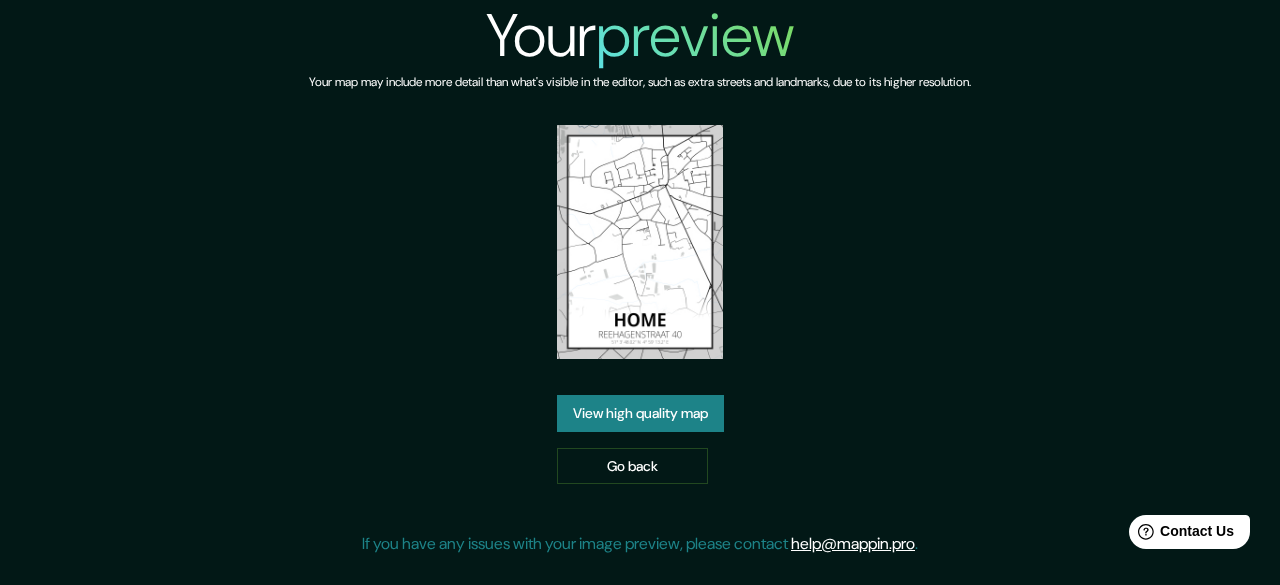 click on "Your  preview Your map may include more detail than what's visible in the editor, such as extra streets and landmarks, due to its higher resolution. View high quality map Go back If you have any issues with your image preview, please contact    [EMAIL] ." at bounding box center (640, 286) 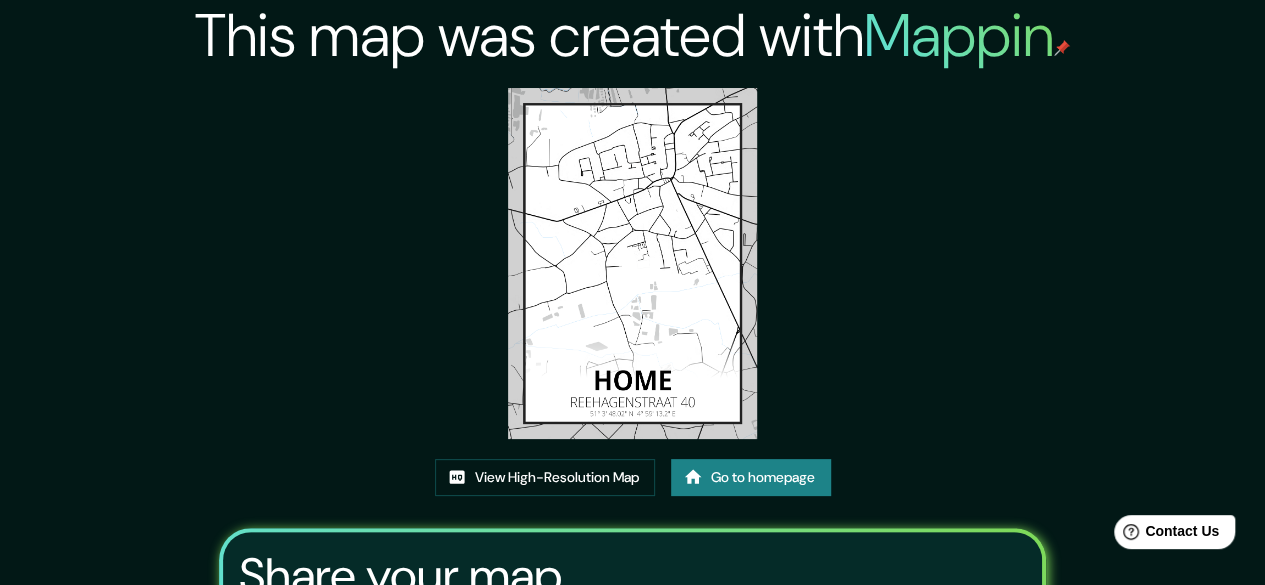 click at bounding box center [632, 263] 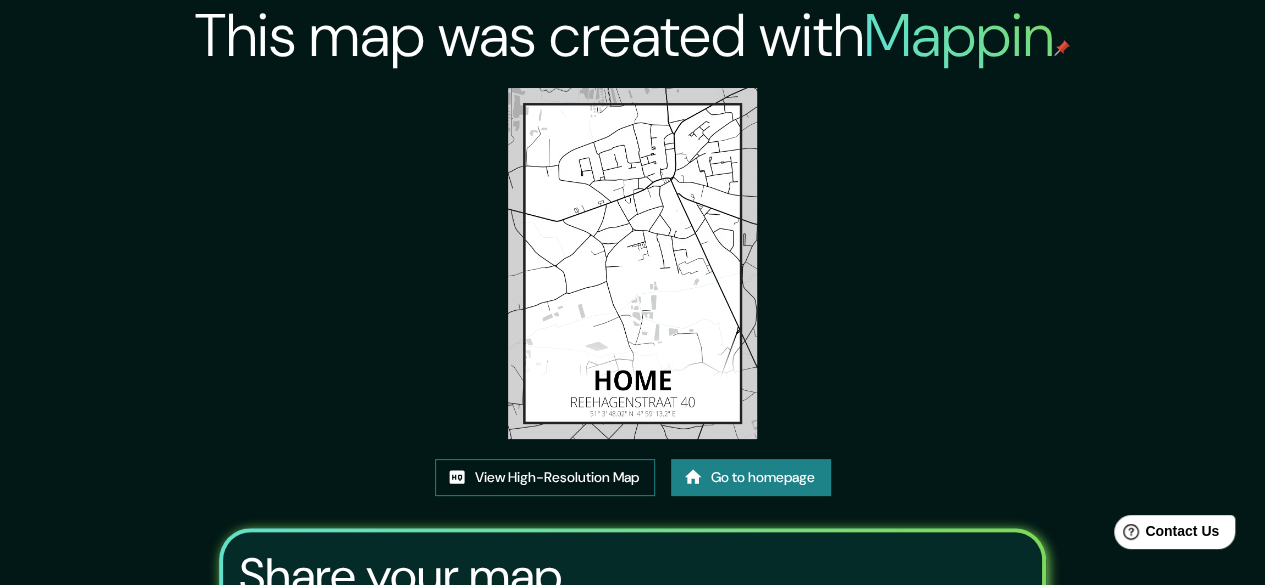 click on "View High-Resolution Map" at bounding box center (545, 477) 